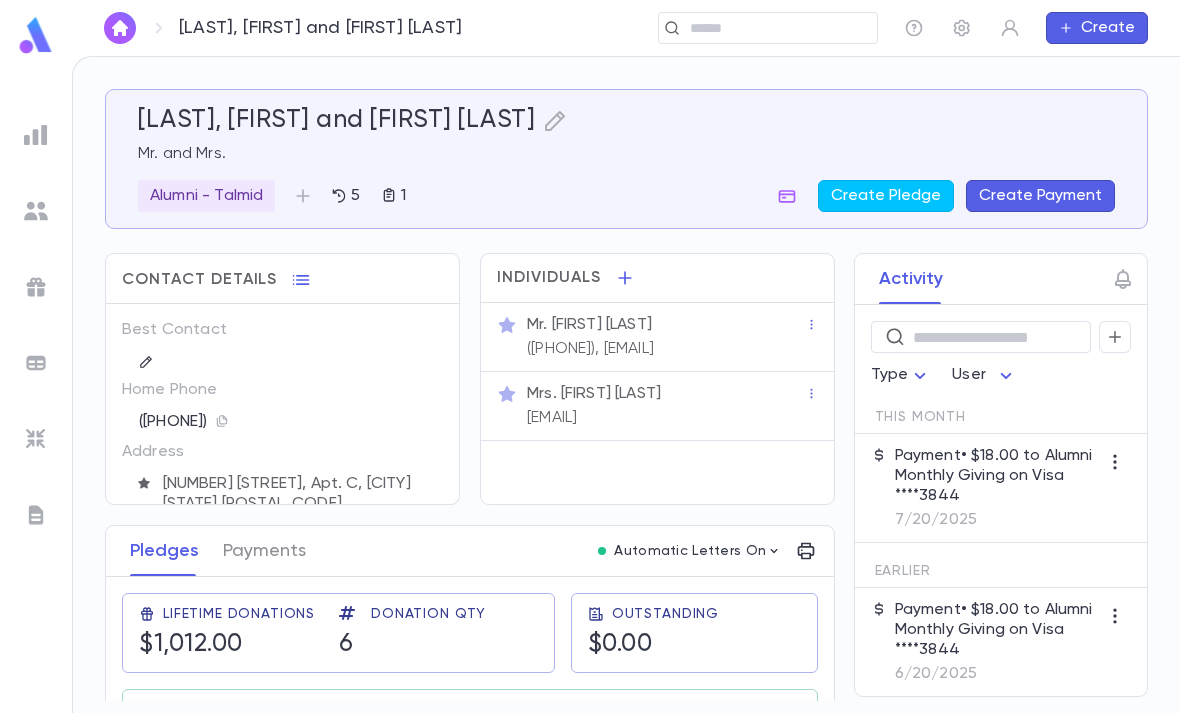 scroll, scrollTop: 0, scrollLeft: 0, axis: both 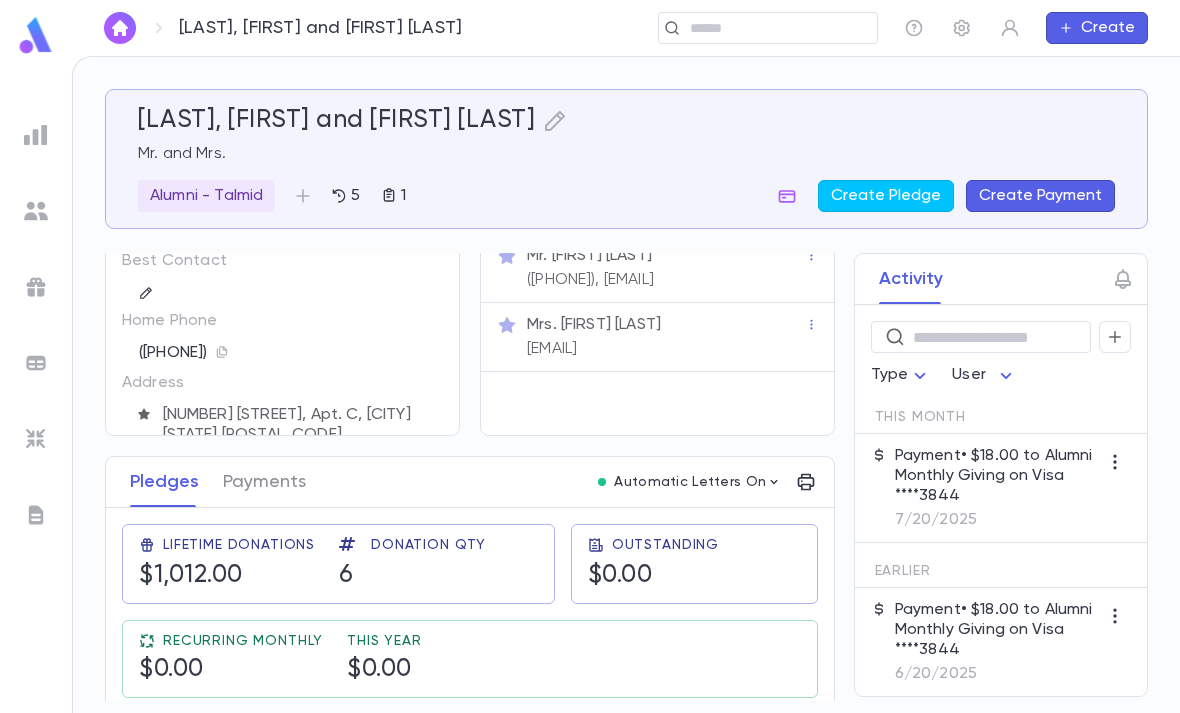 click at bounding box center (776, 28) 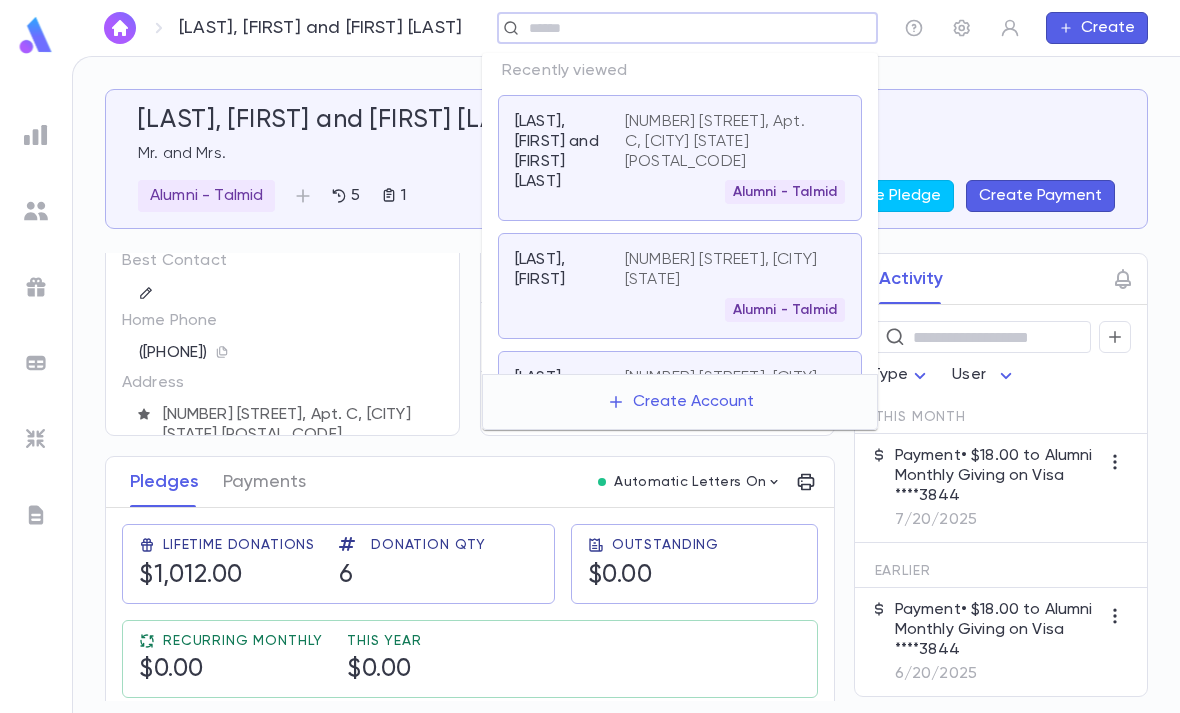 type on "*" 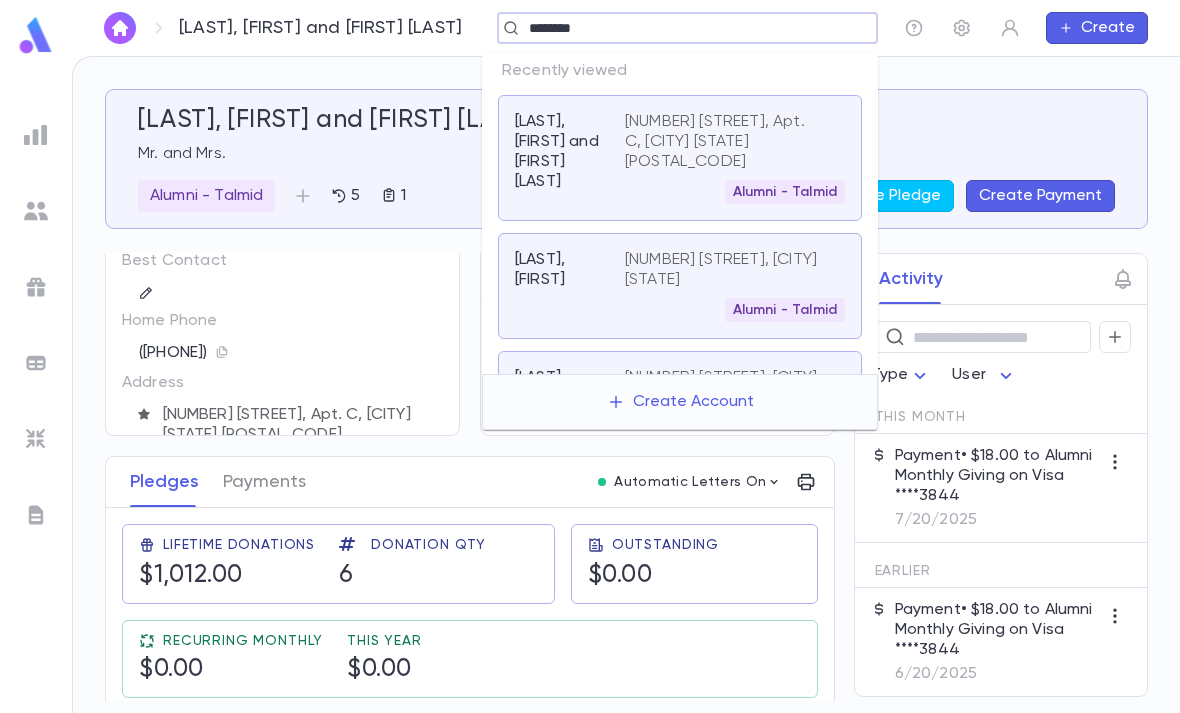 type on "********" 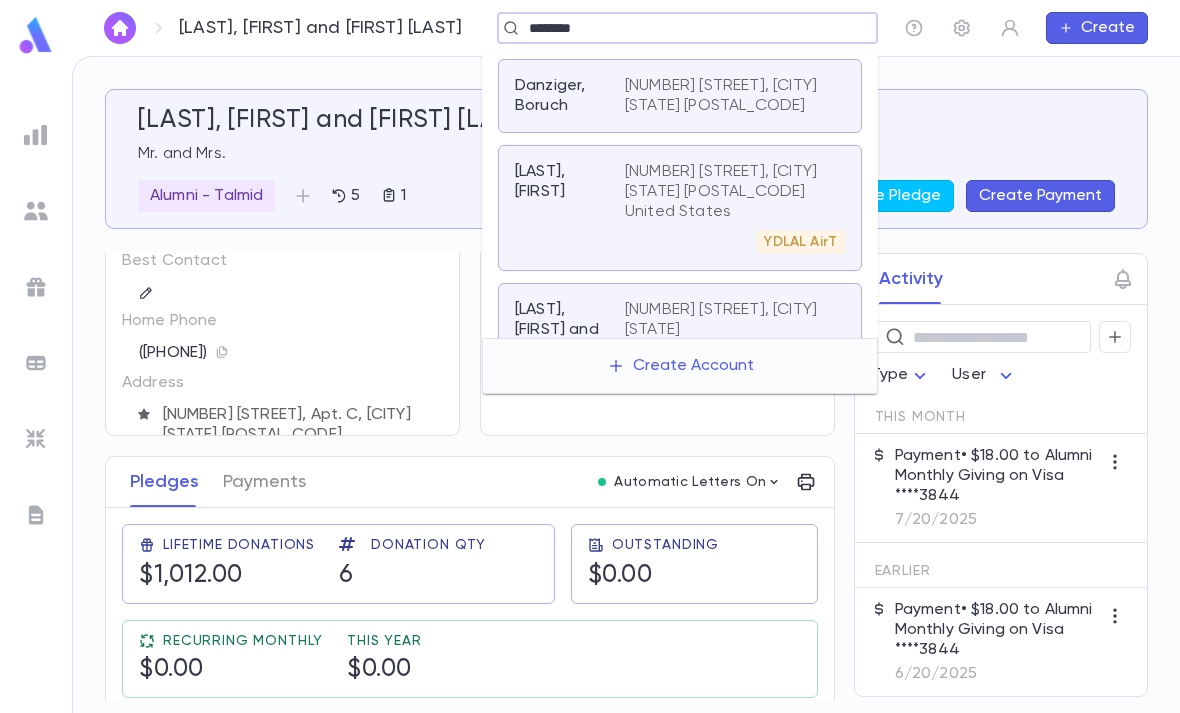 click on "[NUMBER] [STREET], [CITY] [STATE] [POSTAL_CODE] United States" at bounding box center [723, 192] 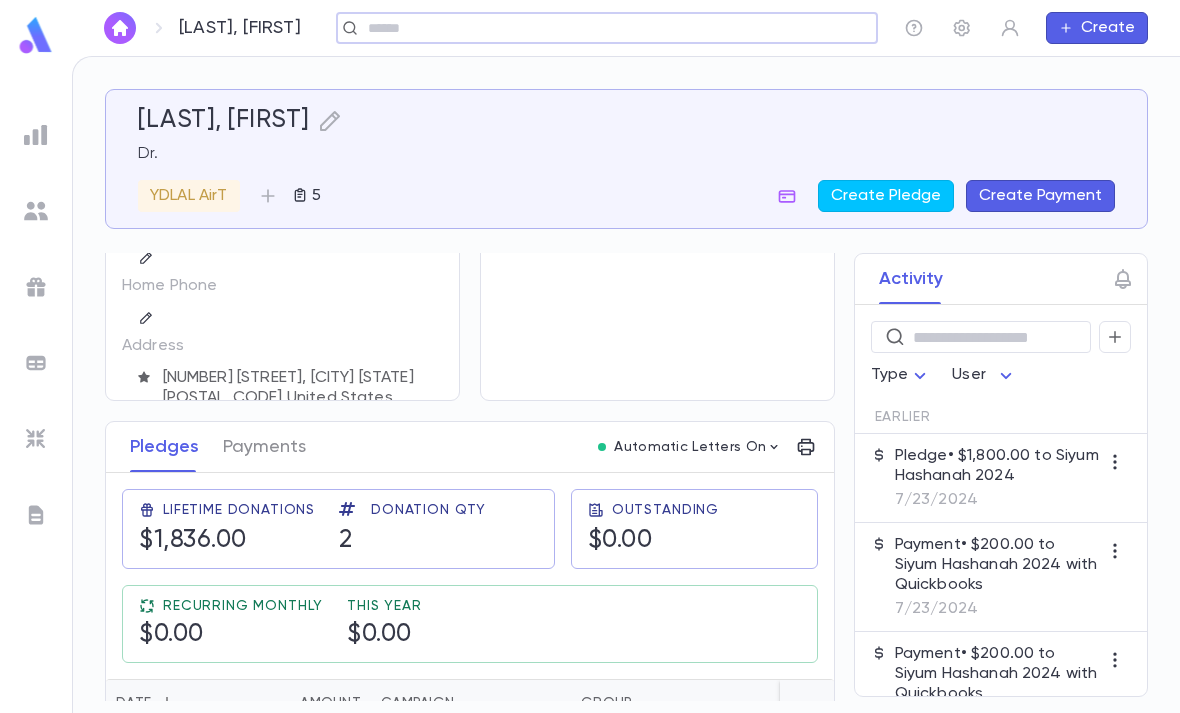 scroll, scrollTop: 101, scrollLeft: 0, axis: vertical 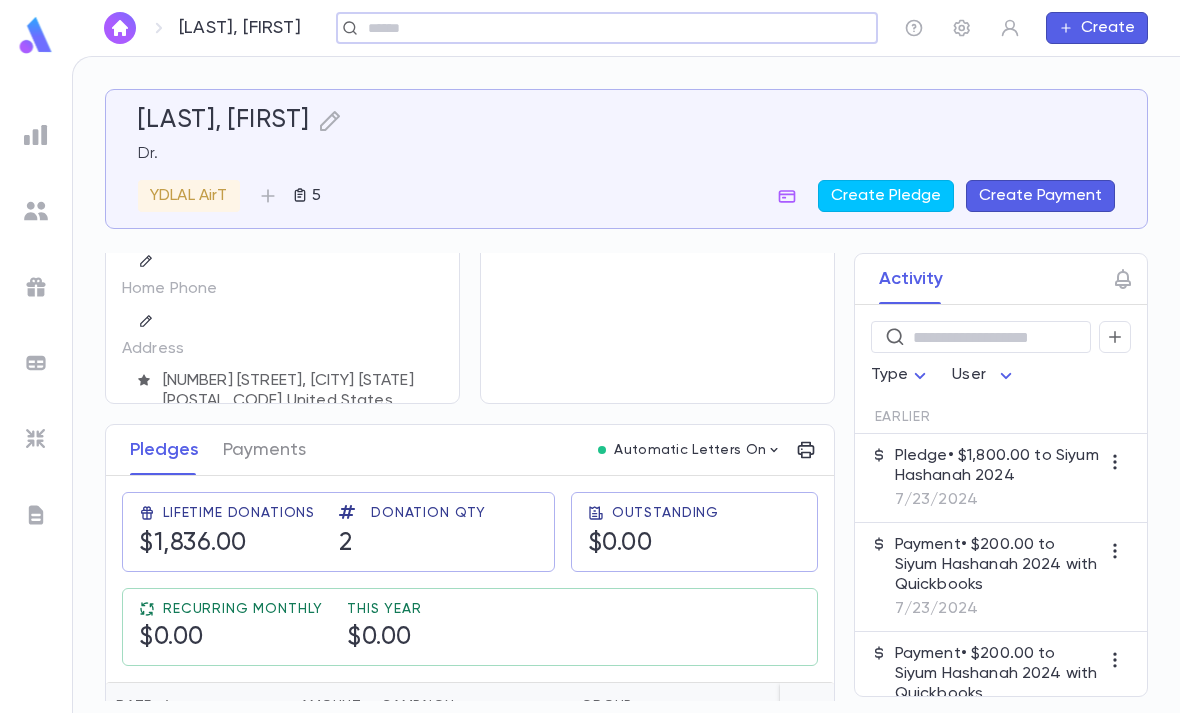 click 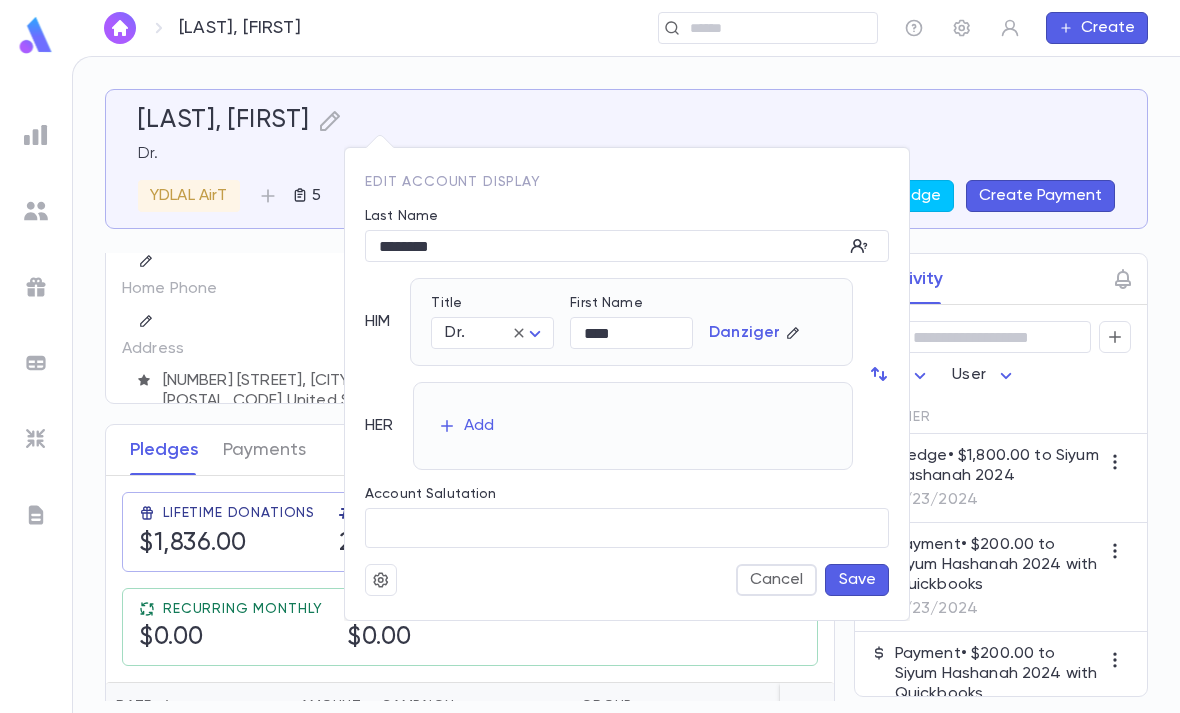 click on "Add" at bounding box center (479, 426) 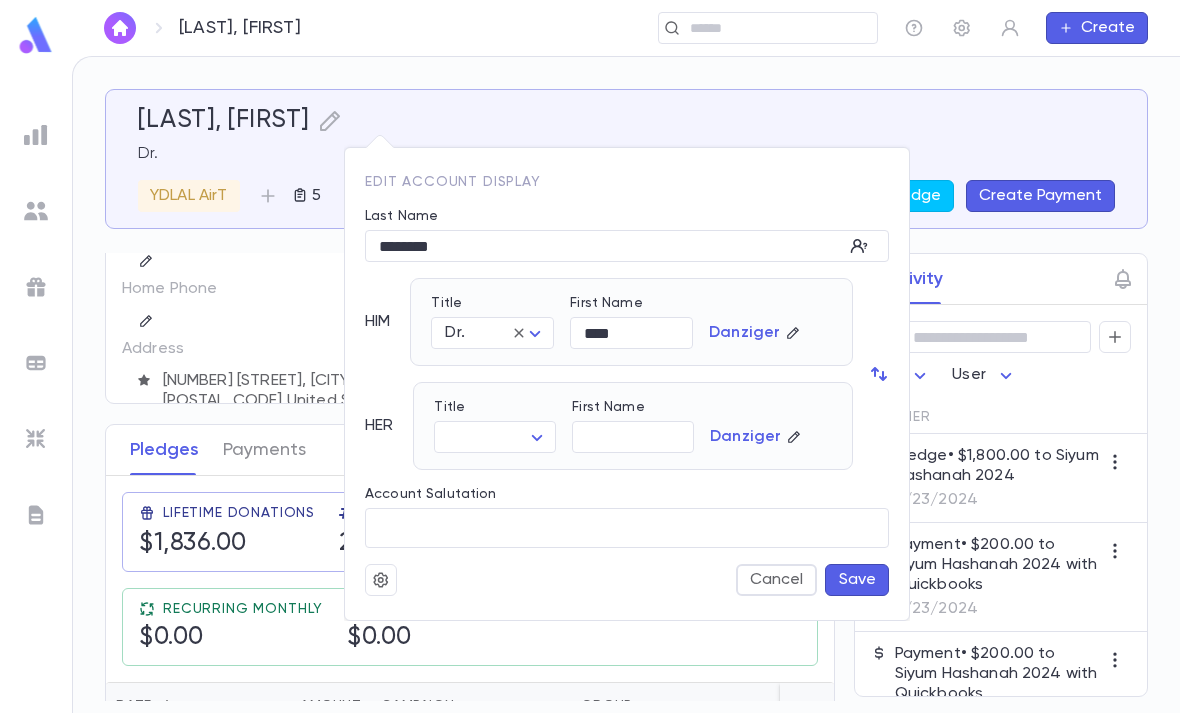 click on "Contact Details Best Contact Home Phone Address [NUMBER] [STREET], [CITY] [STATE] [POSTAL_CODE] United States Account ID 105784 Solicitor Individuals Dr. [FIRST] [LAST] Pledges Payments  Automatic Letters On Lifetime Donations $1,836.00 Donation Qty 2 Outstanding $0.00 Recurring Monthly $0.00 This Year $0.00 Date Amount Campaign Group Paid Outstanding Installments Notes [DATE] $1,800.00 Siyum Hashanah 2024 General Donation PAID $0.00 1 [DATE] $36.00 Chanukas Habayis Campaign Chanukas Habayis Campaign PAID $0.00 1 Activity ​ Type User Earlier Pledge  • $1,800.00 to Siyum Hashanah 2024 [DATE] Payment  • $200.00 to Siyum Hashanah 2024 with Quickbooks [DATE] Payment  • $200.00 to Siyum Hashanah 2024 with Quickbooks [DATE] Payment  • $200.00 to Siyum Hashanah 2024 with Quickbooks [DATE] Payment  • $200.00 to Siyum Hashanah 2024 with Quickbooks [DATE] Payment [DATE] Payment [DATE] Payment" at bounding box center (590, 384) 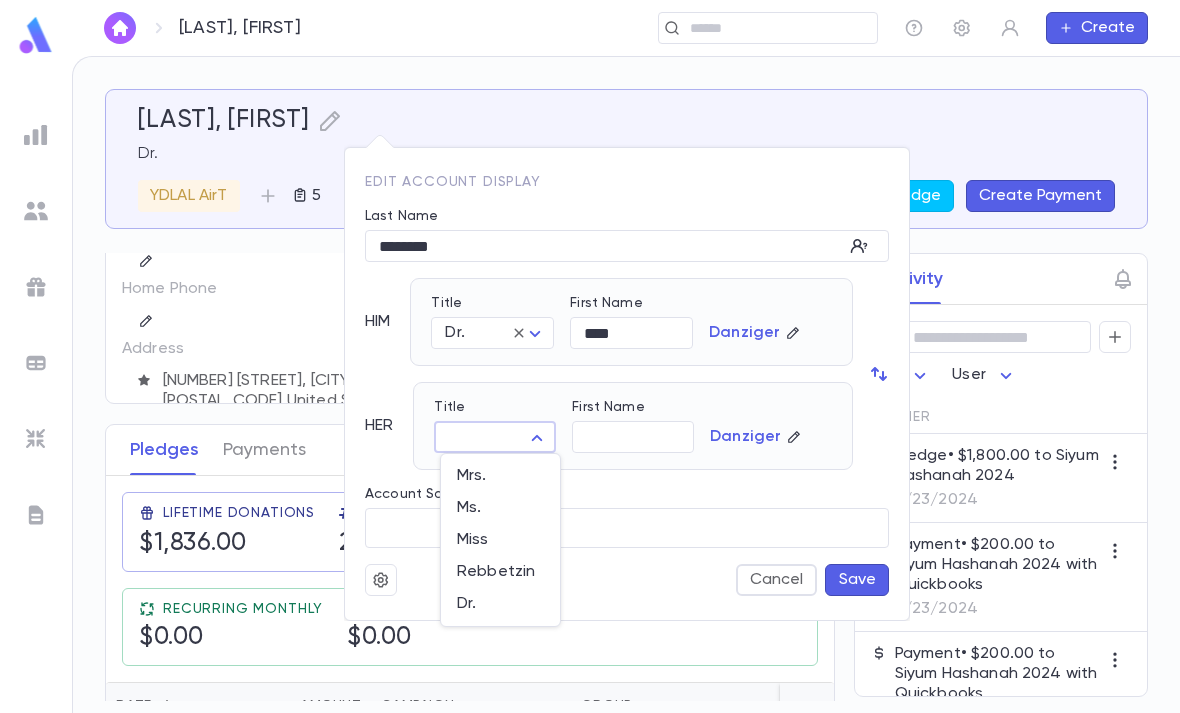 click on "Mrs." at bounding box center [500, 476] 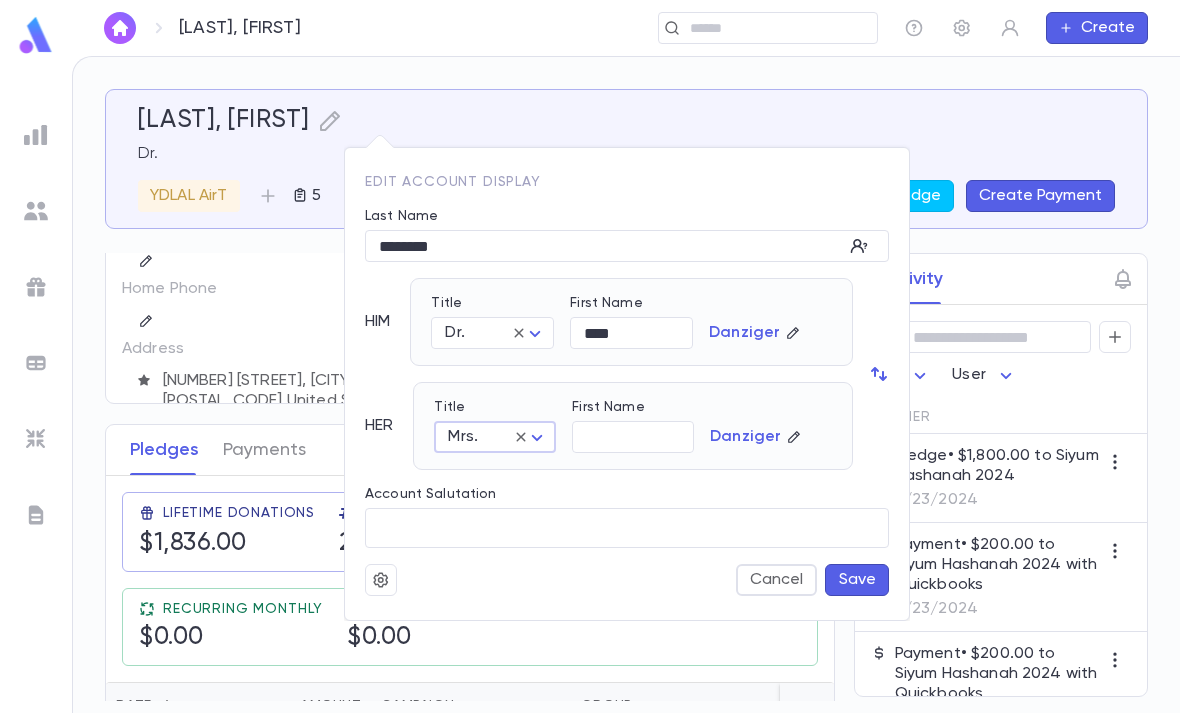 type on "****" 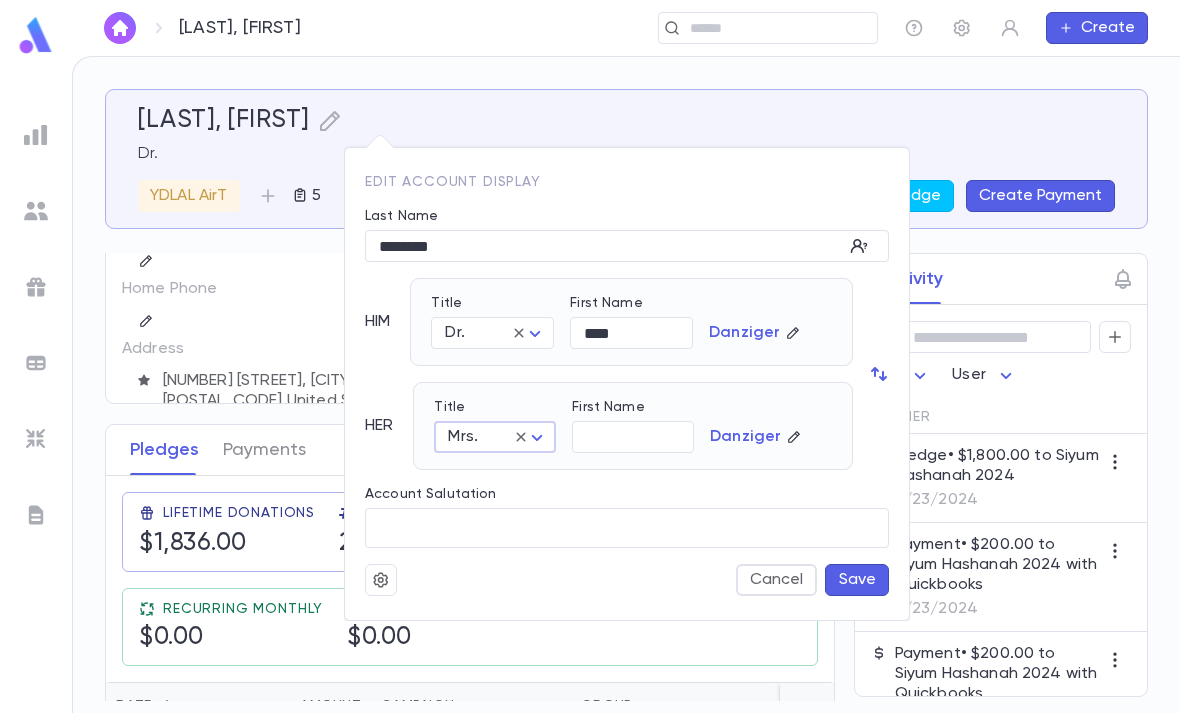 click on "Save" at bounding box center [857, 580] 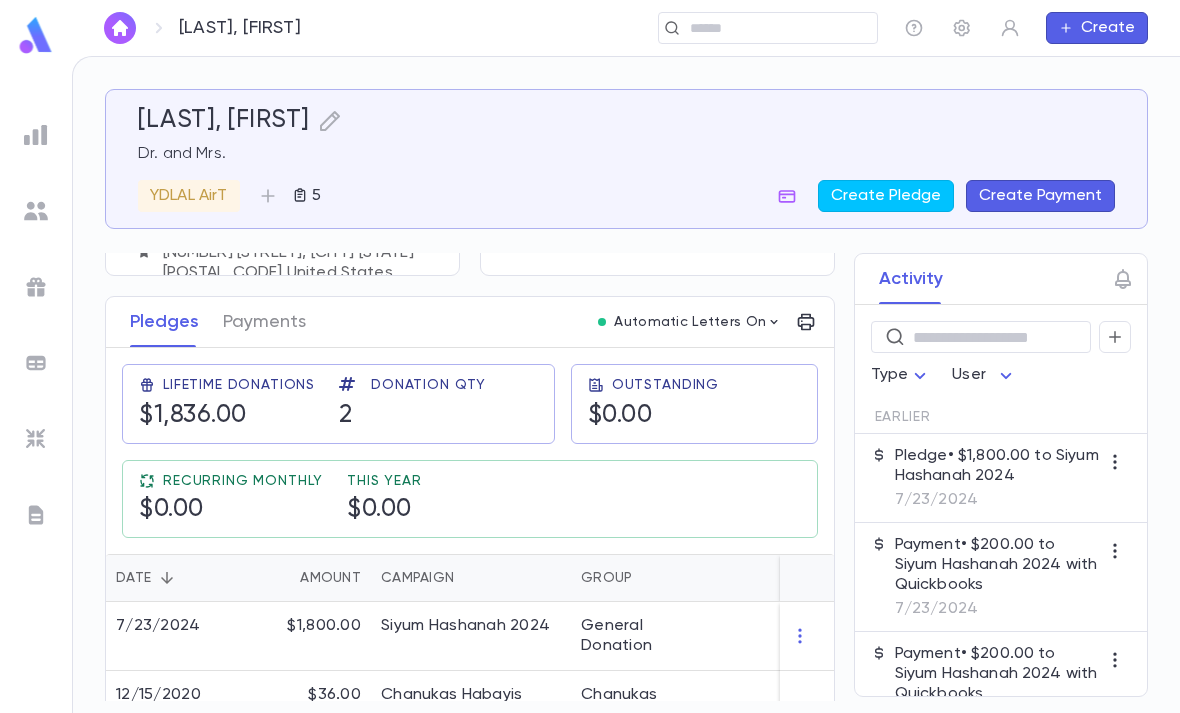 scroll, scrollTop: 227, scrollLeft: 0, axis: vertical 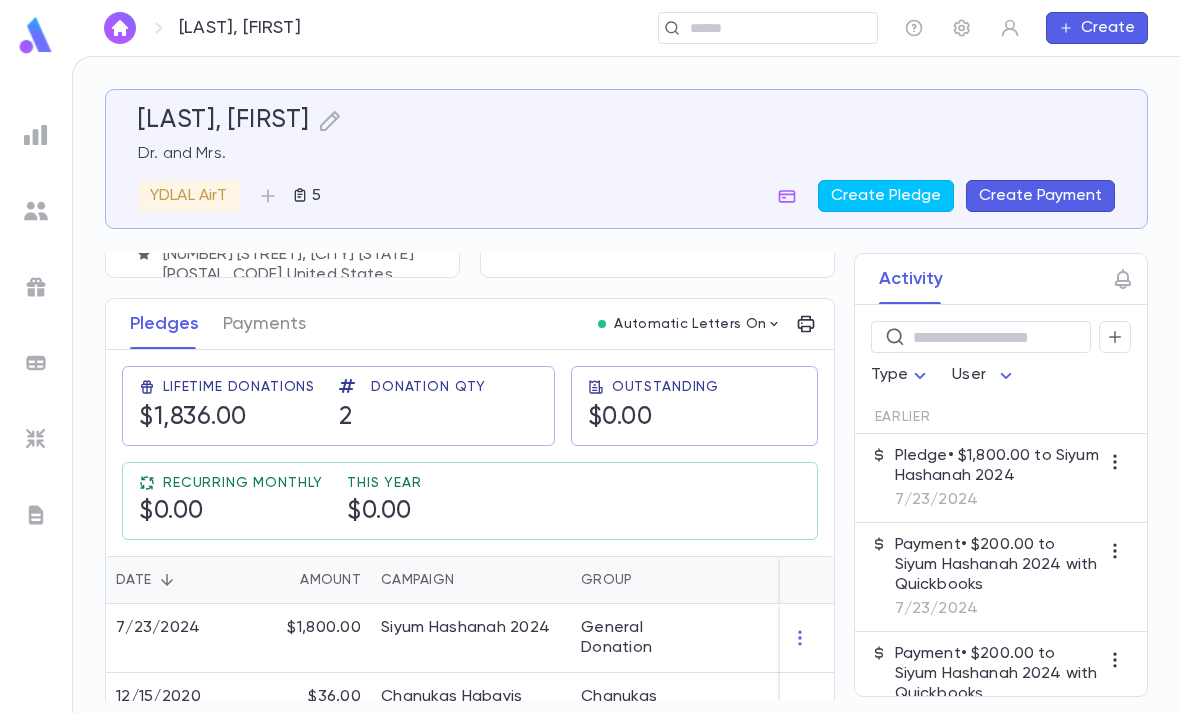 click on "Create Payment" at bounding box center (1040, 196) 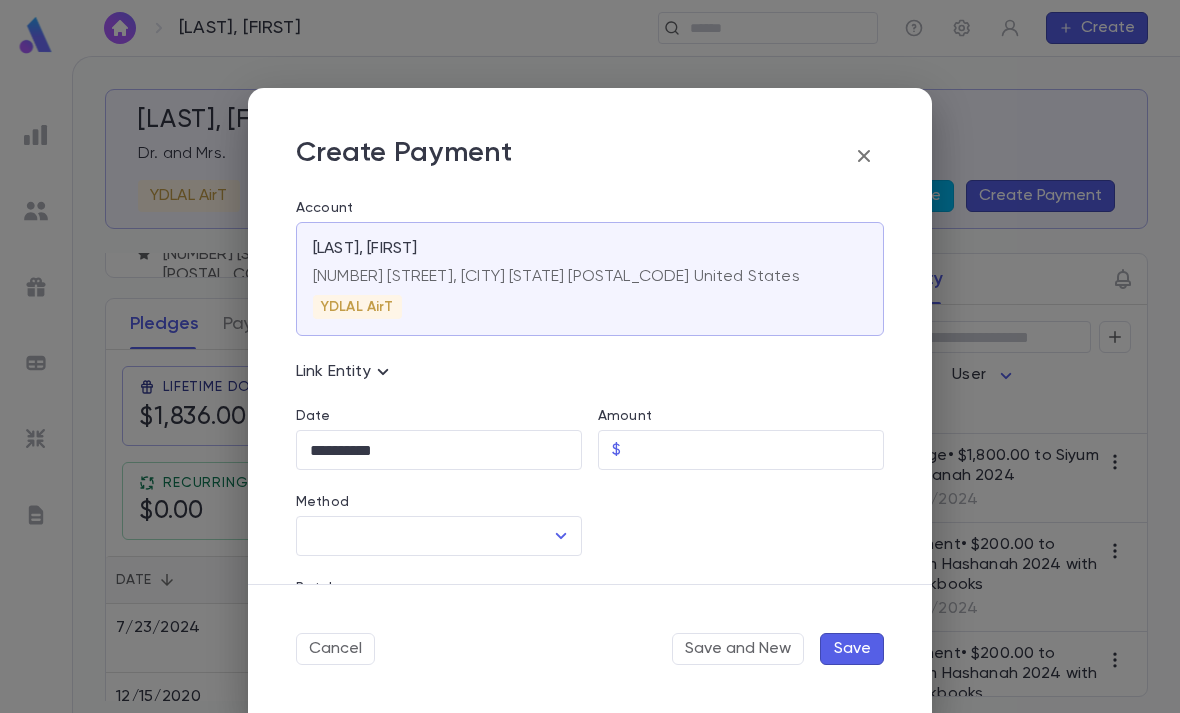 click on "Amount" at bounding box center [756, 450] 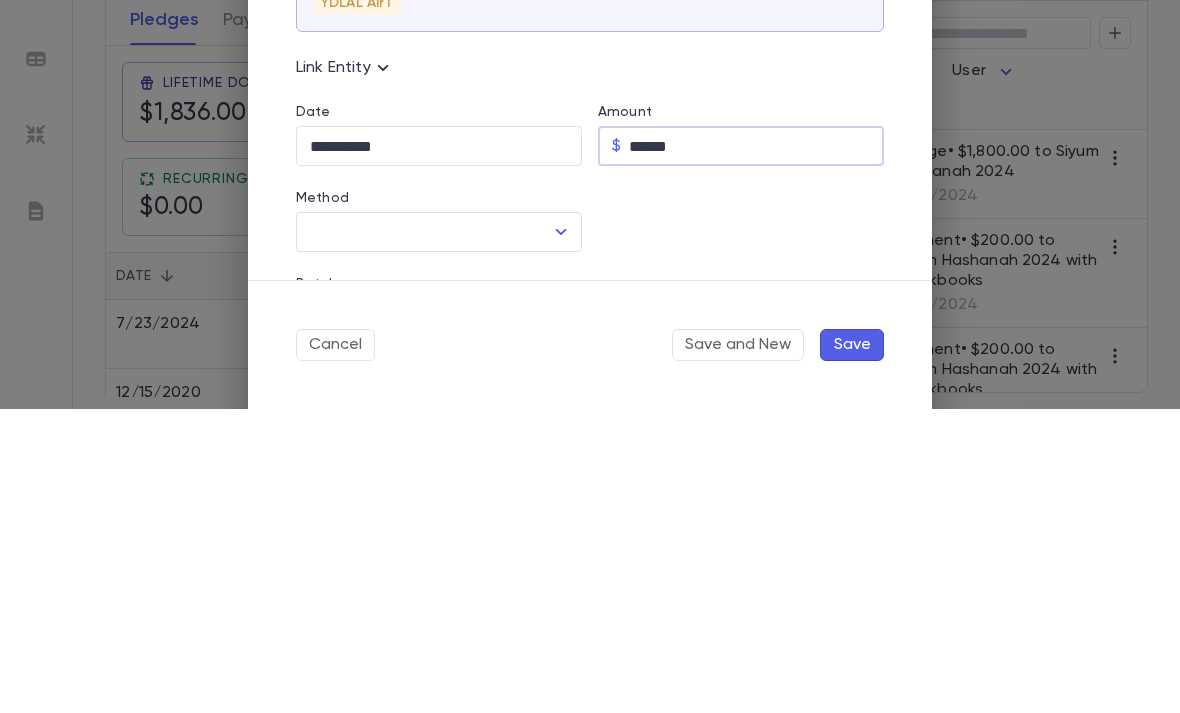 scroll, scrollTop: 64, scrollLeft: 0, axis: vertical 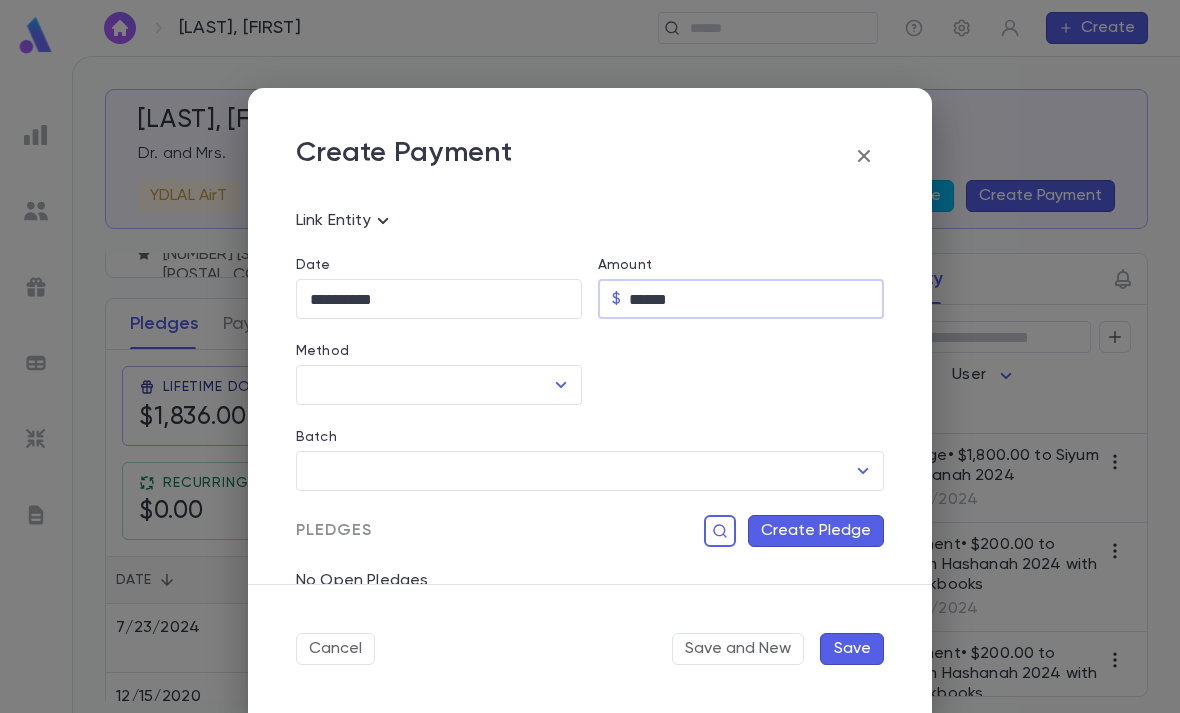 click 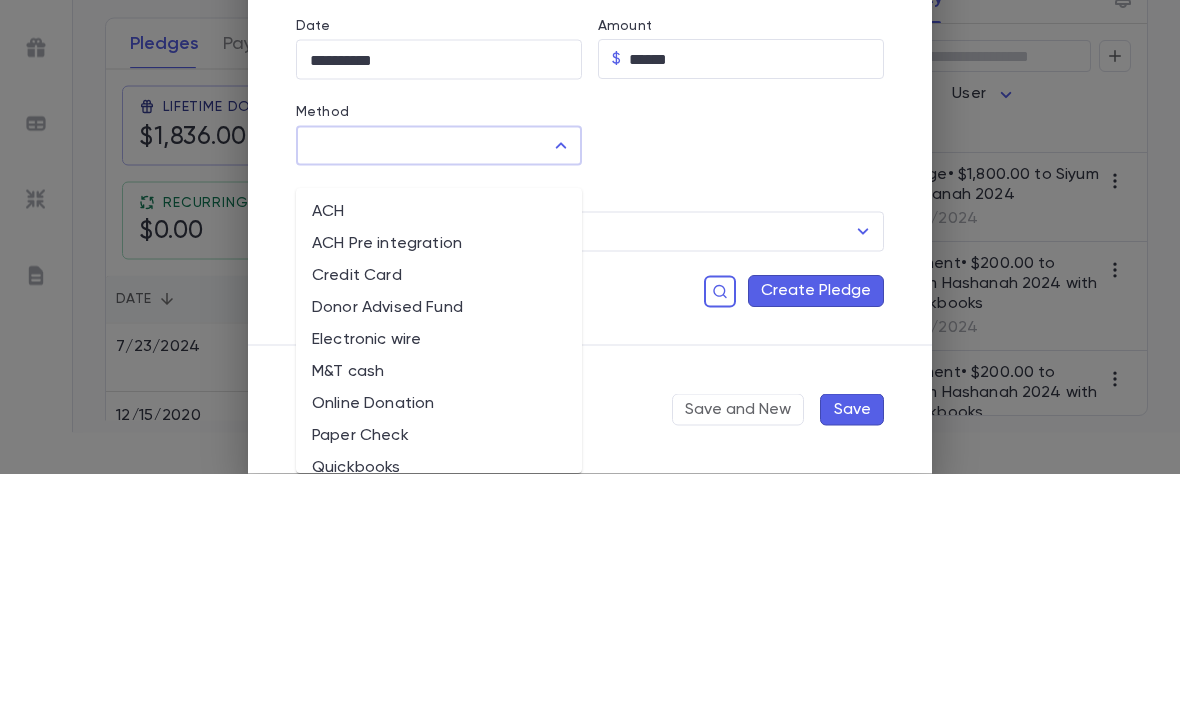 click on "Credit Card" at bounding box center (439, 516) 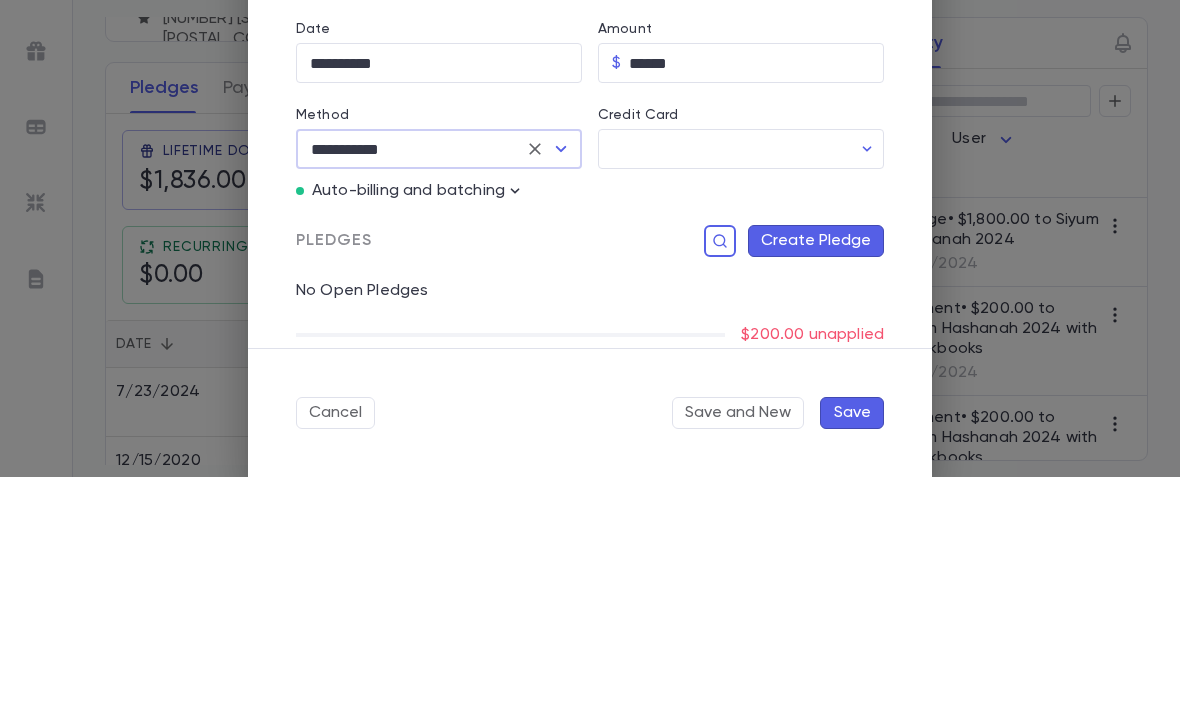 click on "Credit Card" at bounding box center (724, 385) 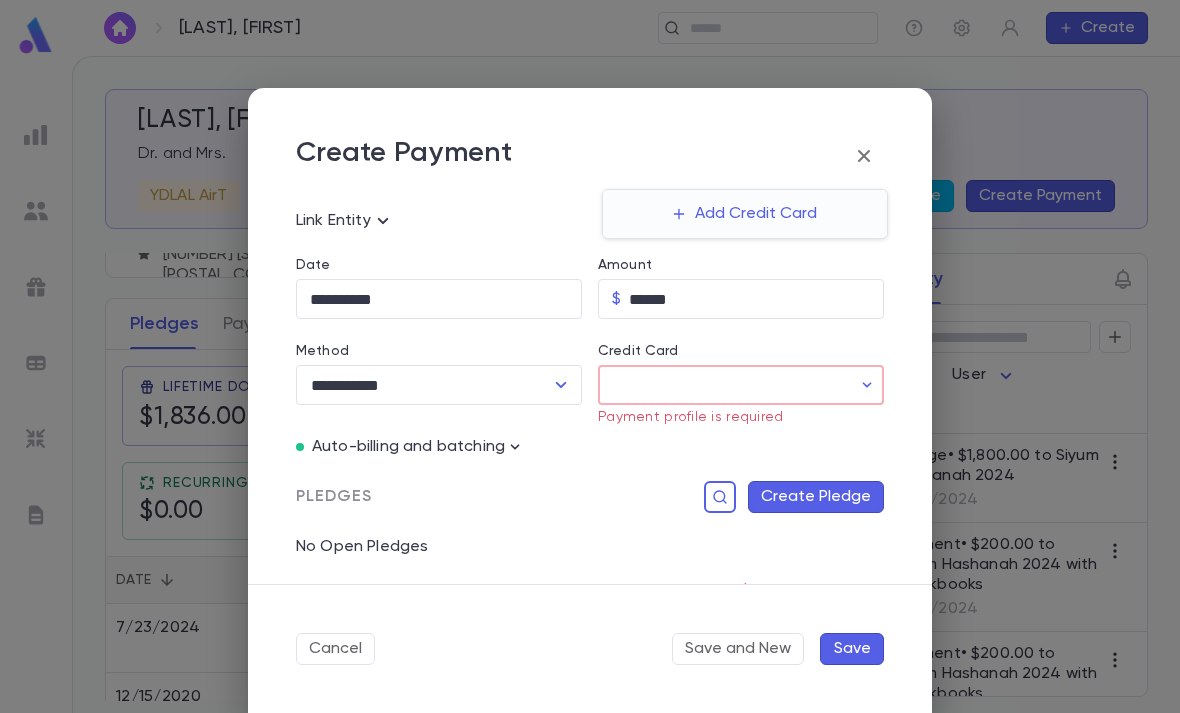 click at bounding box center (590, 356) 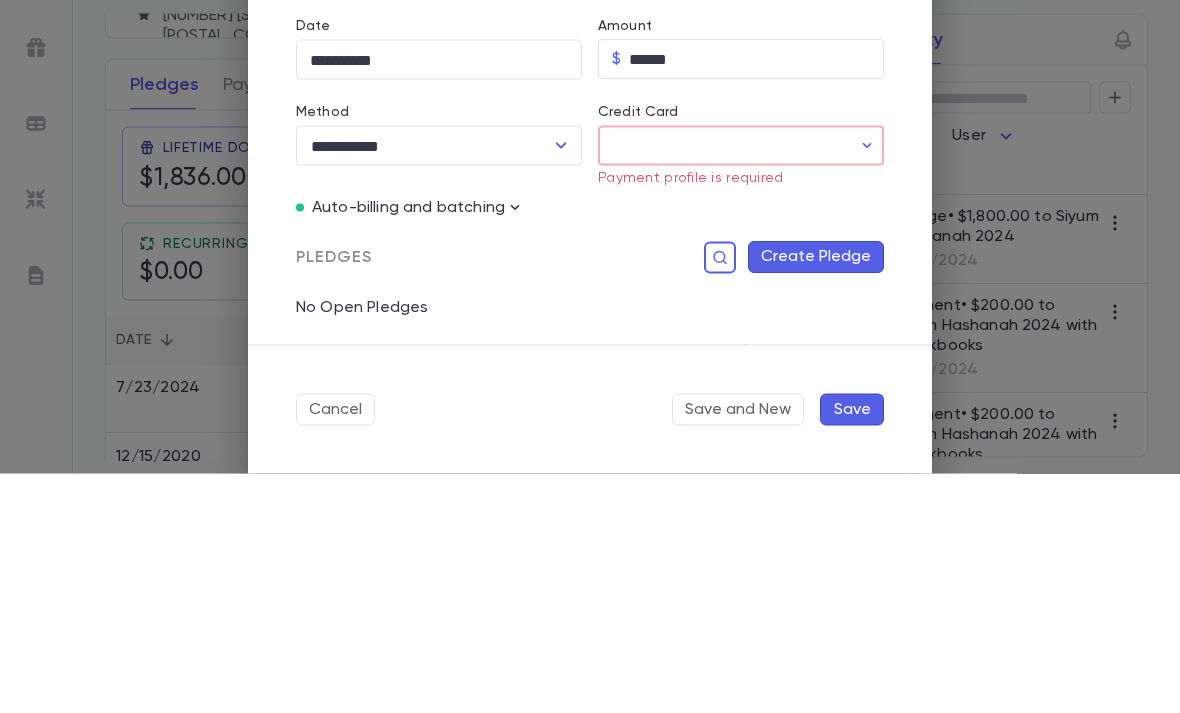 click at bounding box center [867, 385] 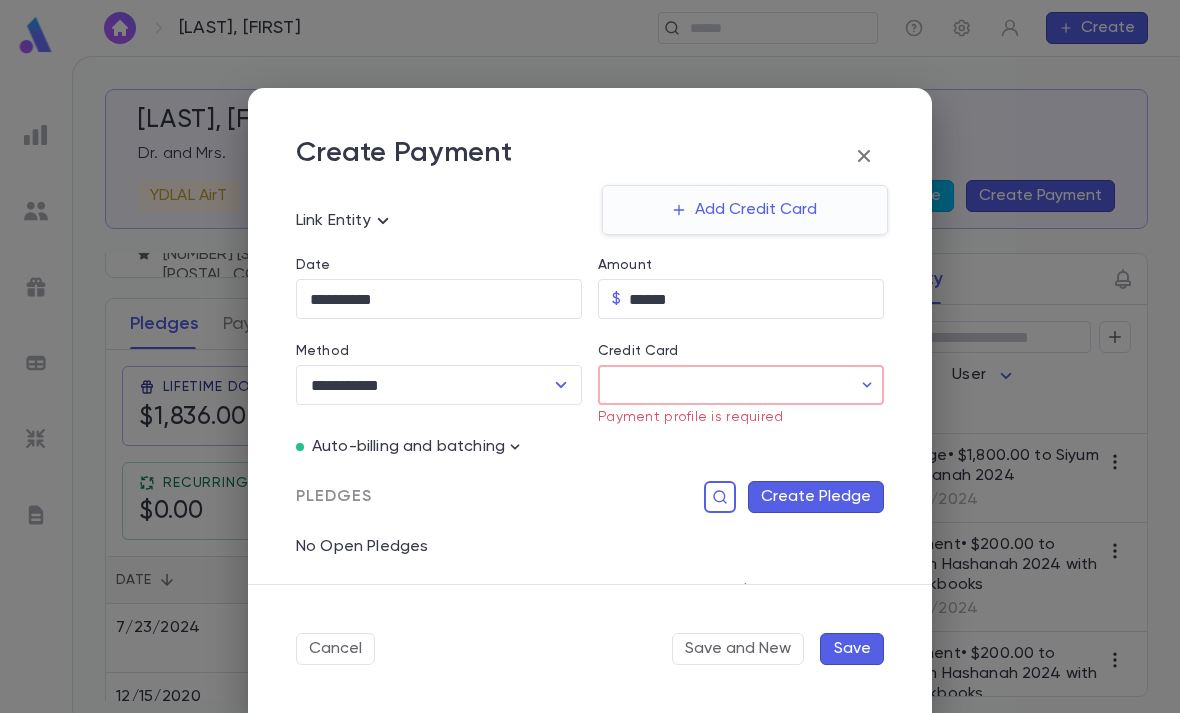 click at bounding box center [590, 356] 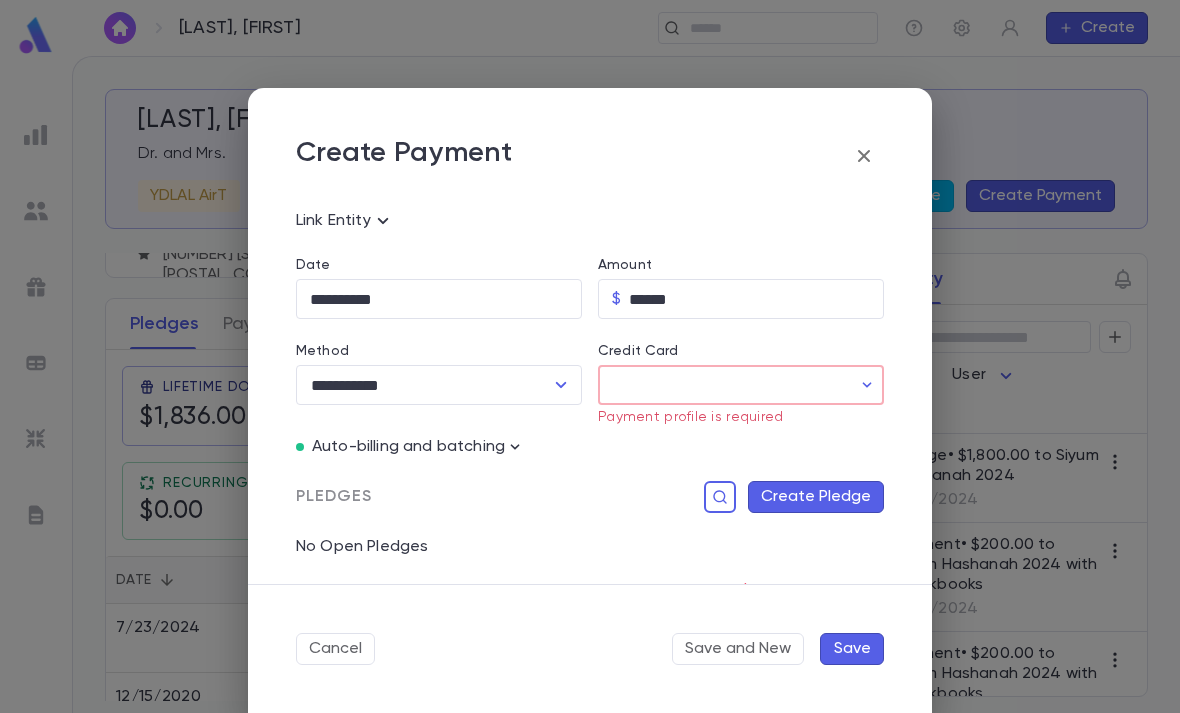 click 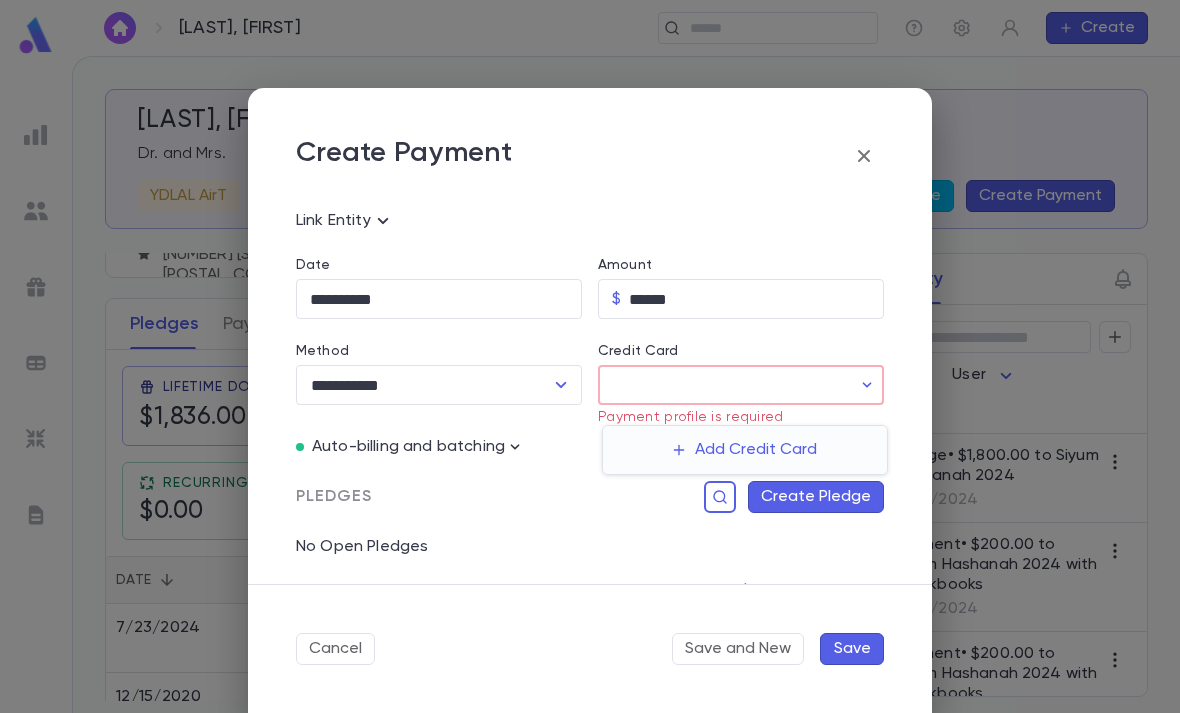click on "Add   Credit Card" at bounding box center (745, 450) 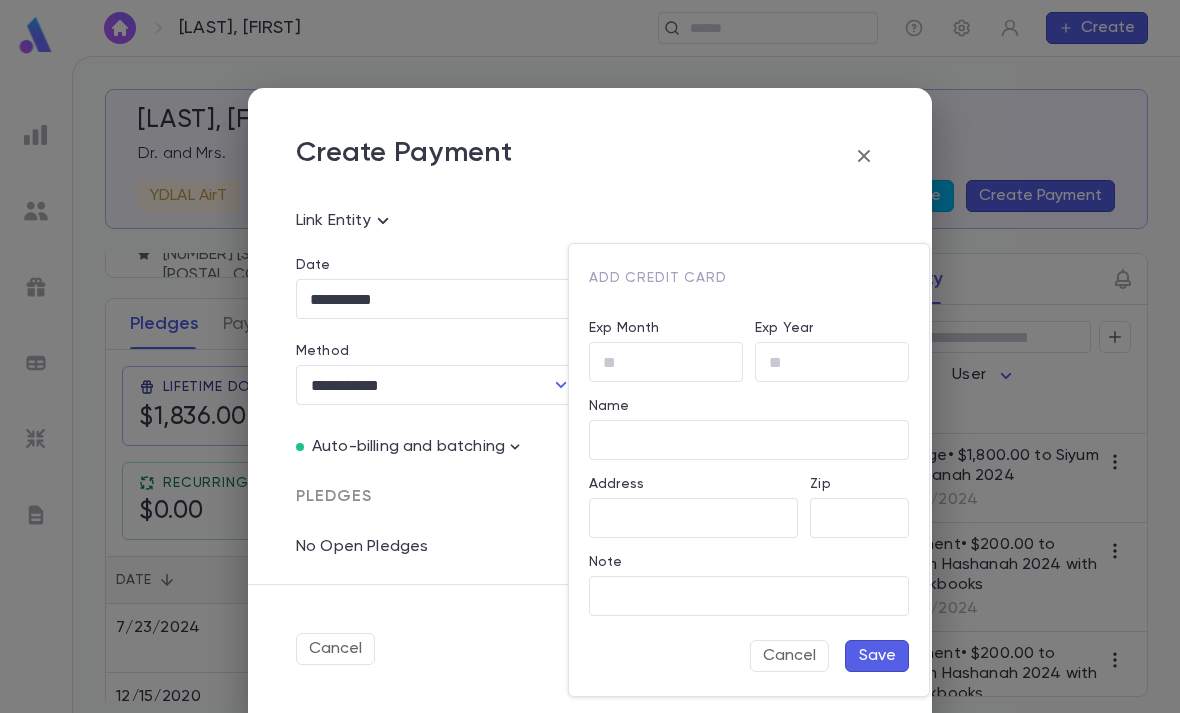 type on "**********" 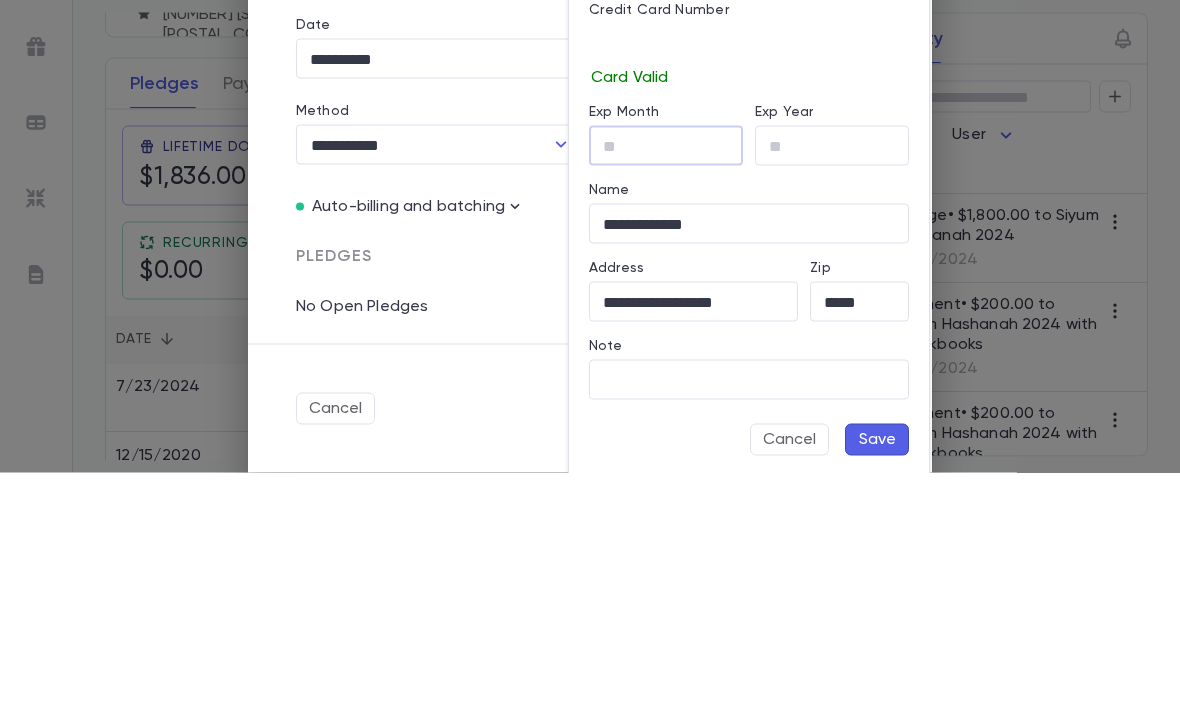 type on "*" 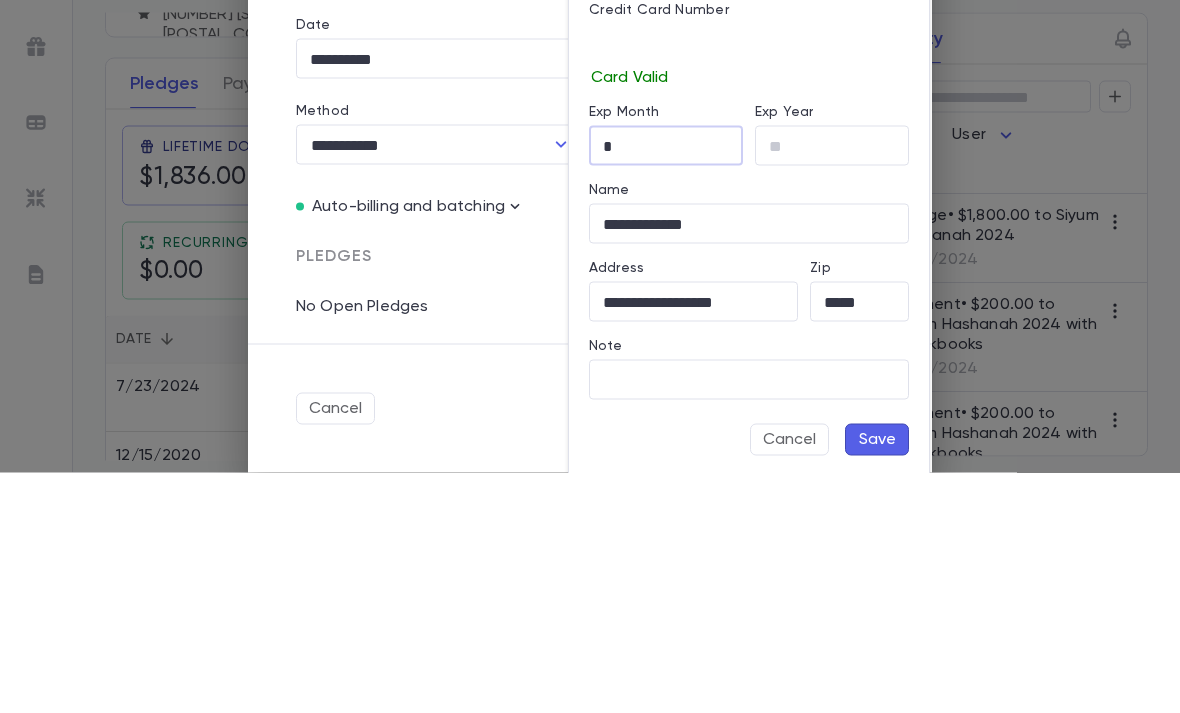 type on "**" 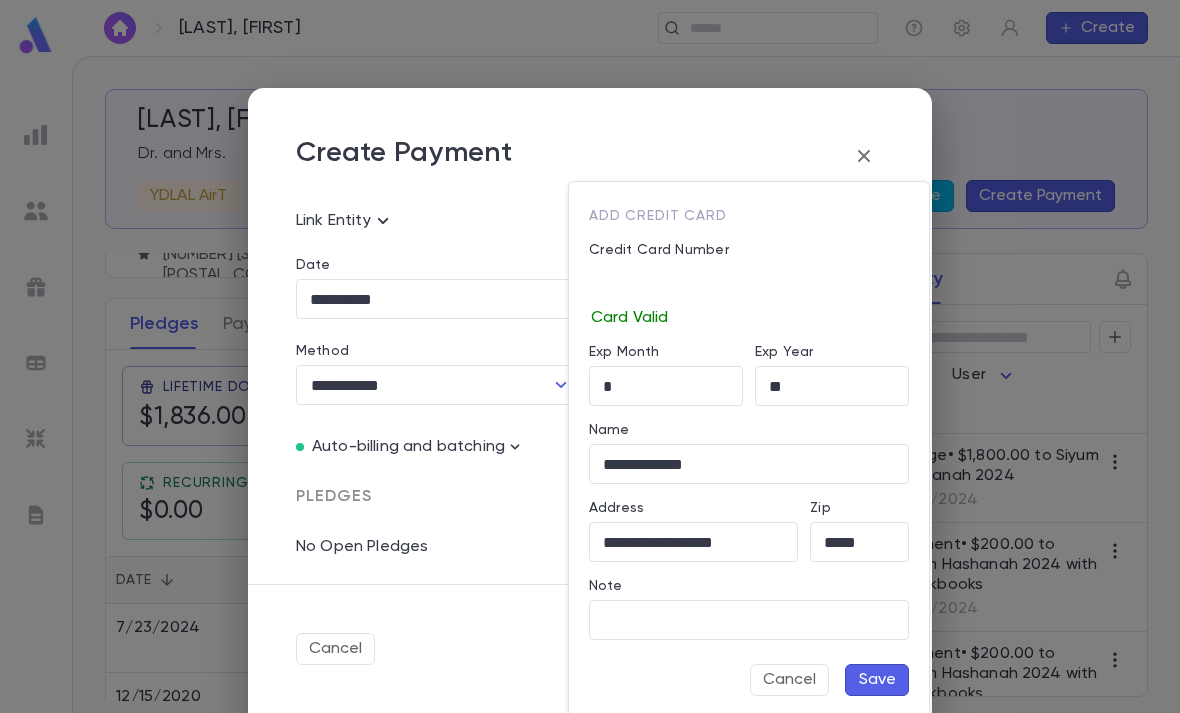 click on "Note" at bounding box center [749, 620] 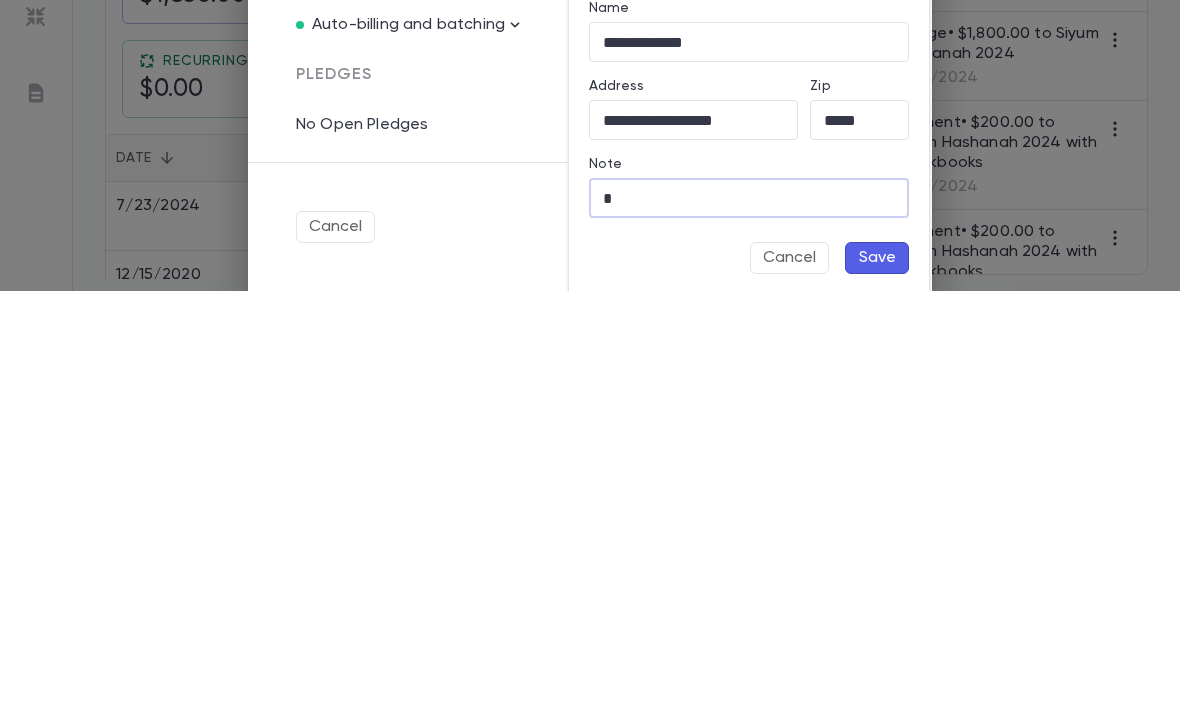 type on "*" 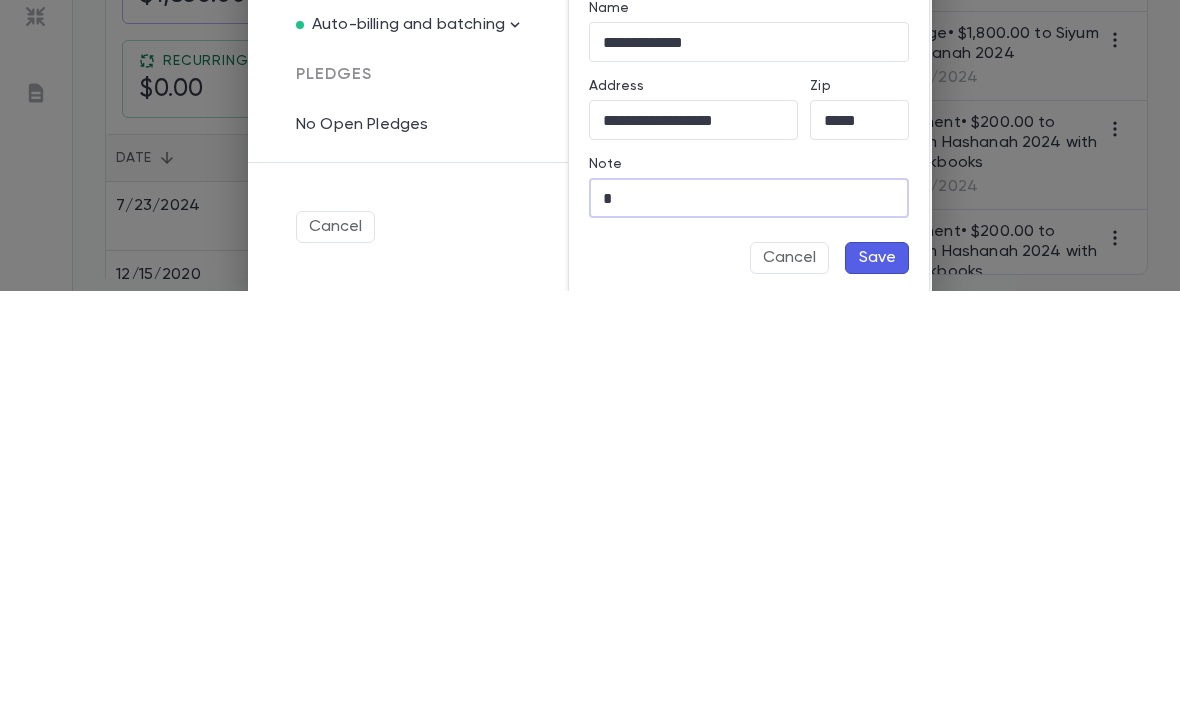 click on "Save" at bounding box center [877, 680] 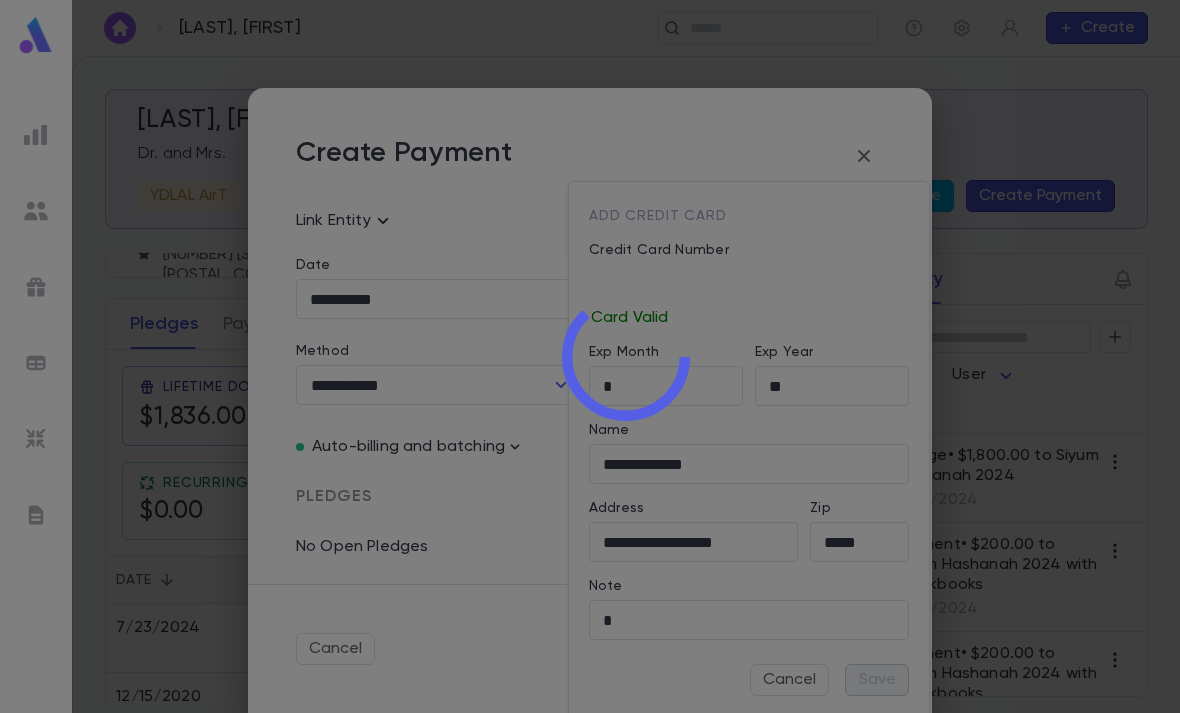 type on "********" 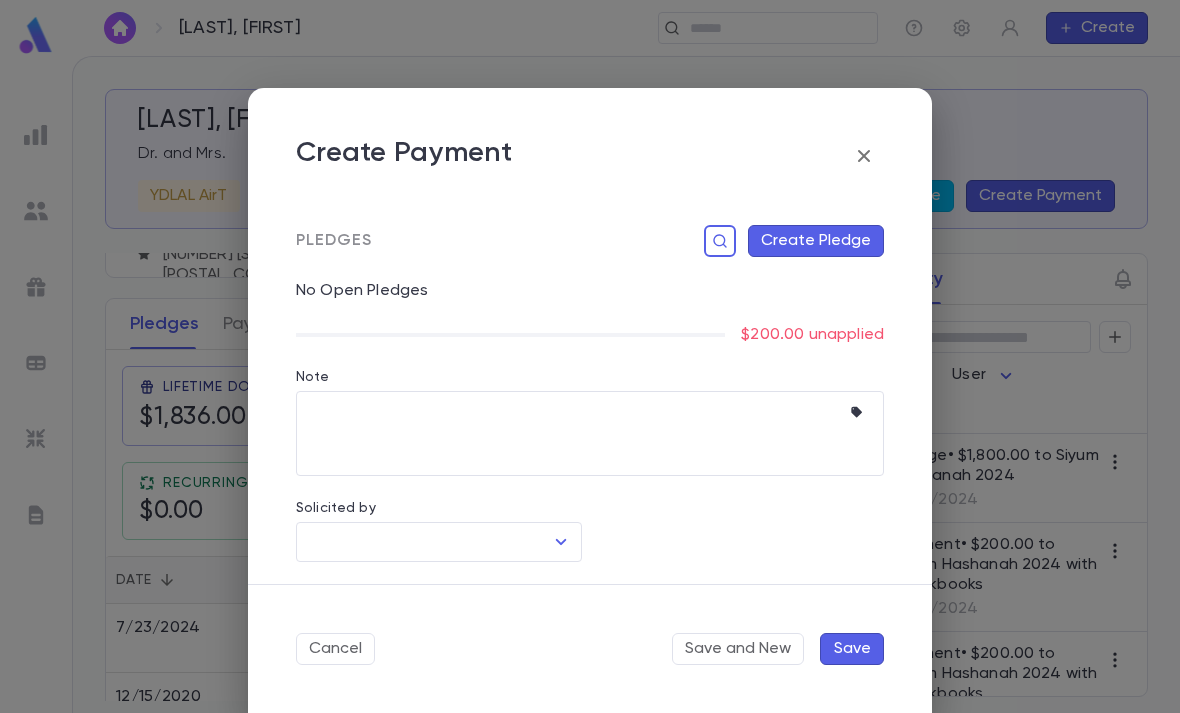 scroll, scrollTop: 389, scrollLeft: 0, axis: vertical 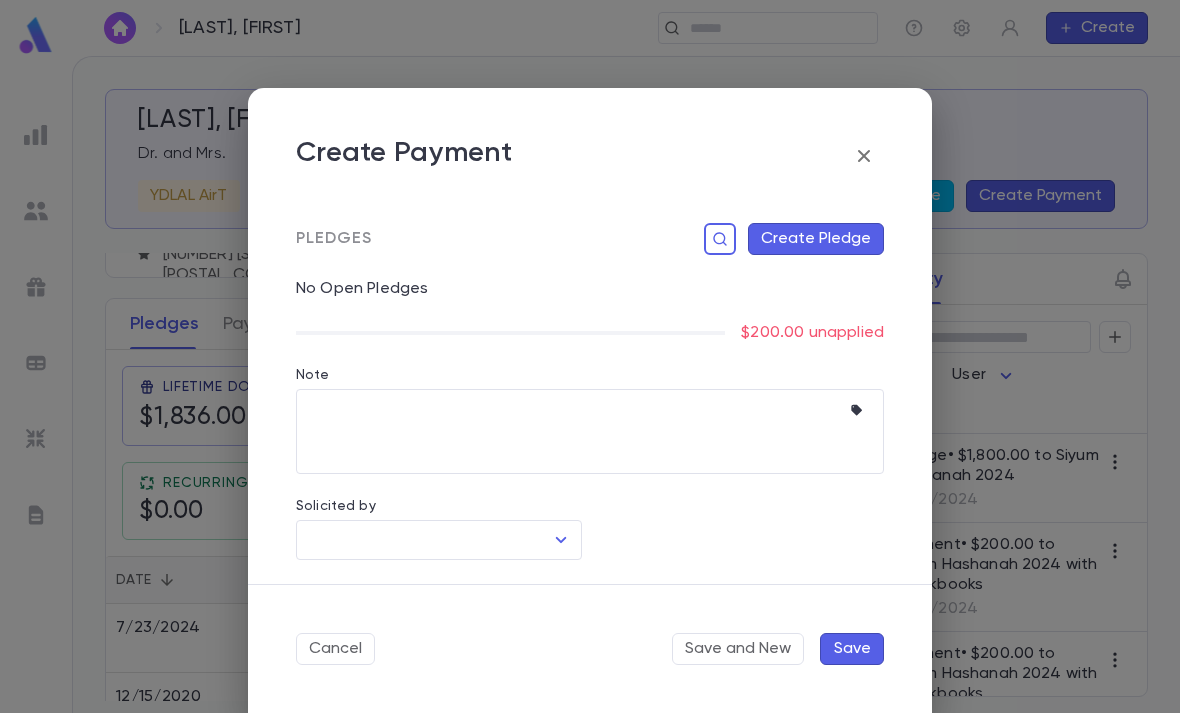 click on "Create Pledge" at bounding box center (816, 239) 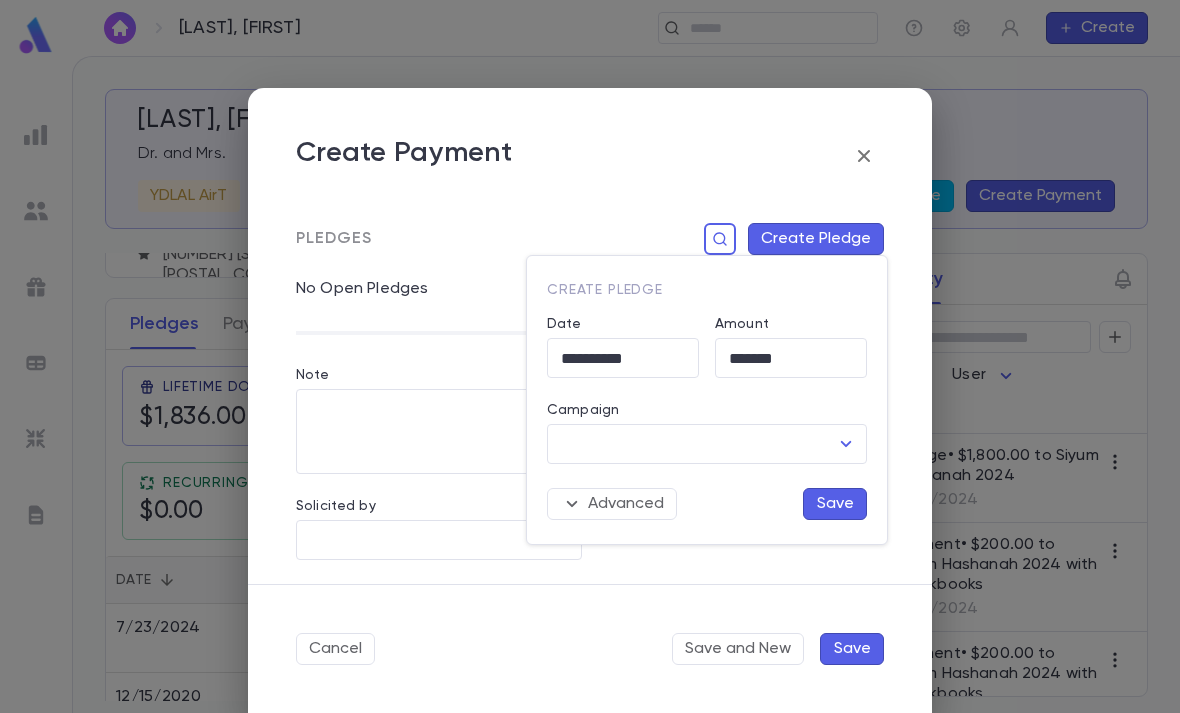 click on "Campaign" at bounding box center [692, 444] 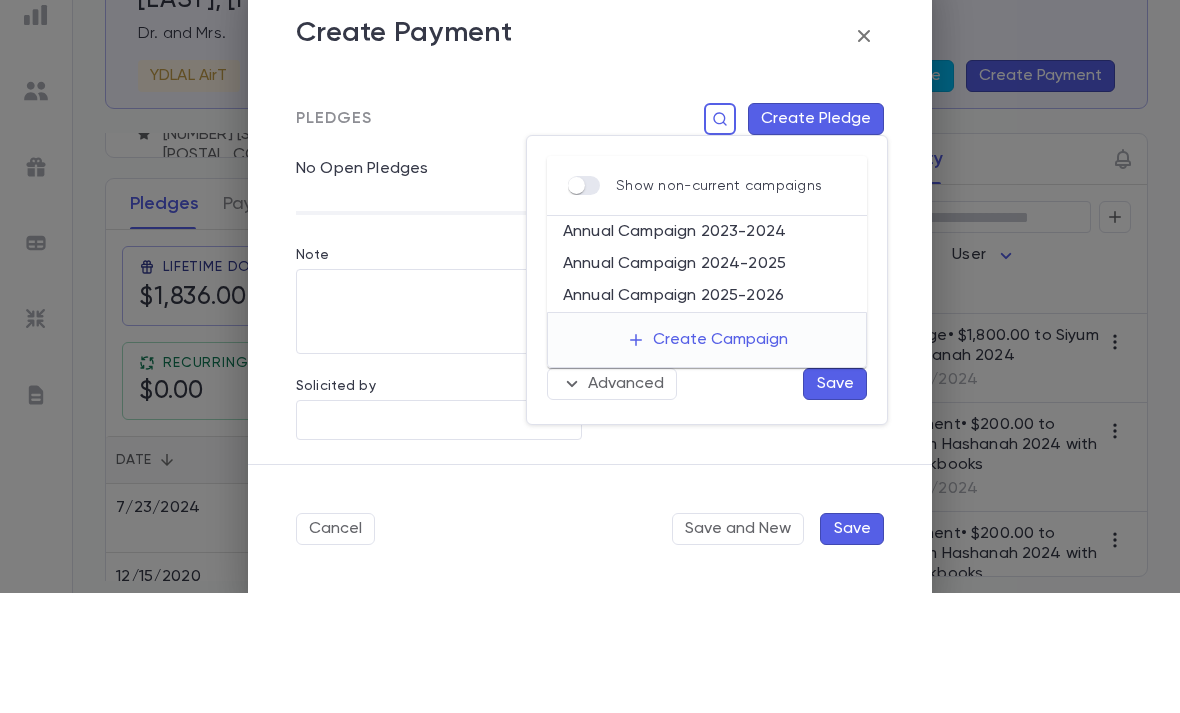 click on "Annual Campaign 2025-2026" at bounding box center (707, 416) 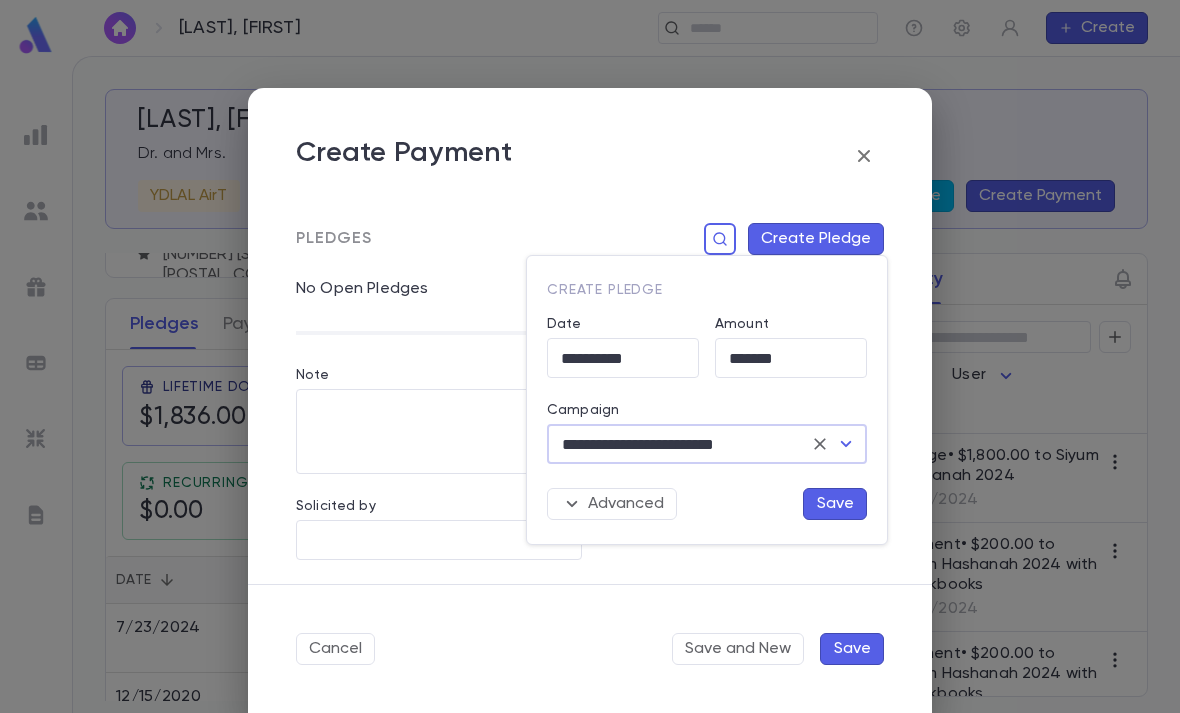 click on "Advanced" at bounding box center (612, 504) 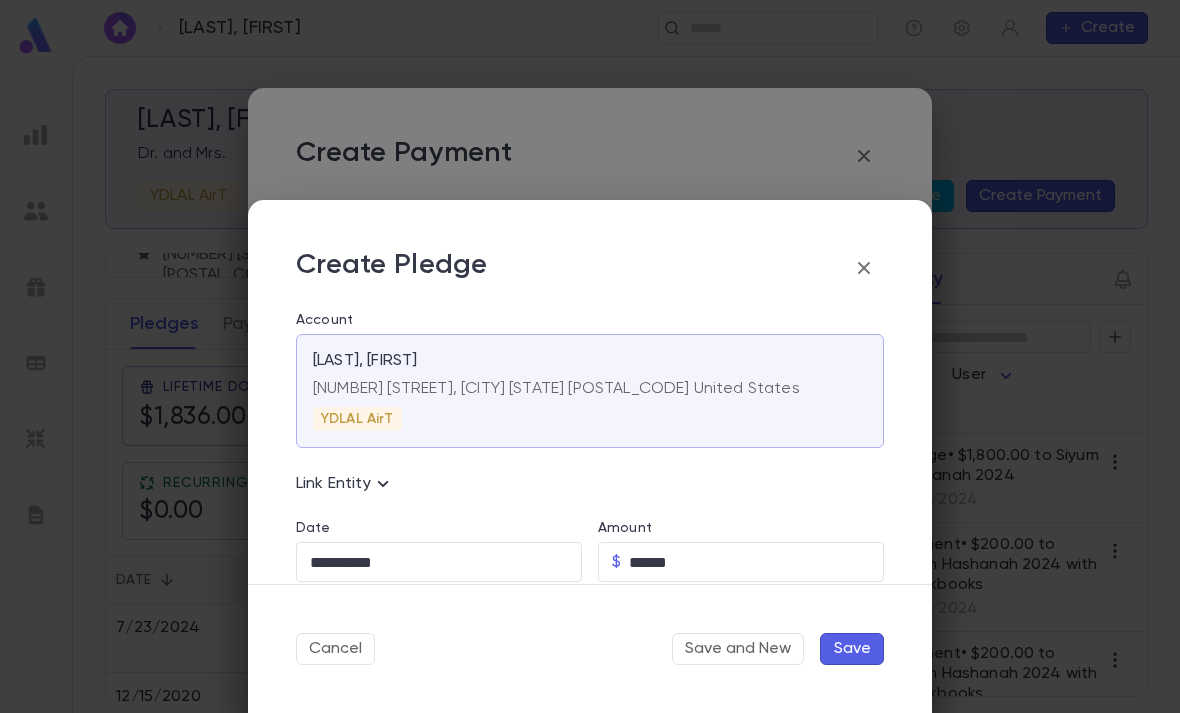 type on "**********" 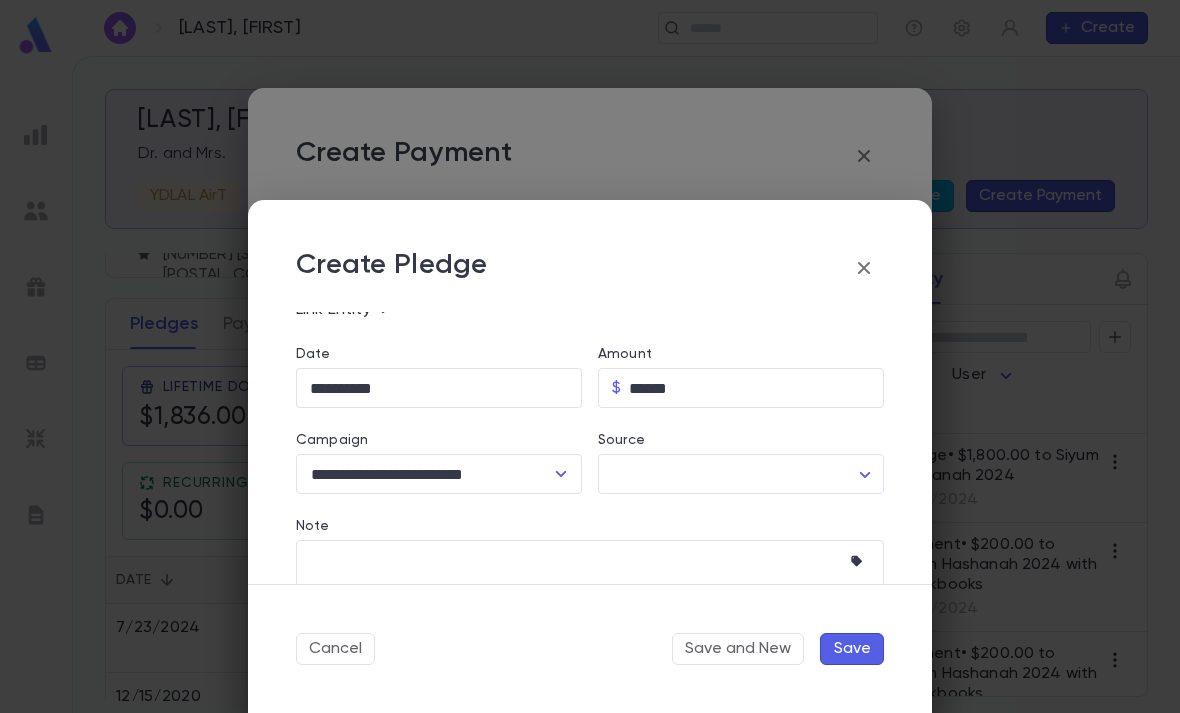 scroll, scrollTop: 170, scrollLeft: 0, axis: vertical 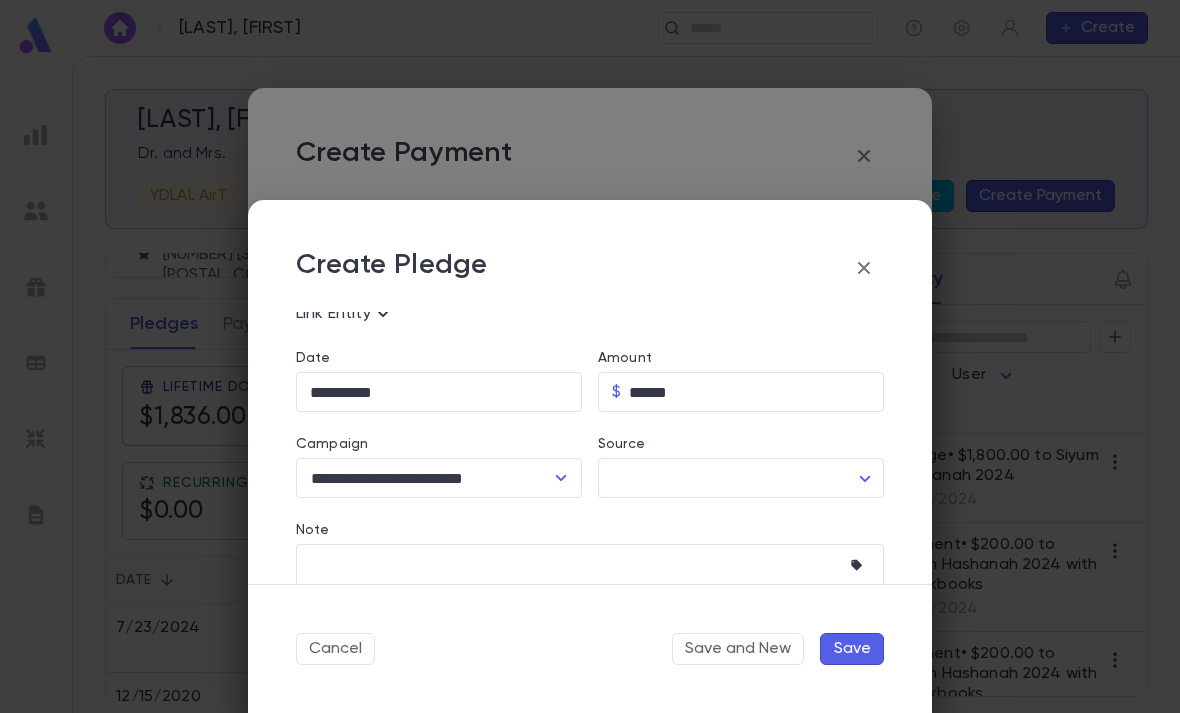 click on "Save" at bounding box center (852, 649) 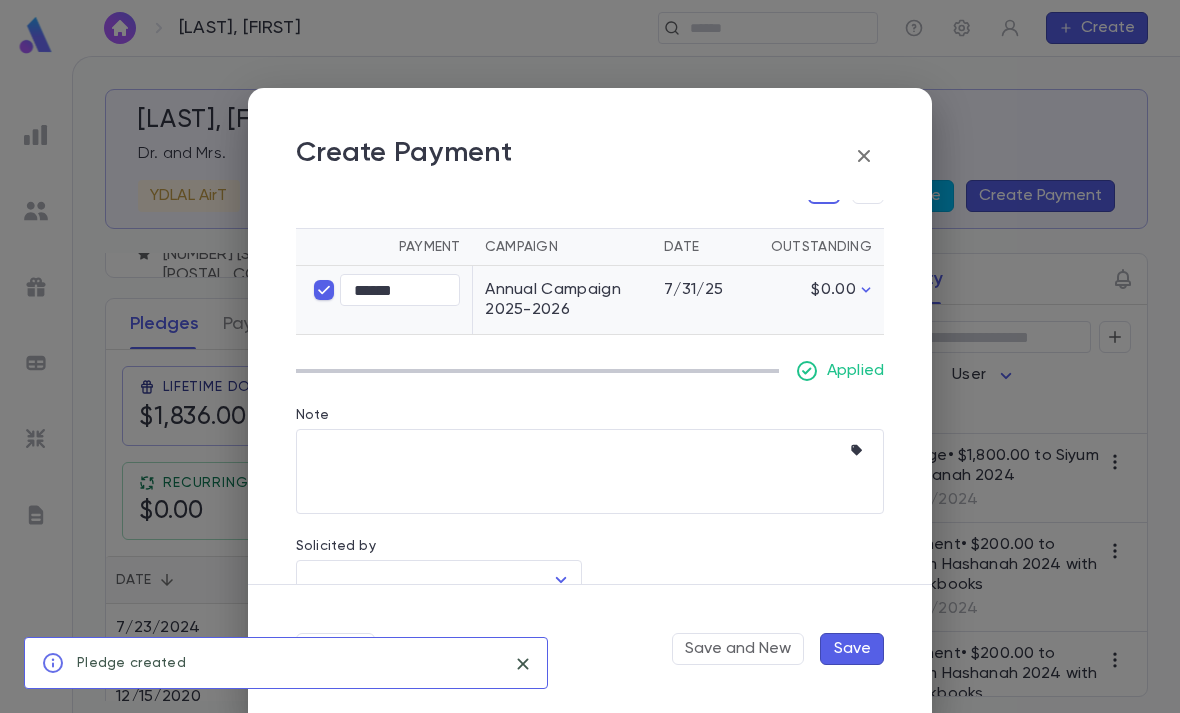 scroll, scrollTop: 439, scrollLeft: 0, axis: vertical 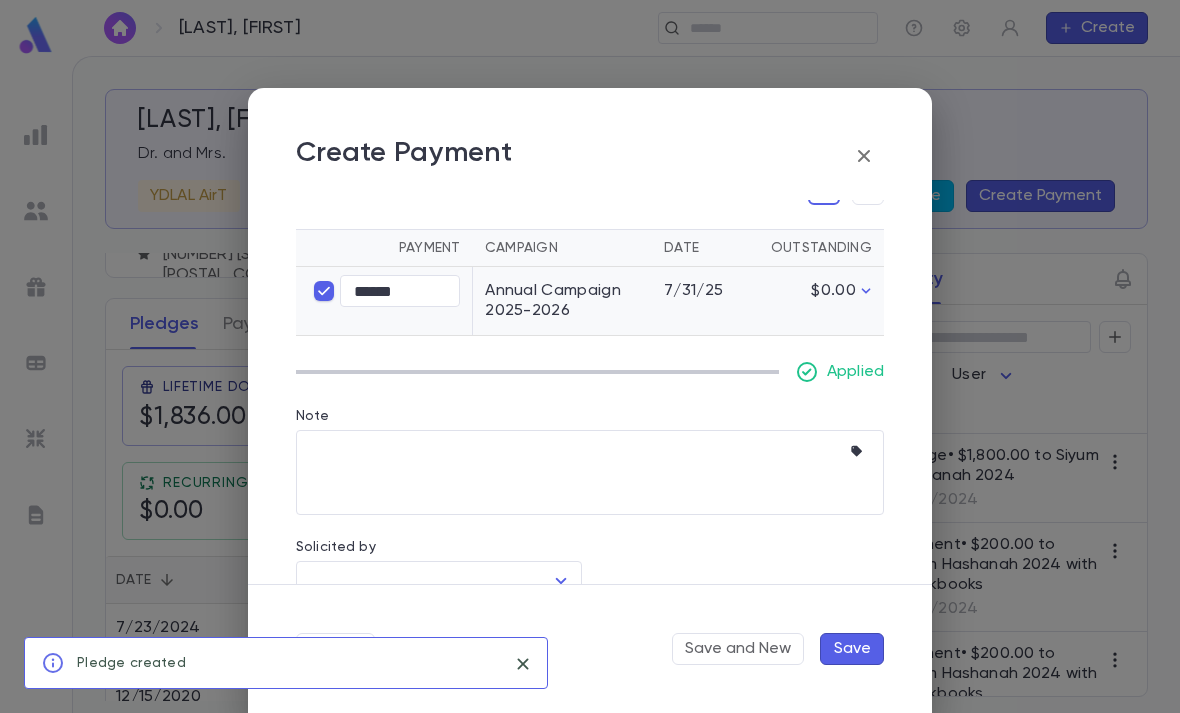 click 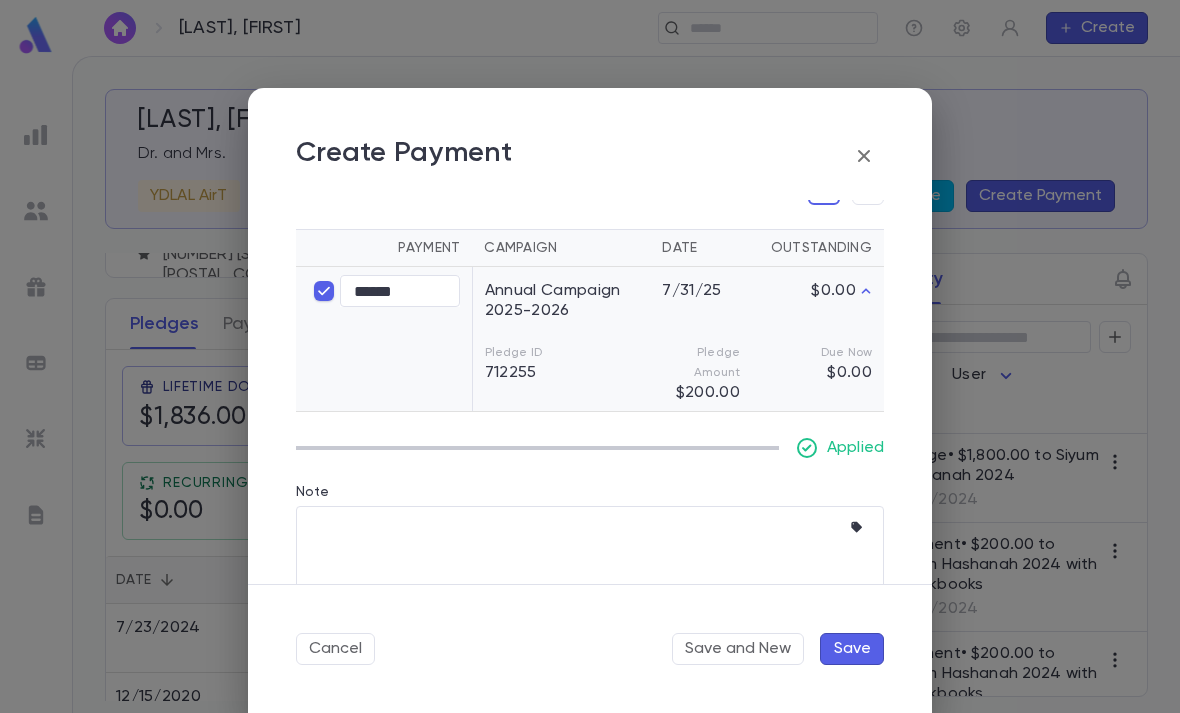click on "******" at bounding box center (400, 291) 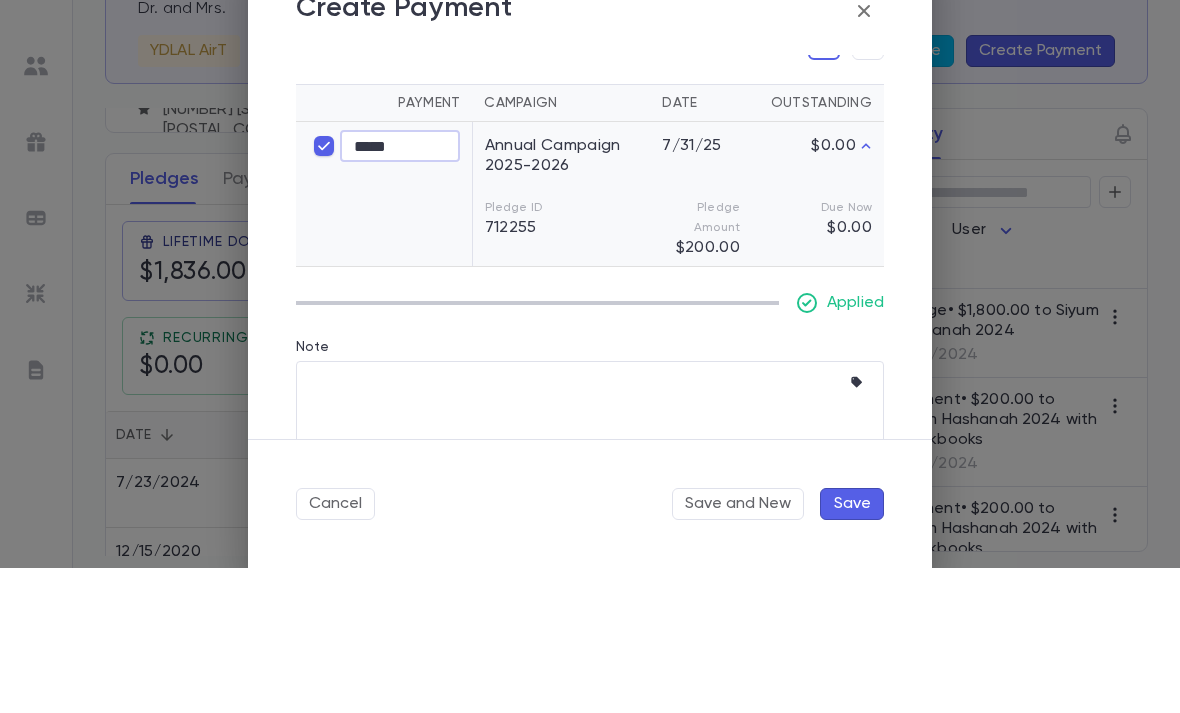 type on "****" 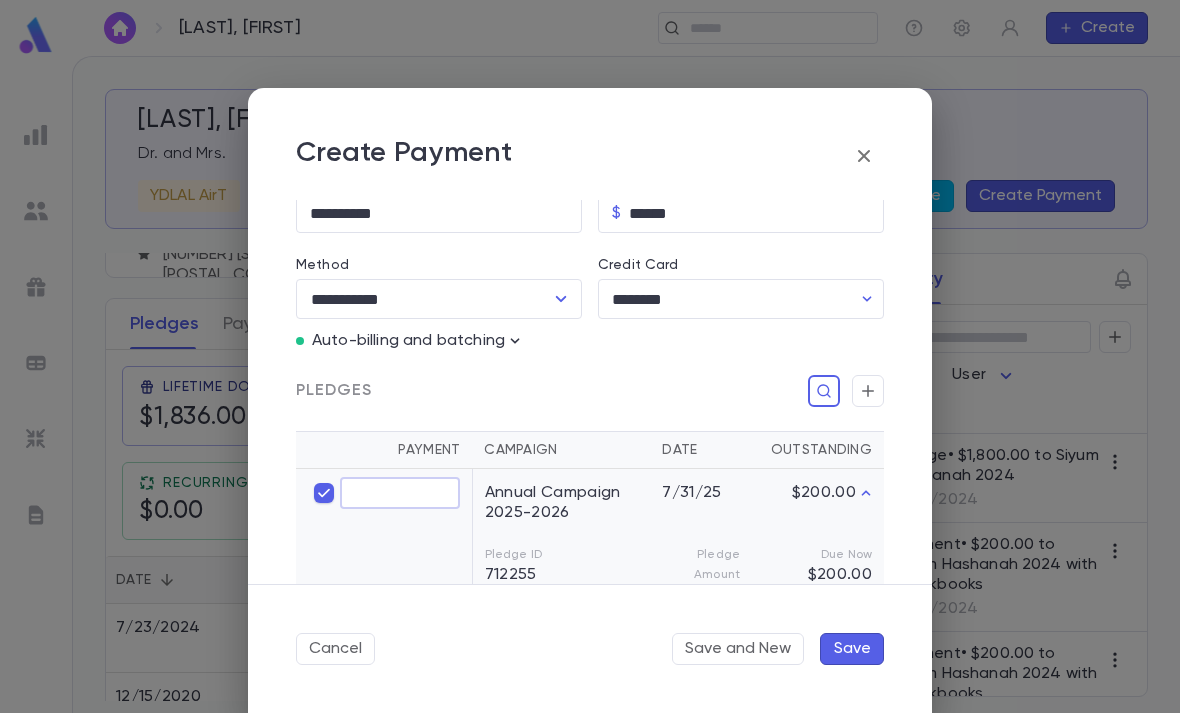 scroll, scrollTop: 242, scrollLeft: 0, axis: vertical 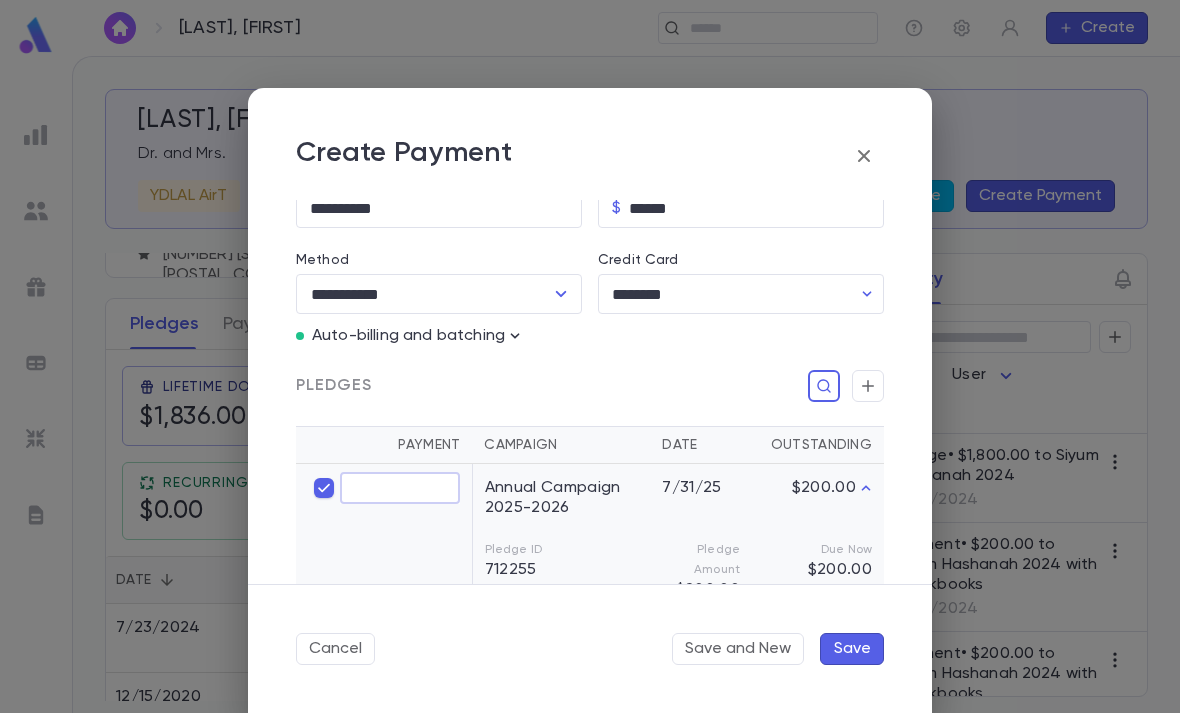 click at bounding box center [400, 488] 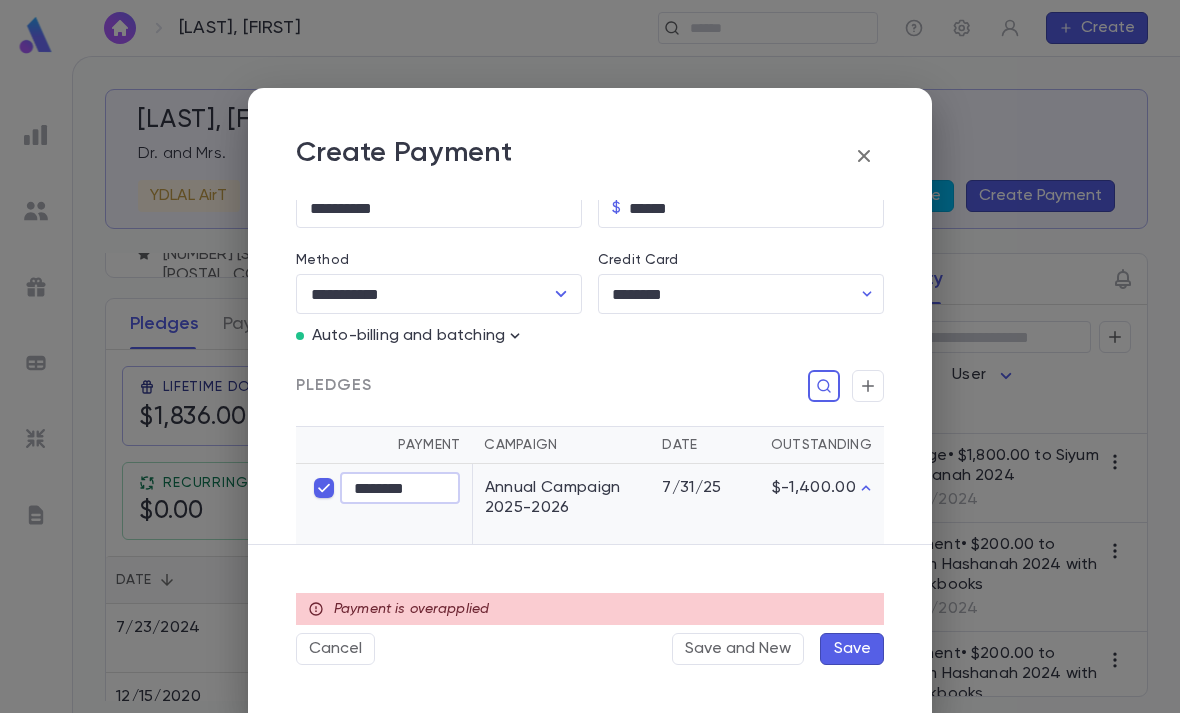 click on "********" at bounding box center [400, 488] 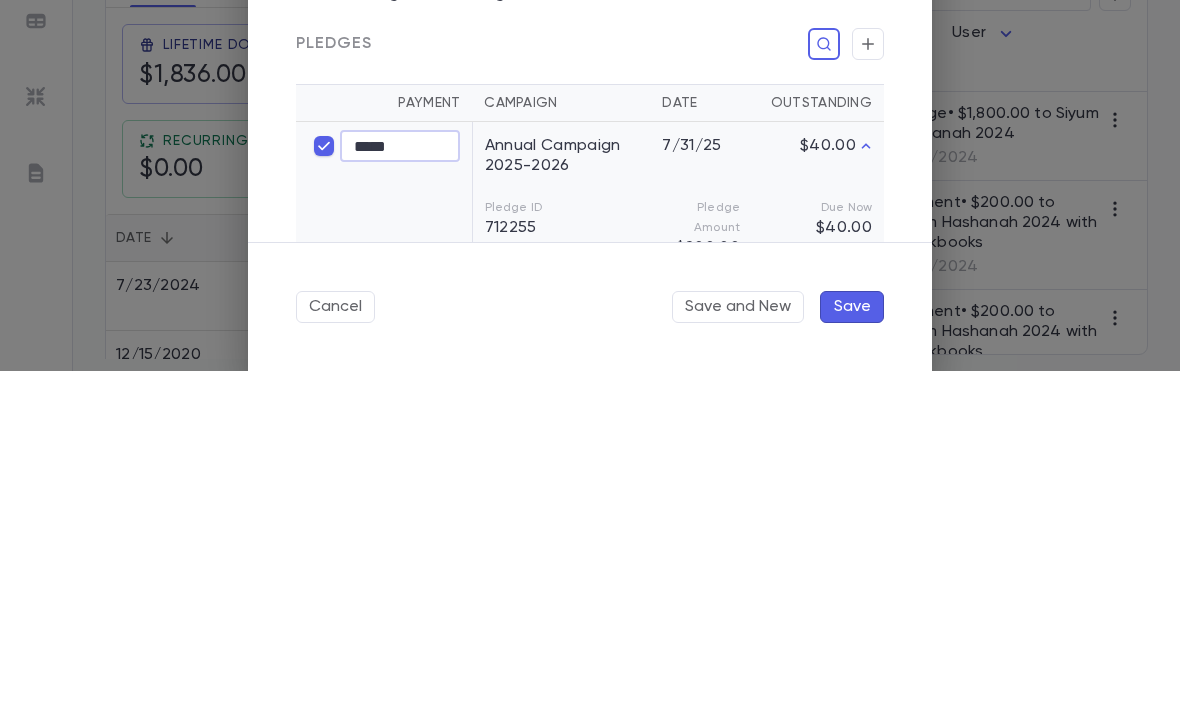 type on "****" 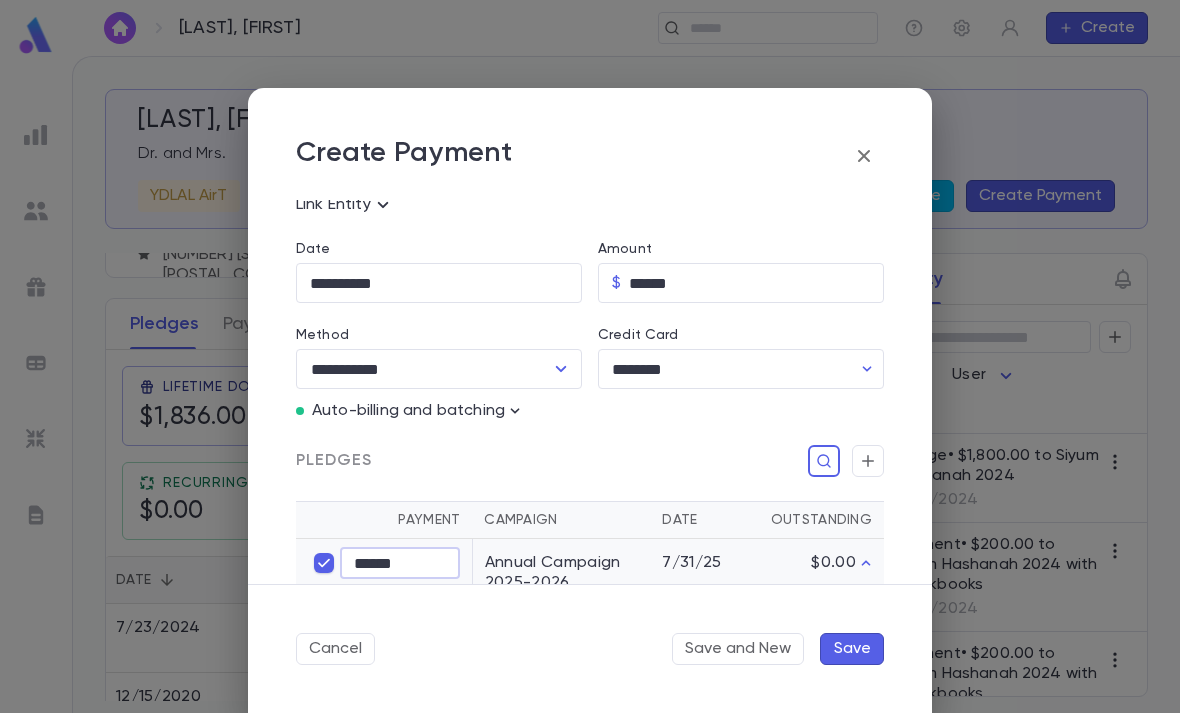 scroll, scrollTop: 171, scrollLeft: 0, axis: vertical 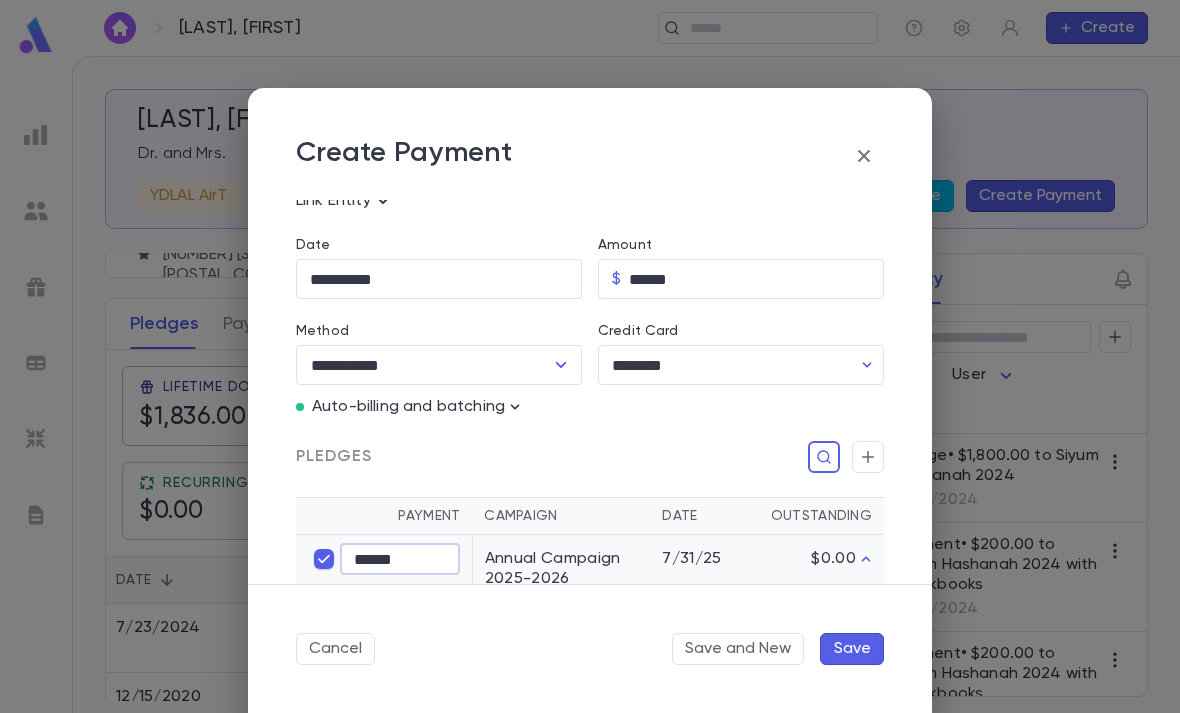 type on "******" 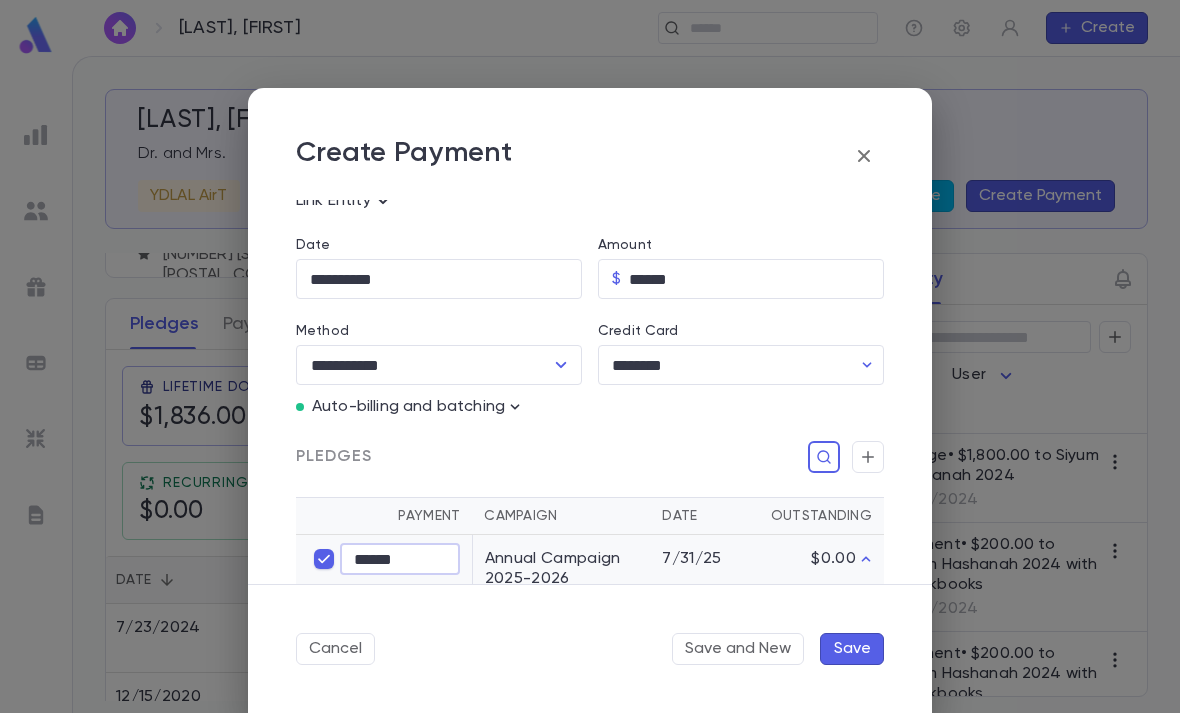 click on "$0.00" at bounding box center (818, 569) 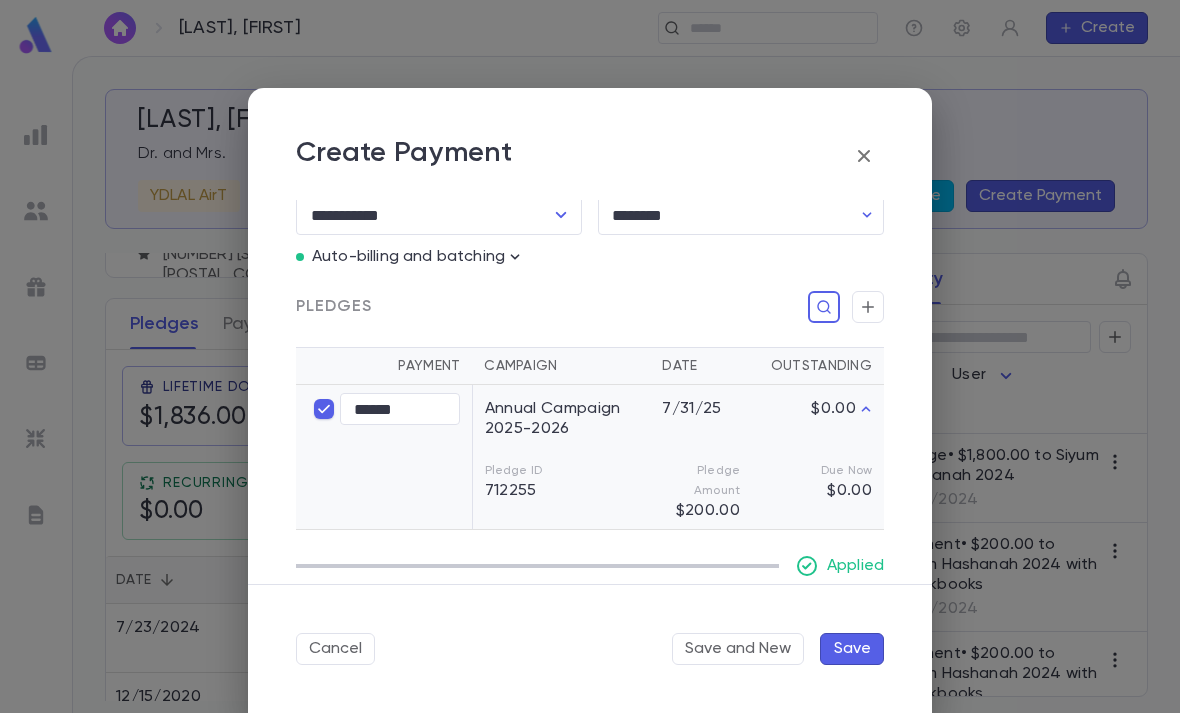 scroll, scrollTop: 331, scrollLeft: 0, axis: vertical 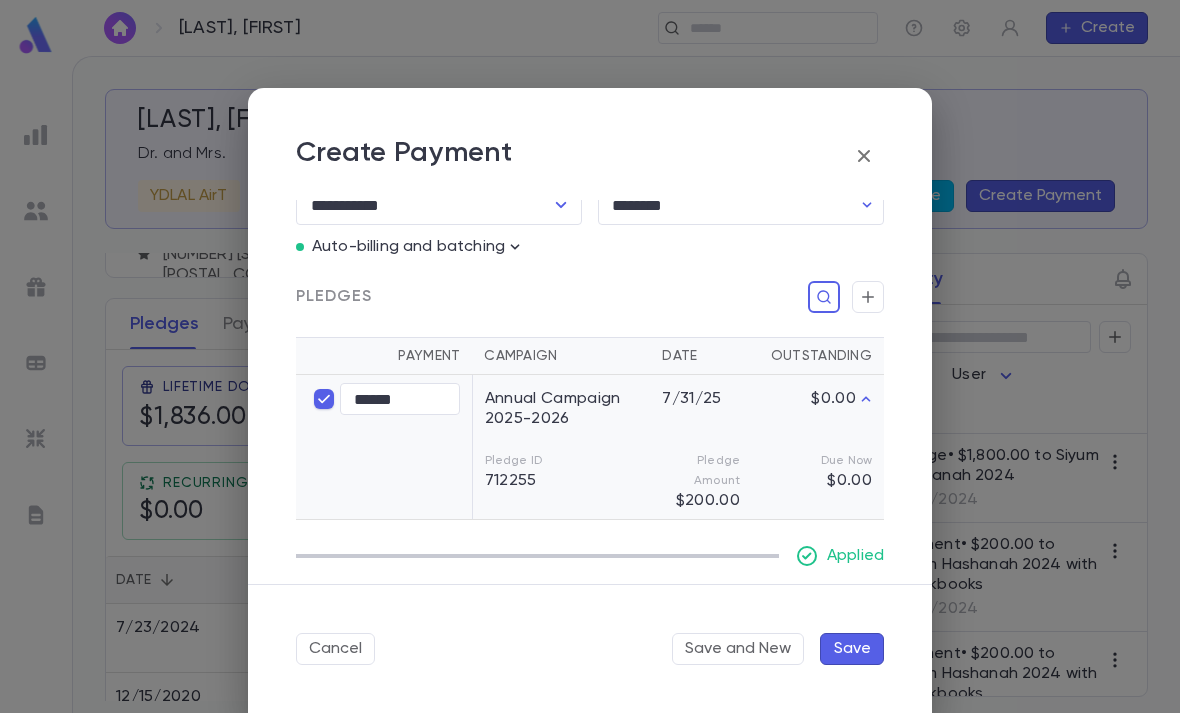 click on "Save" at bounding box center (852, 649) 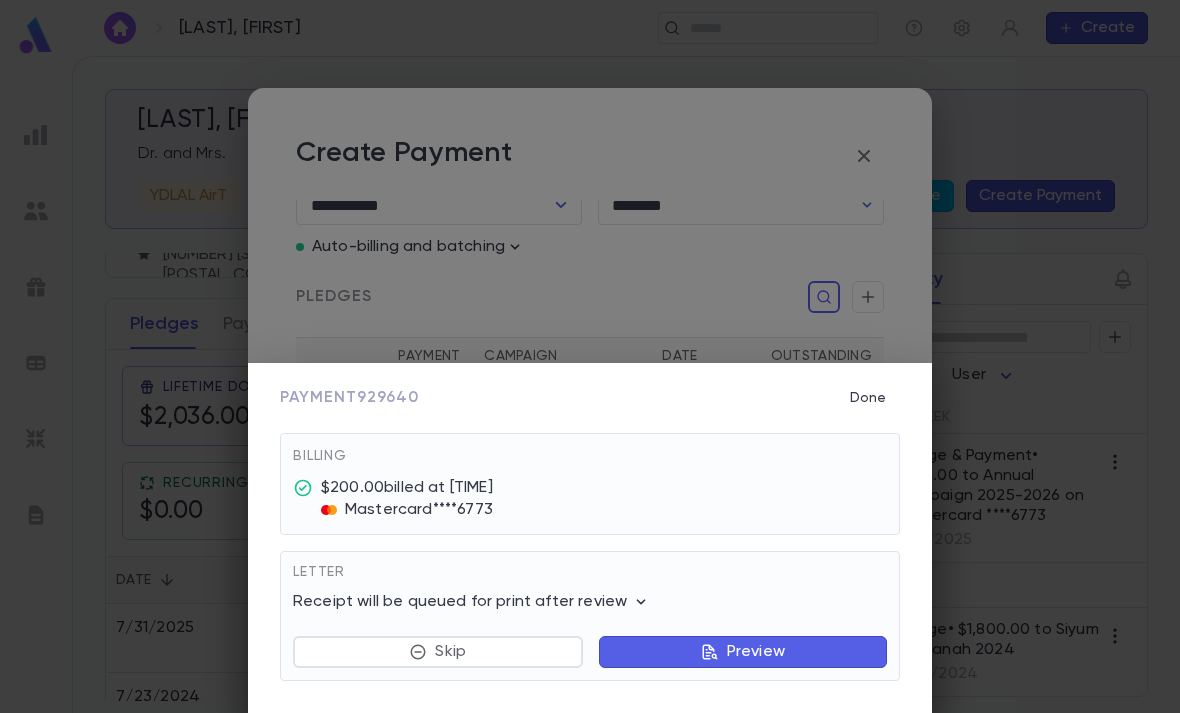 scroll, scrollTop: 225, scrollLeft: 0, axis: vertical 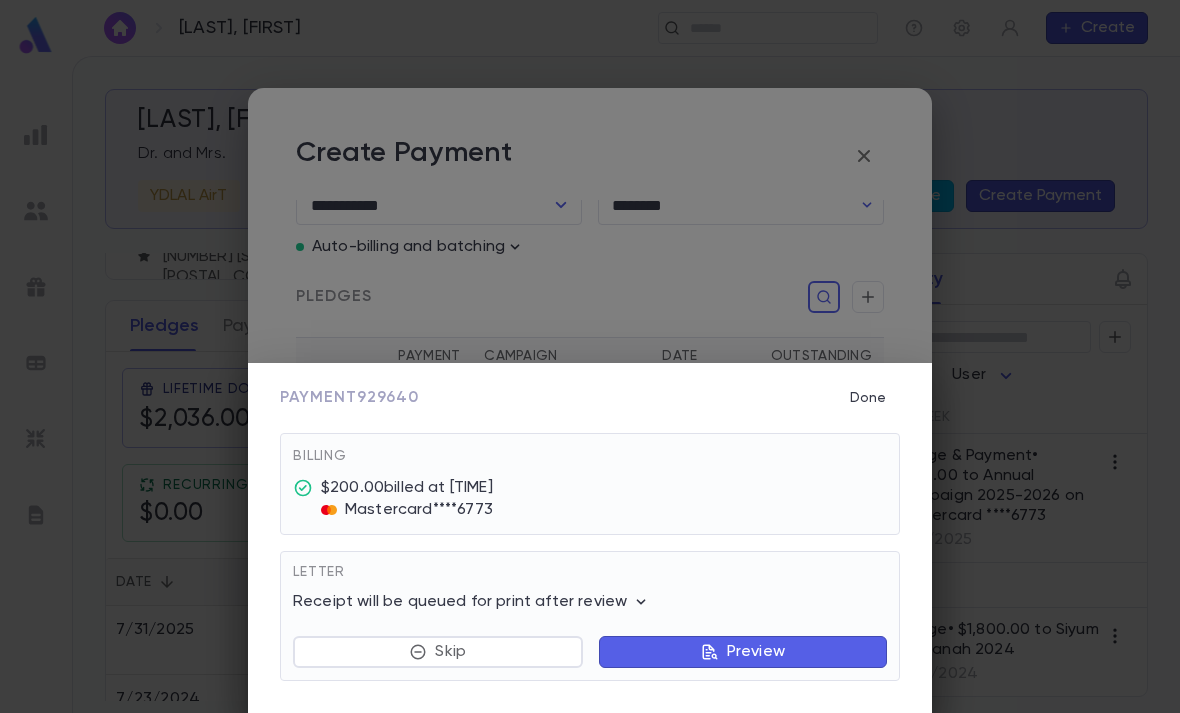 click on "Done" at bounding box center (868, 398) 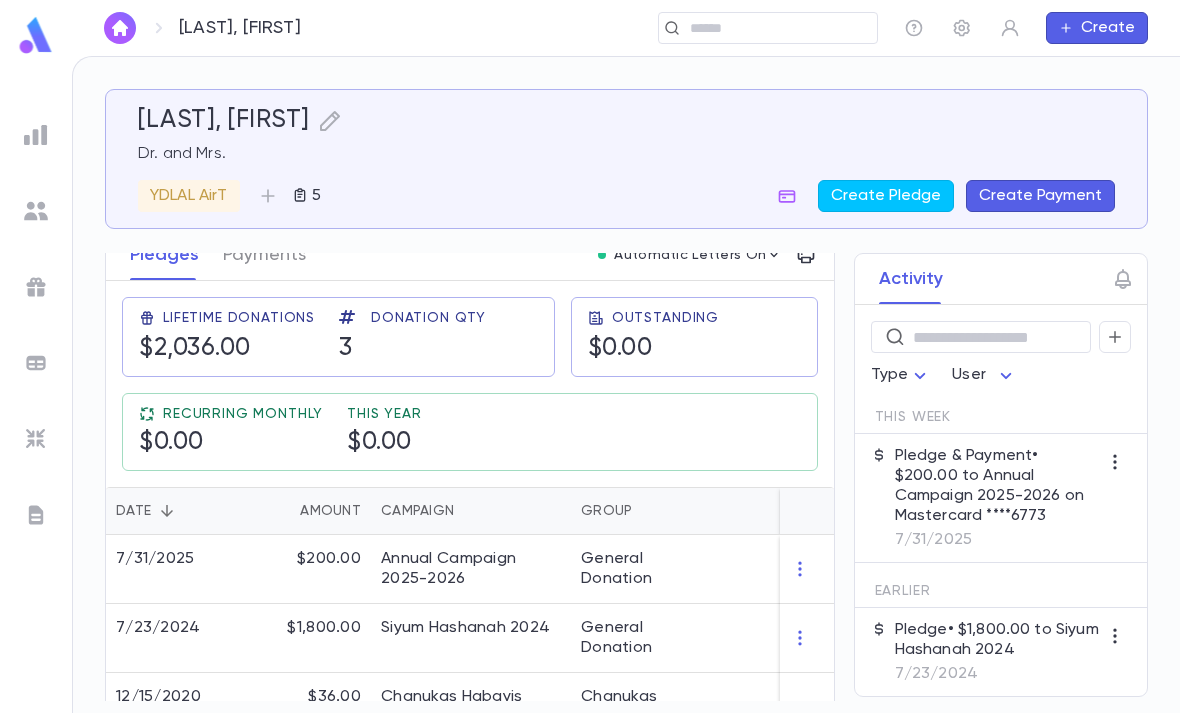 scroll, scrollTop: 296, scrollLeft: 0, axis: vertical 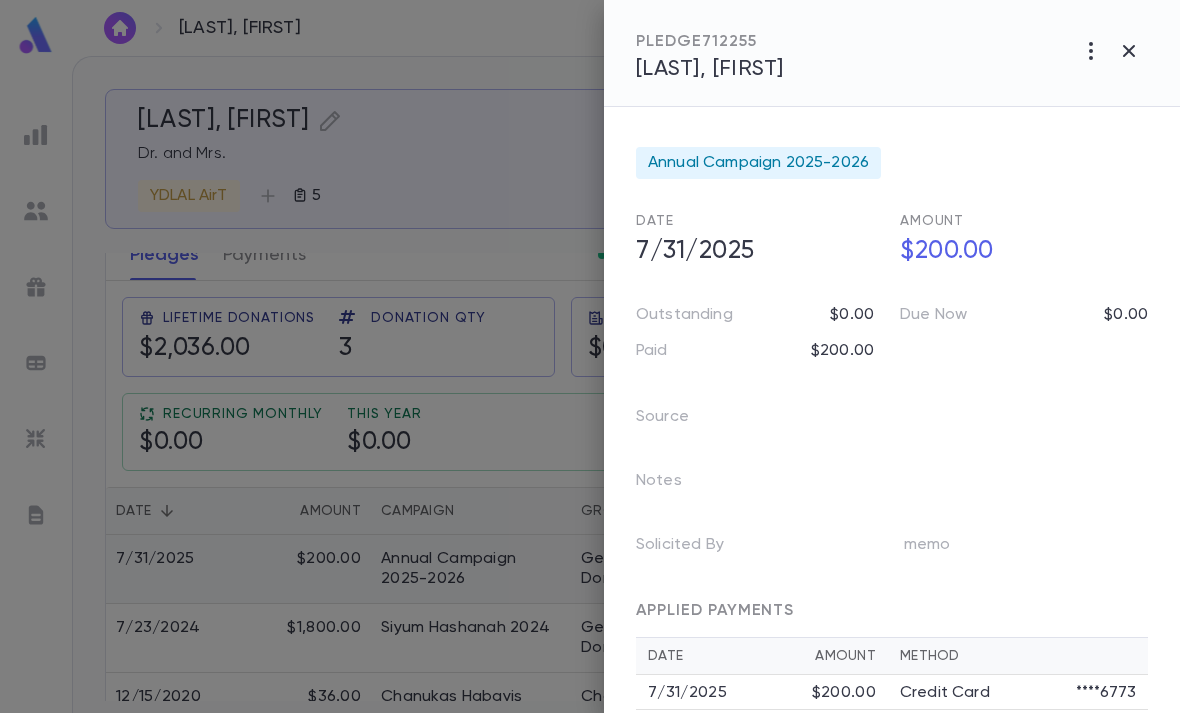 click on "$200.00" at bounding box center [1018, 252] 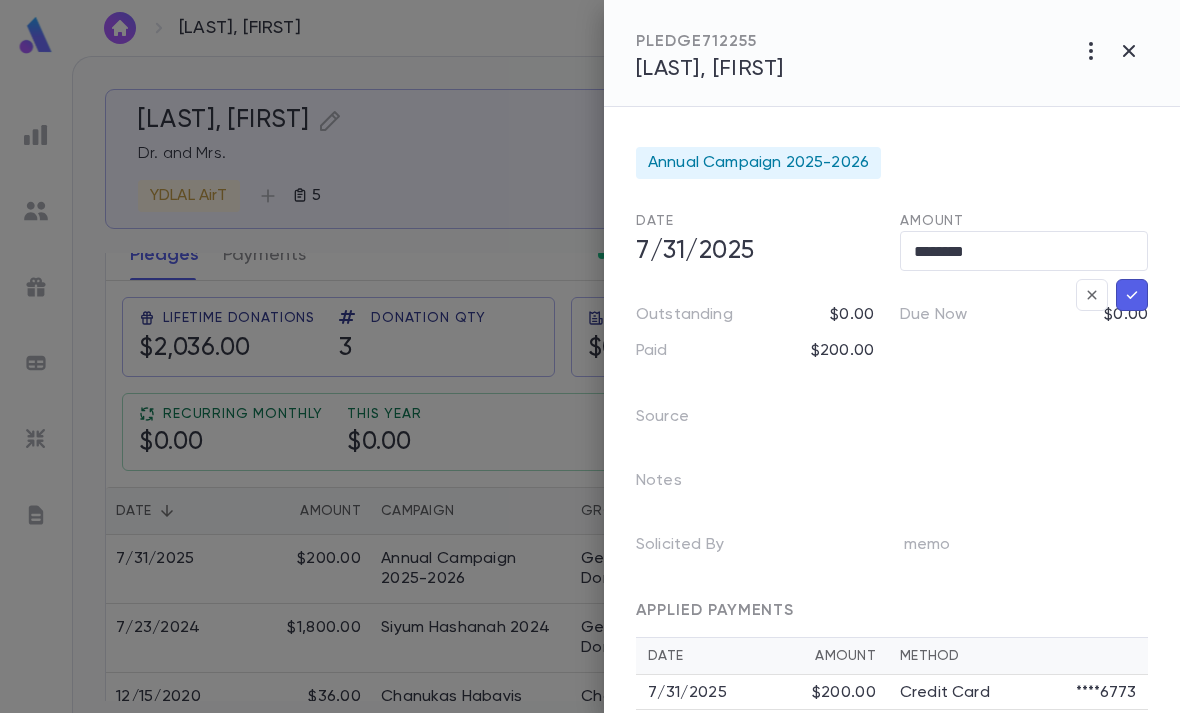 click on "********" at bounding box center [1024, 251] 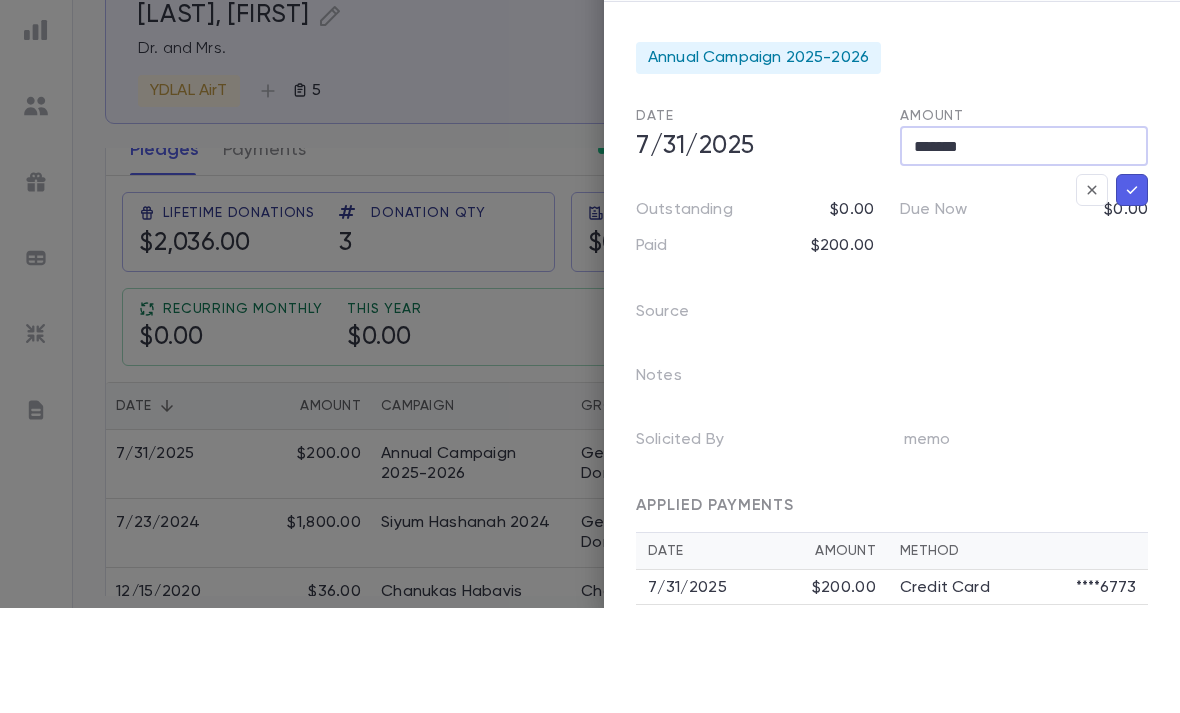 type on "******" 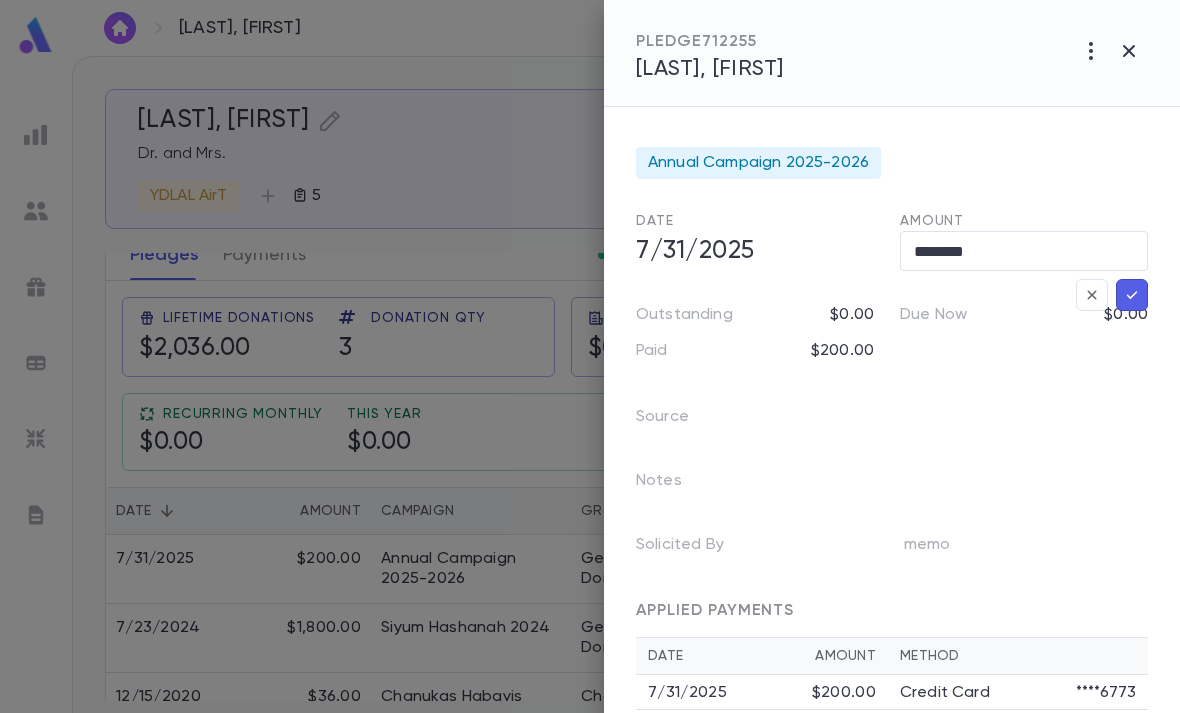 click on "********" at bounding box center (1024, 251) 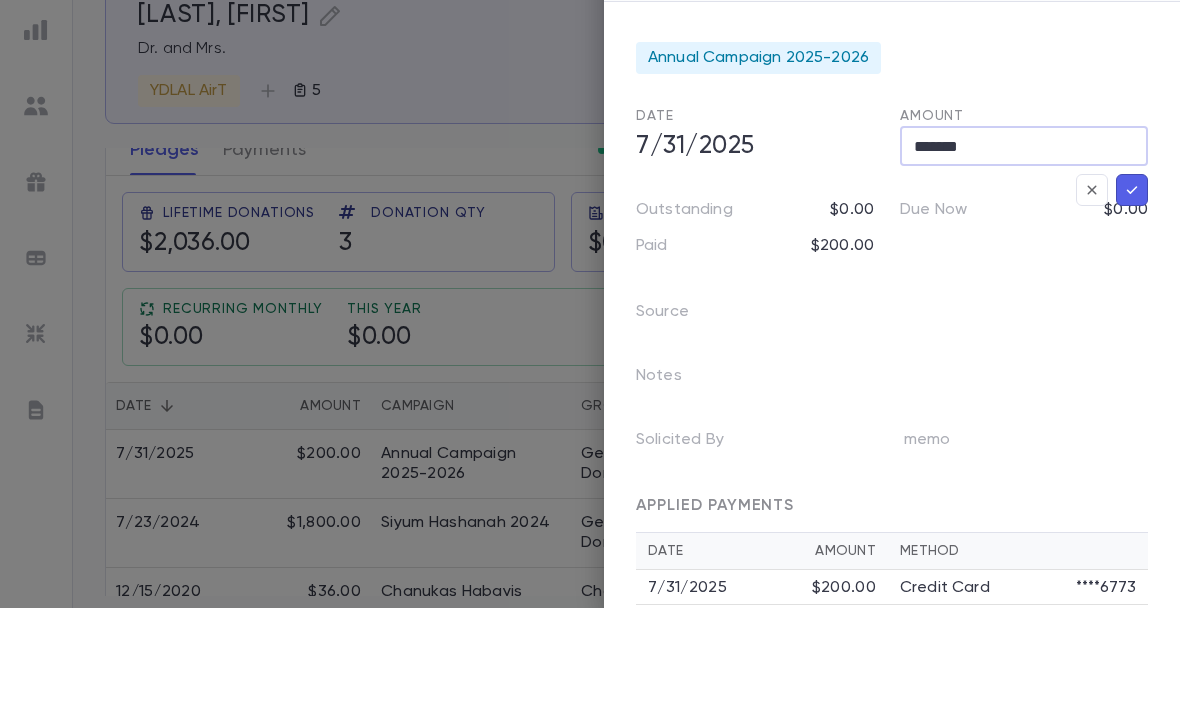 type on "******" 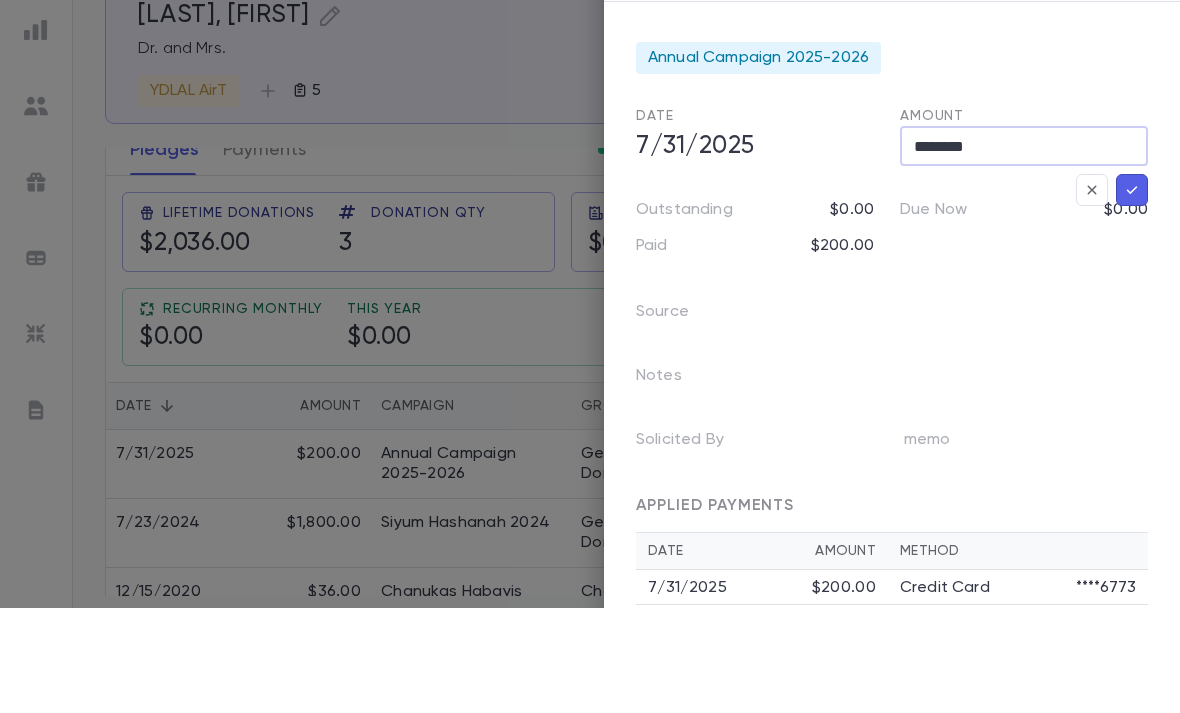 type on "**********" 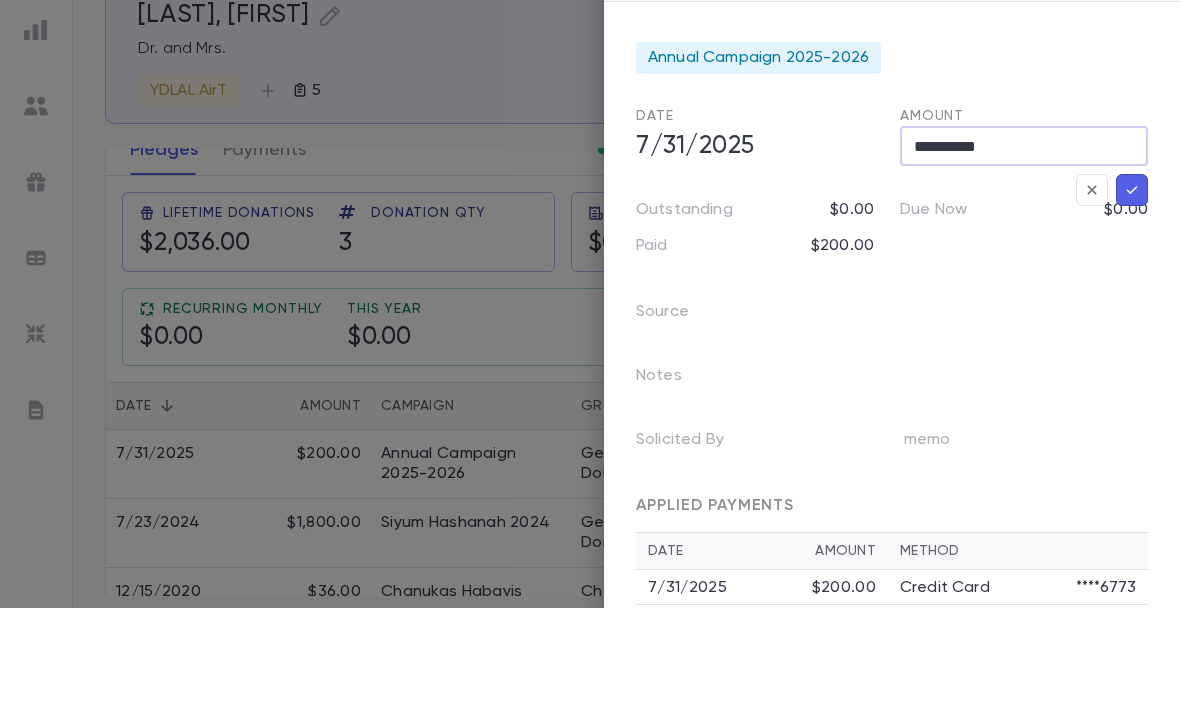 click 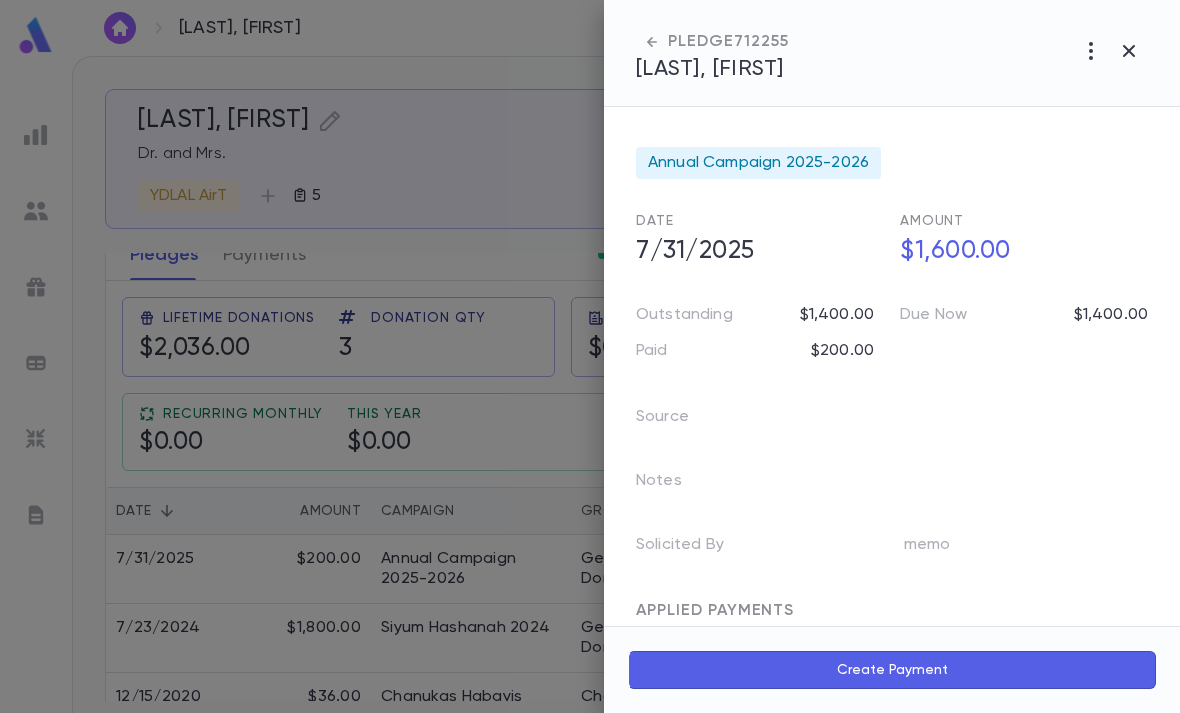 click on "Create Payment" at bounding box center (892, 670) 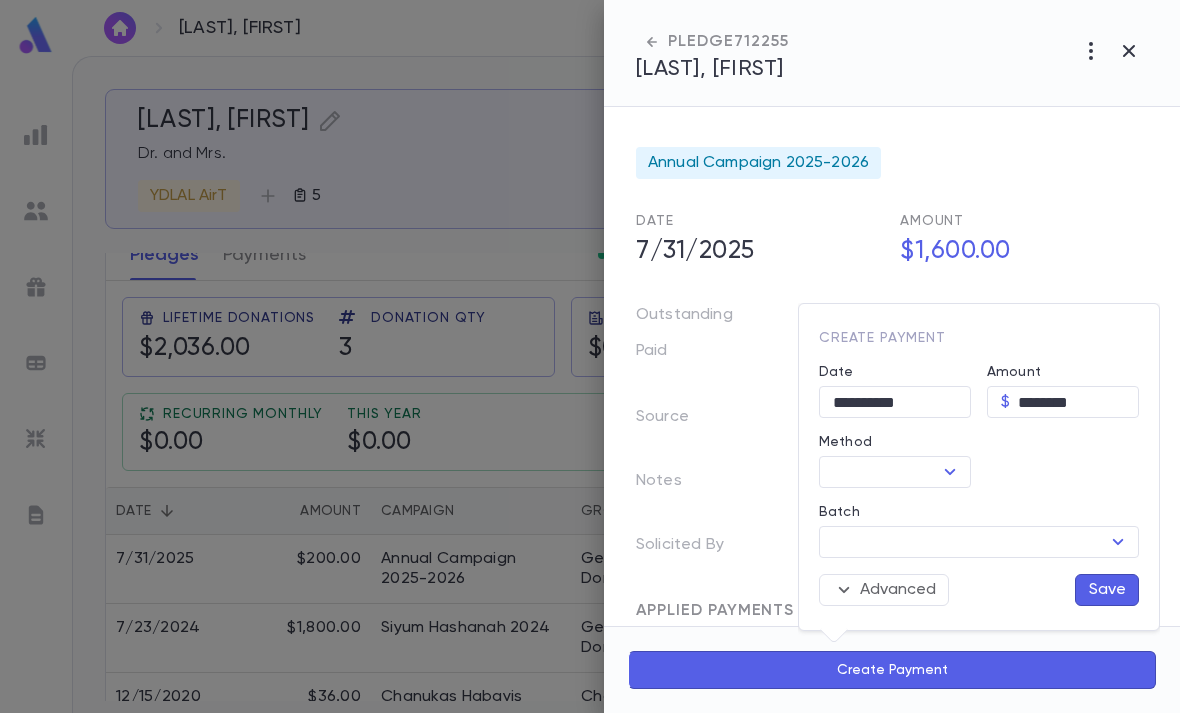 click on "********" at bounding box center [1078, 402] 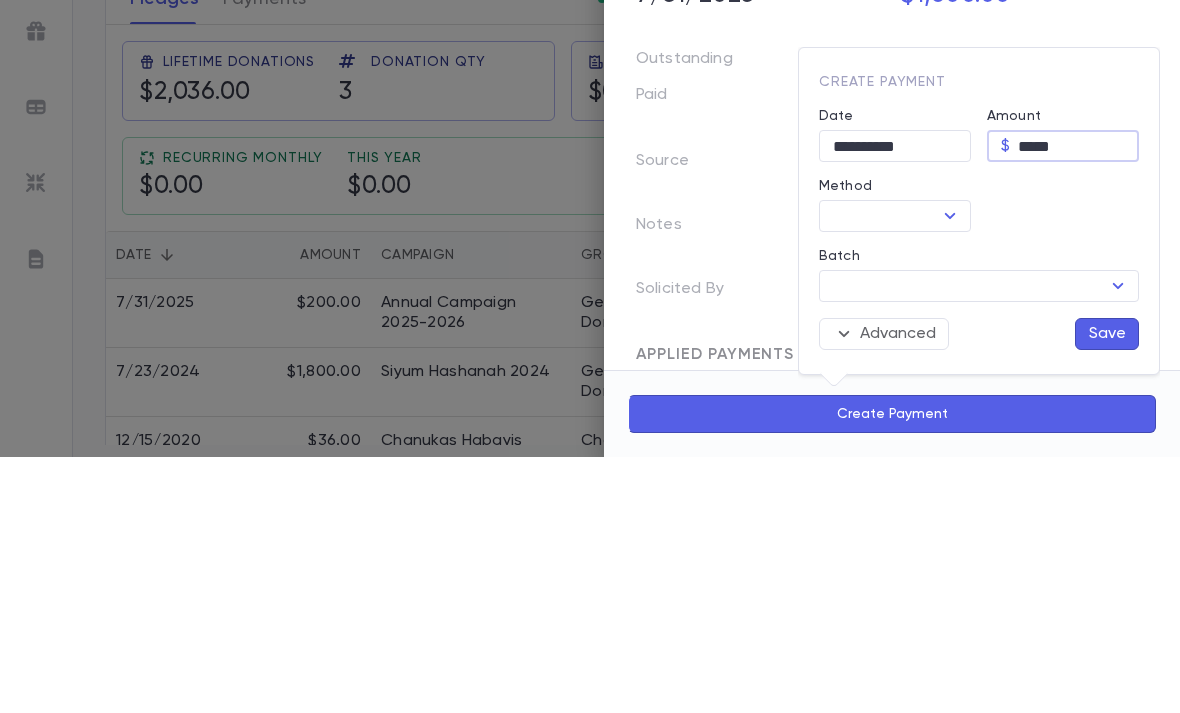 type on "****" 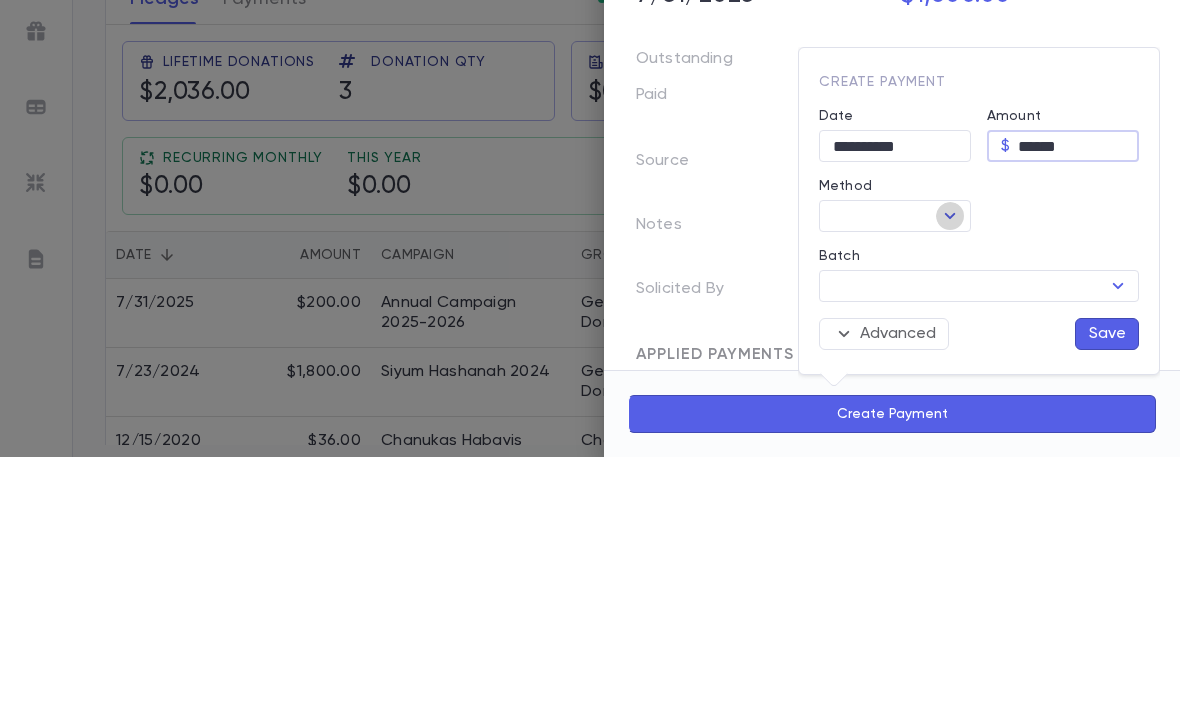 click 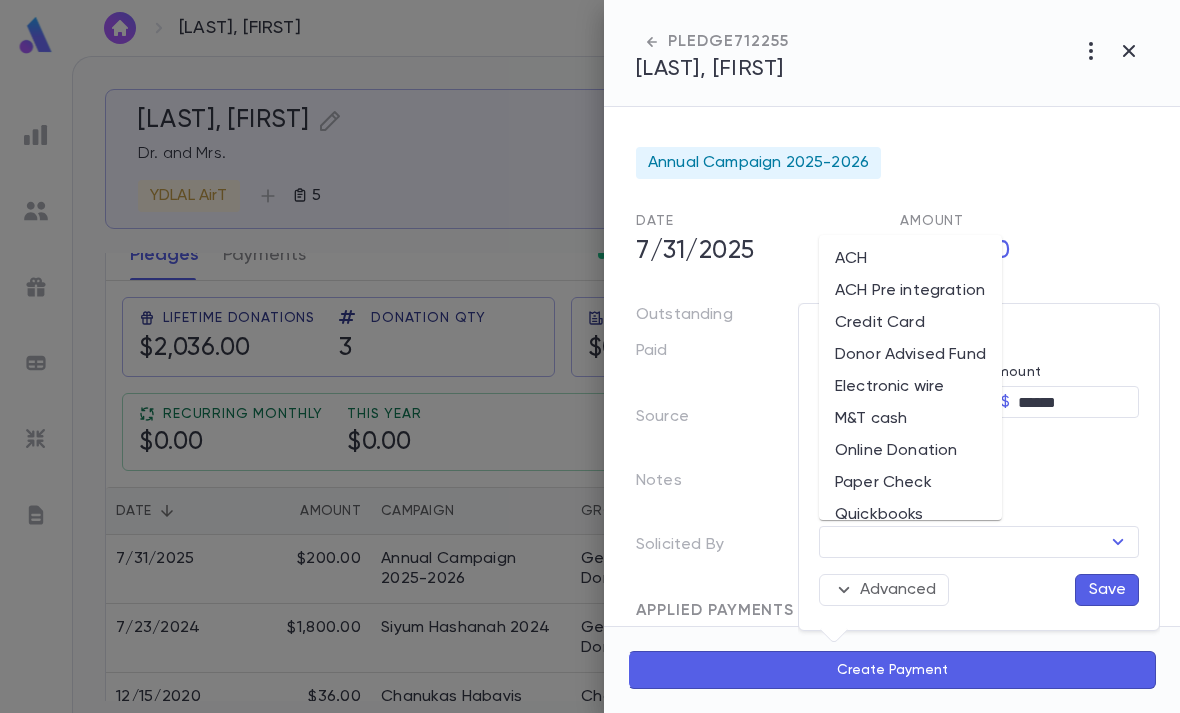 click on "Credit Card" at bounding box center (910, 323) 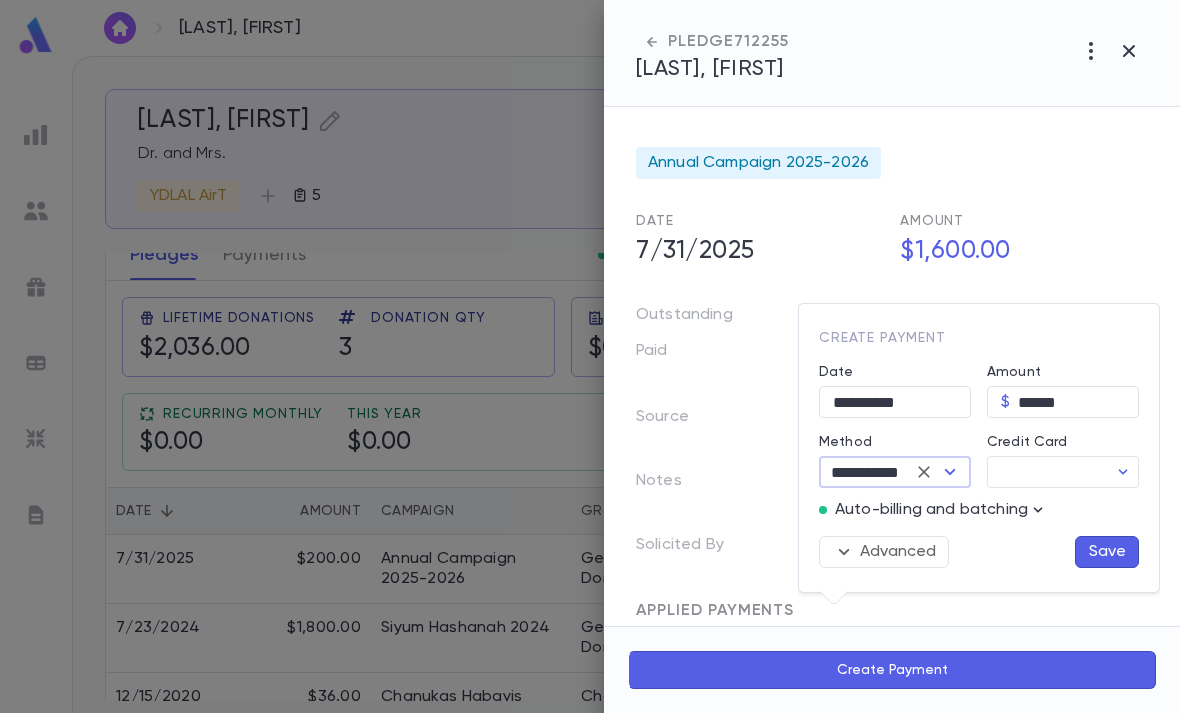 click on "Credit Card" at bounding box center (1047, 472) 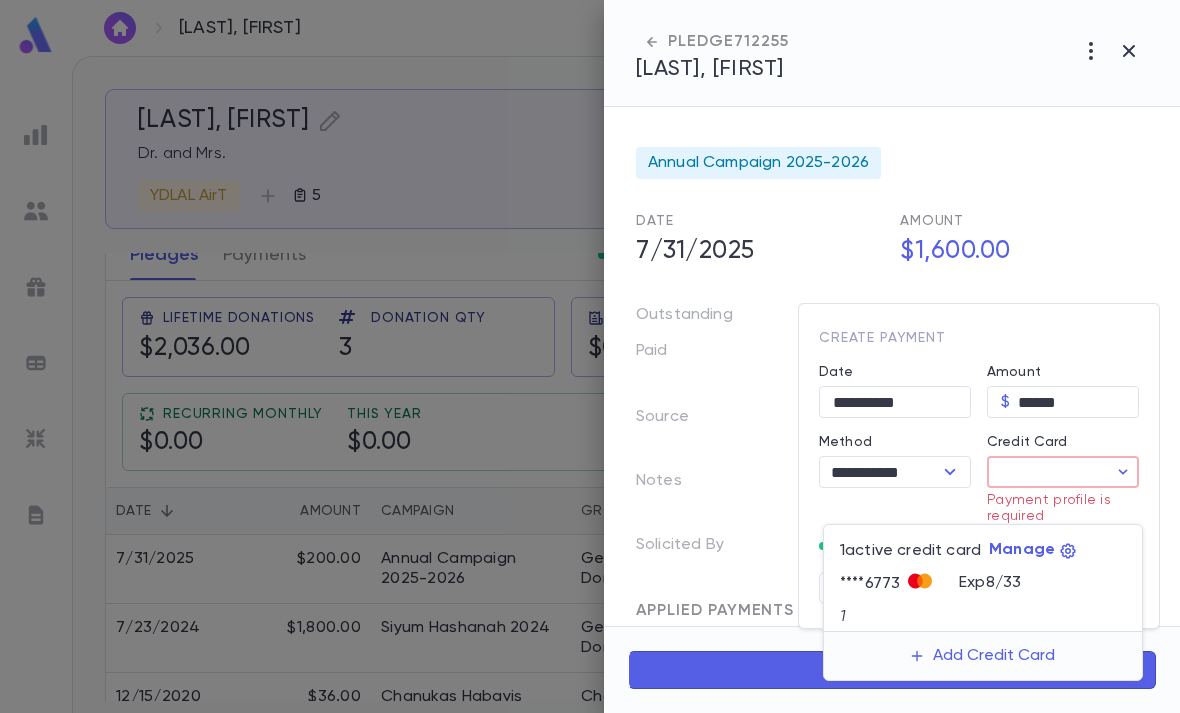 click on "Add   Credit Card" at bounding box center (983, 656) 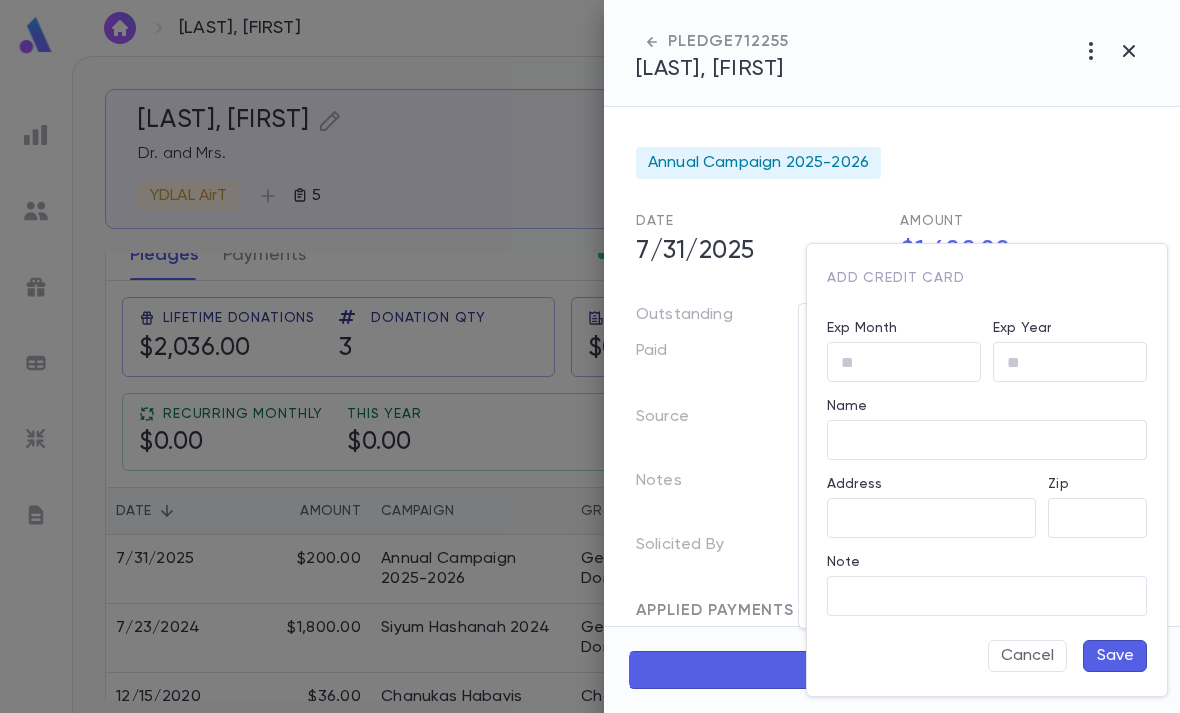type on "**********" 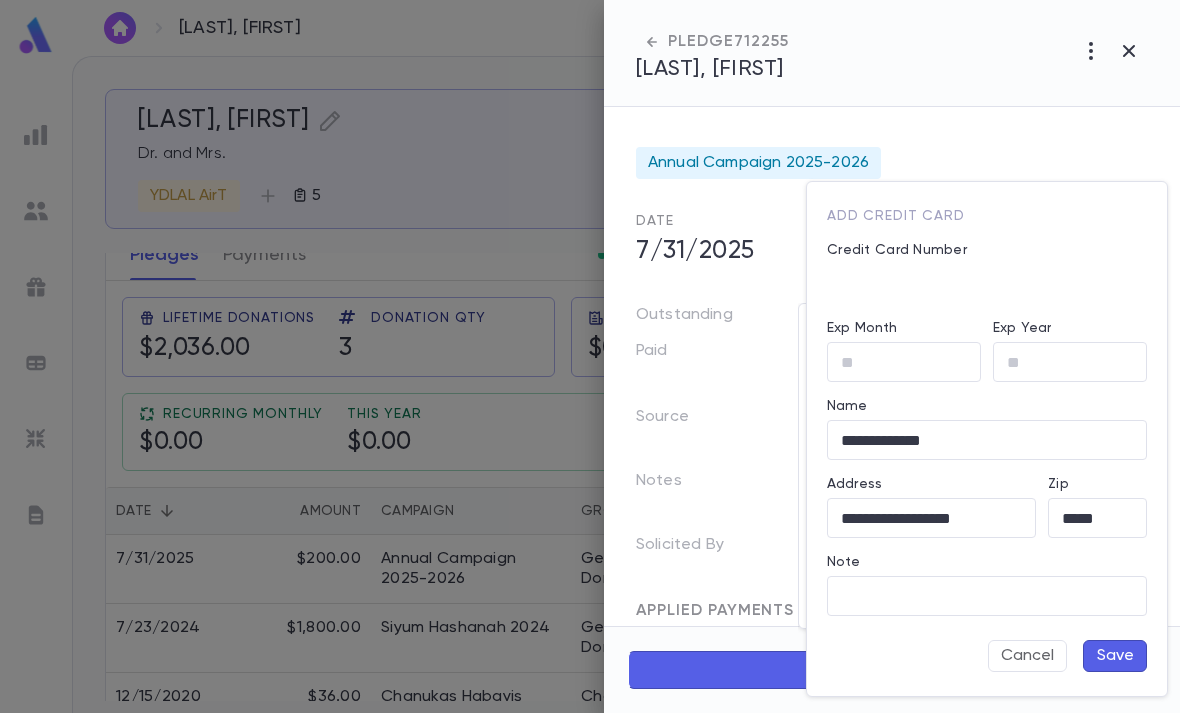 click on "Cancel" at bounding box center (1027, 656) 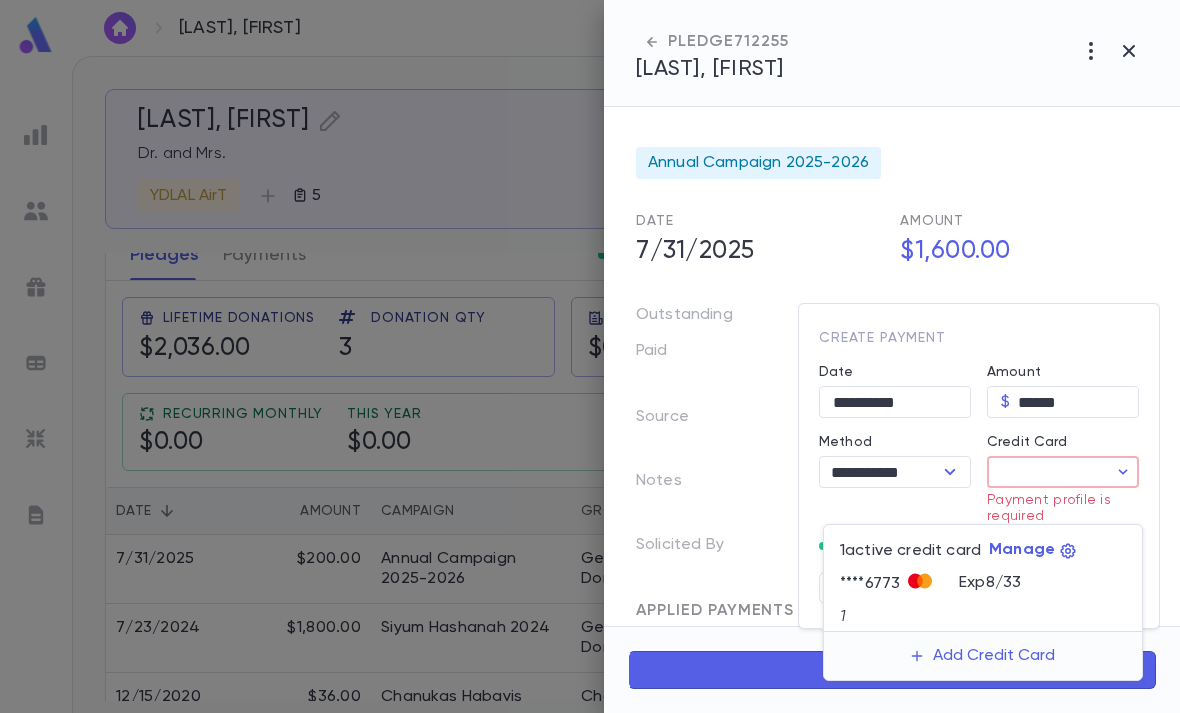 click on "1  active   credit card Manage" at bounding box center (983, 545) 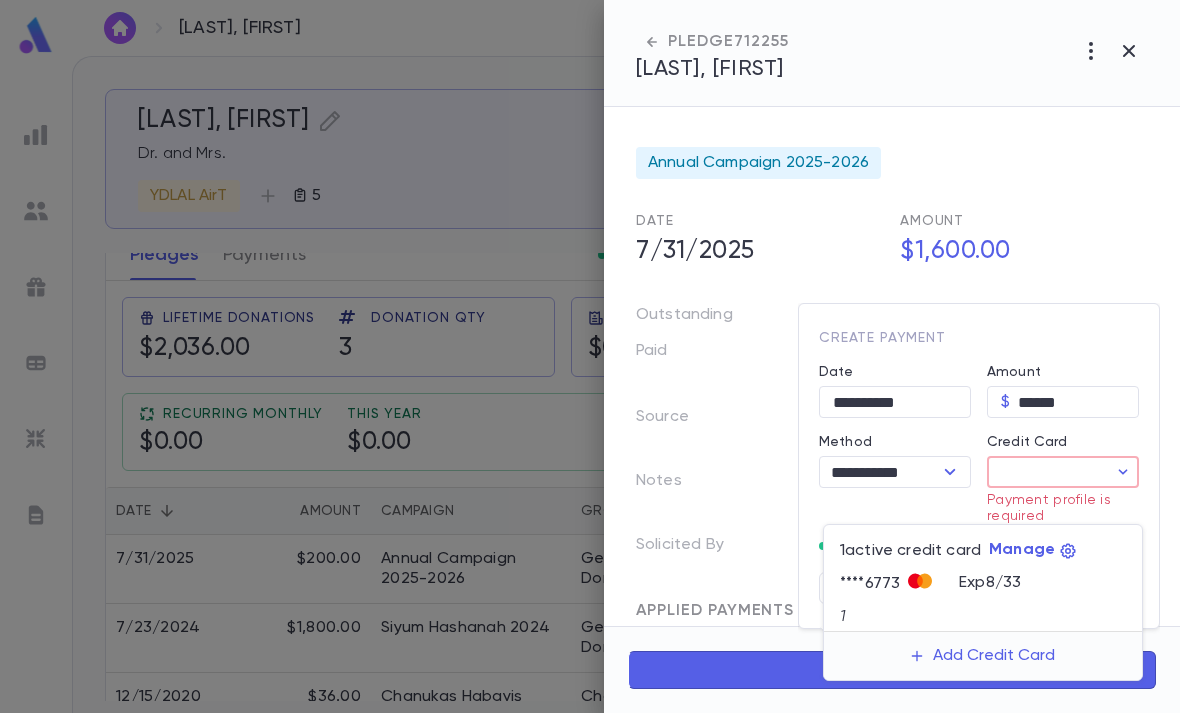 click 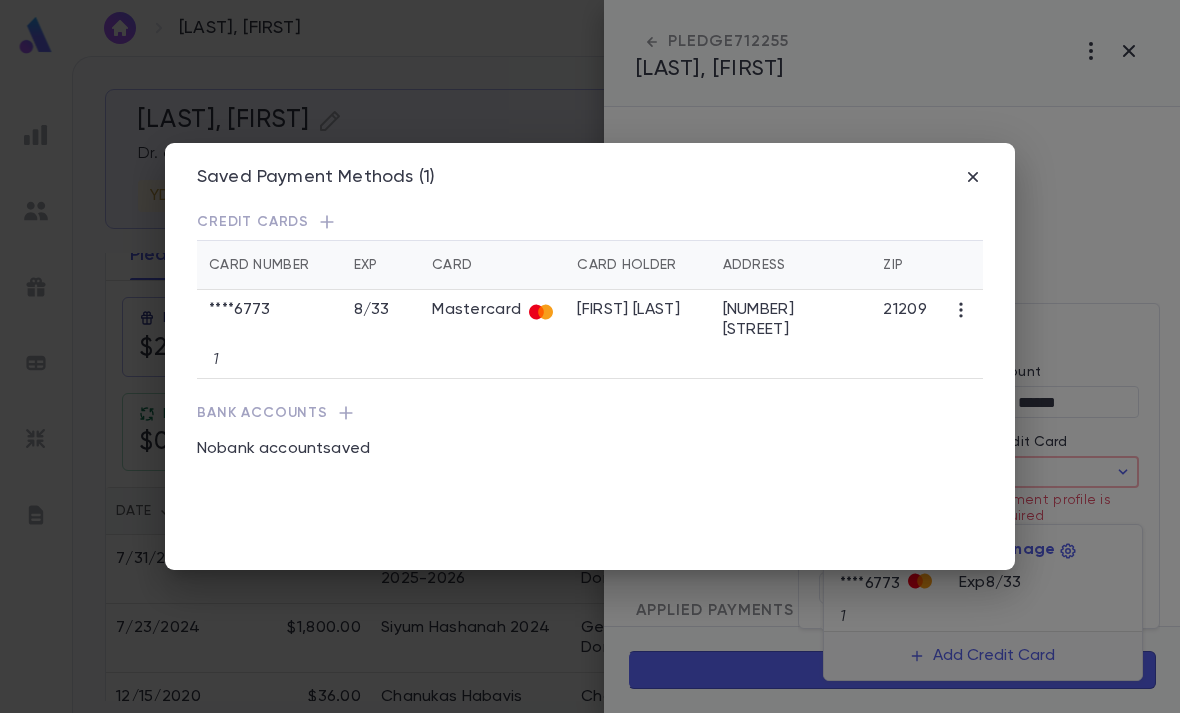 click at bounding box center (961, 320) 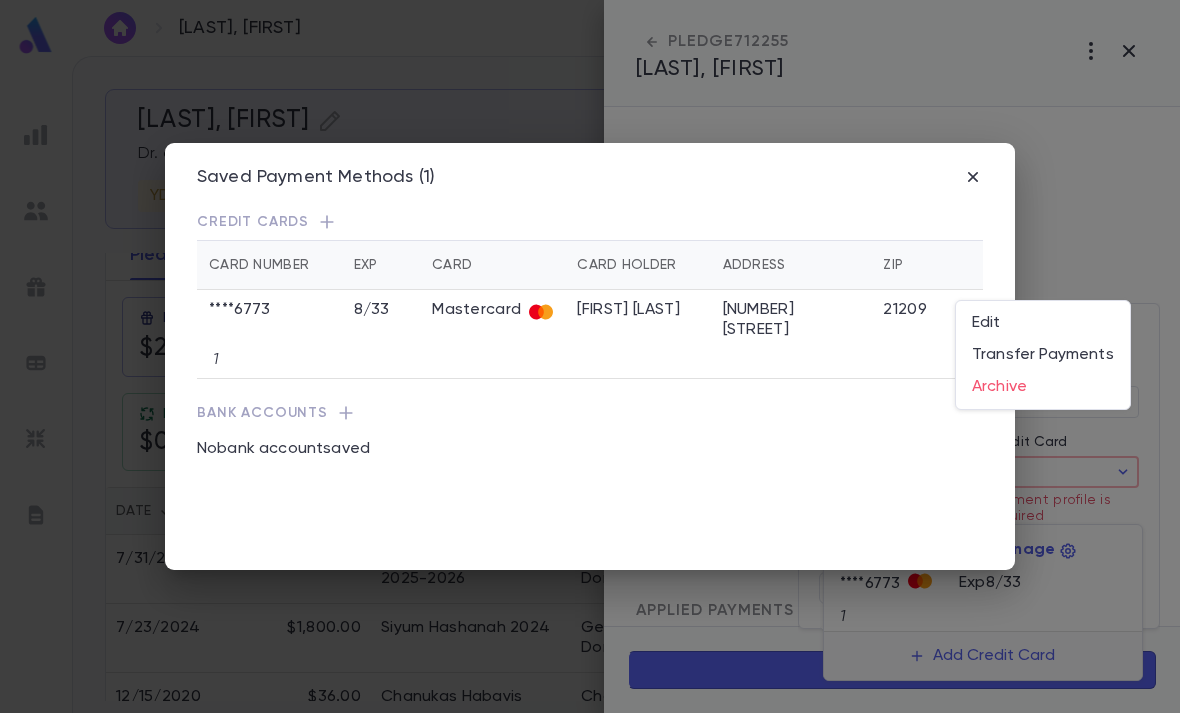 click on "Edit" at bounding box center [1043, 323] 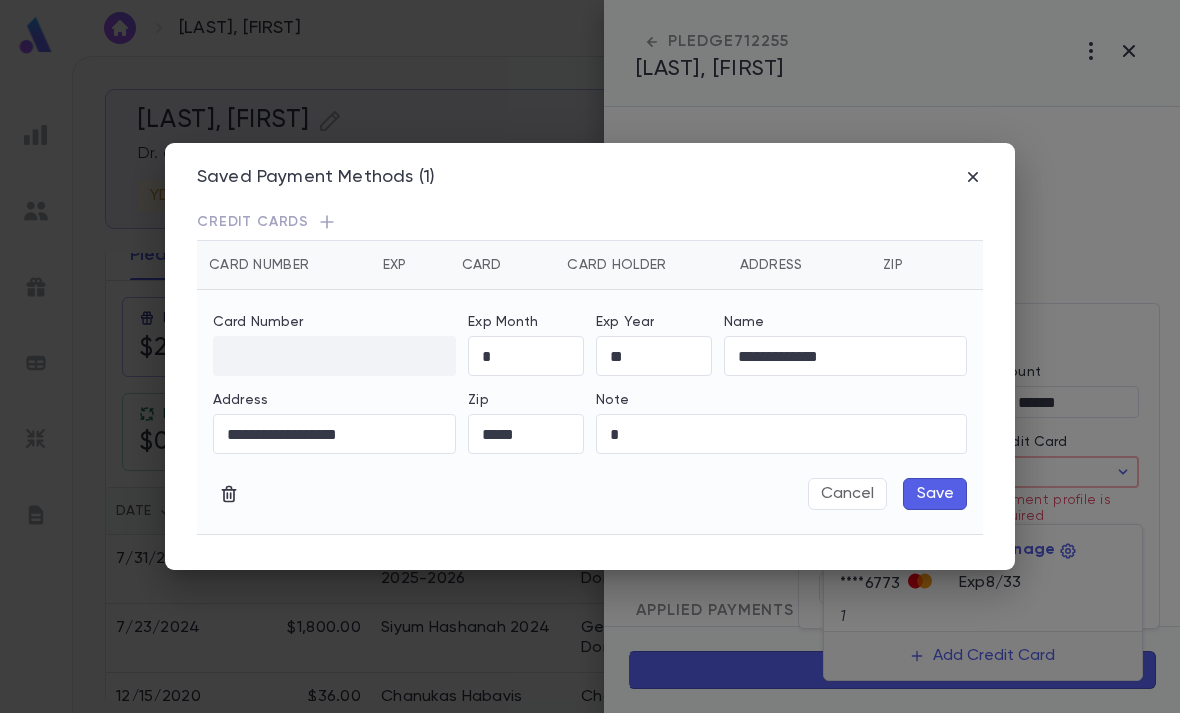 scroll, scrollTop: 0, scrollLeft: 0, axis: both 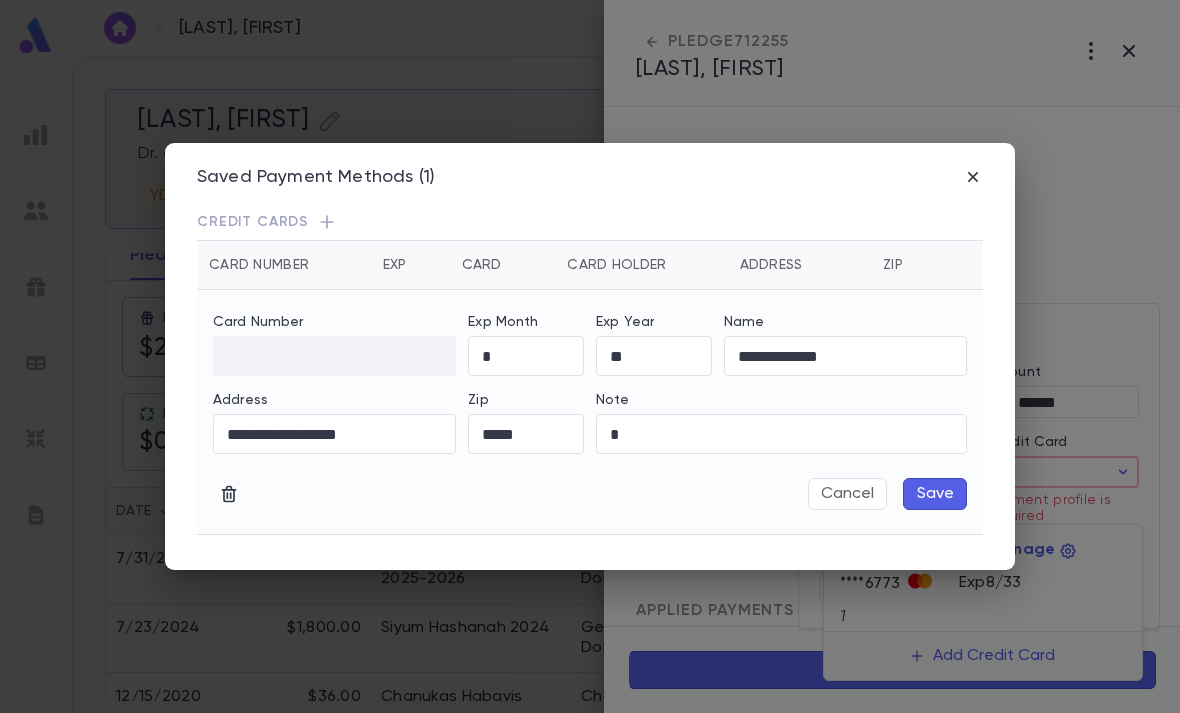 click 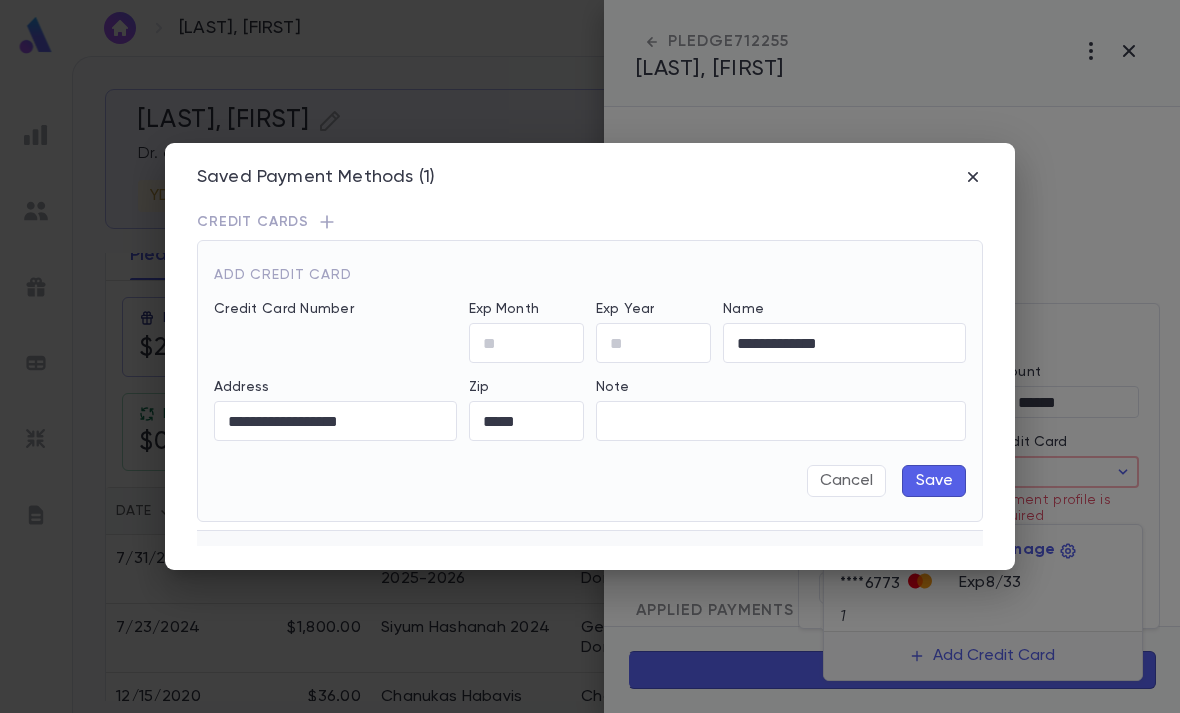 scroll, scrollTop: 0, scrollLeft: 0, axis: both 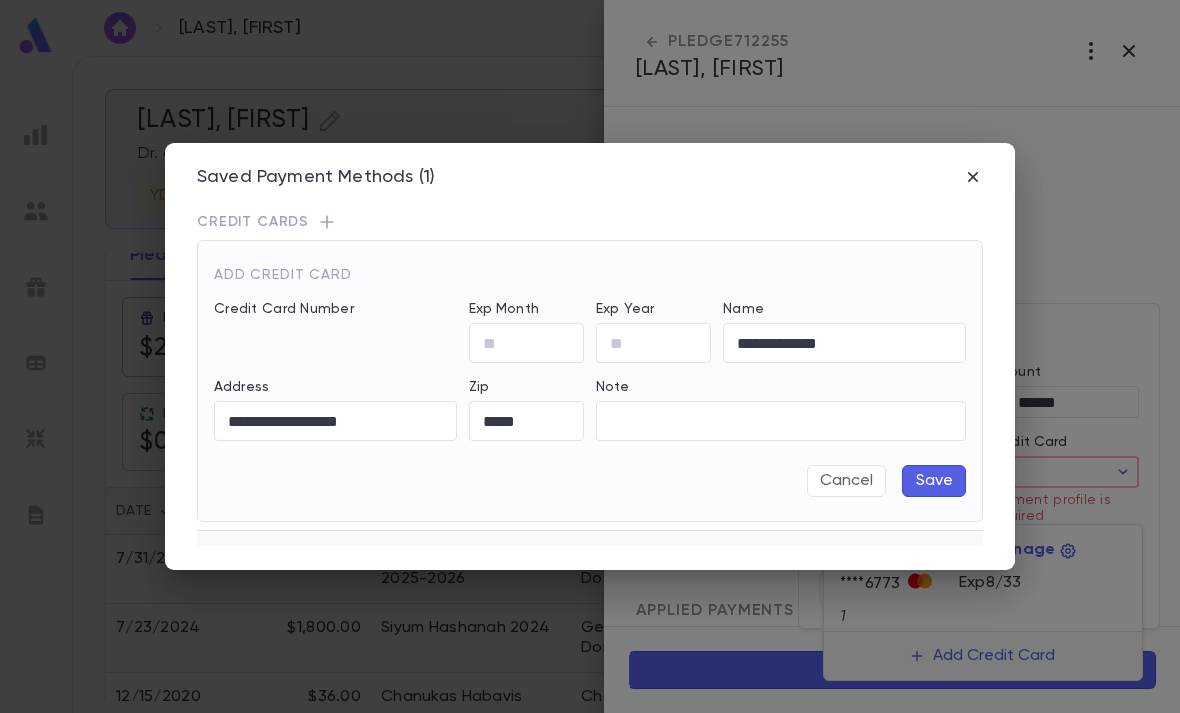 click 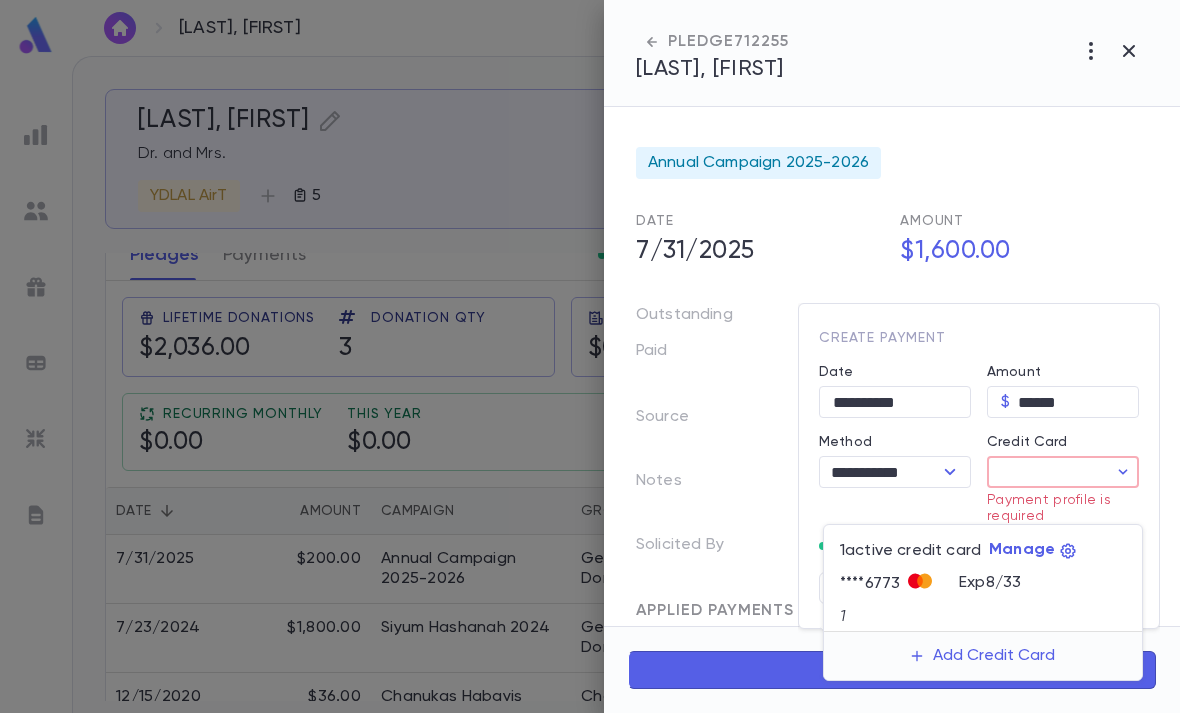 click at bounding box center (590, 356) 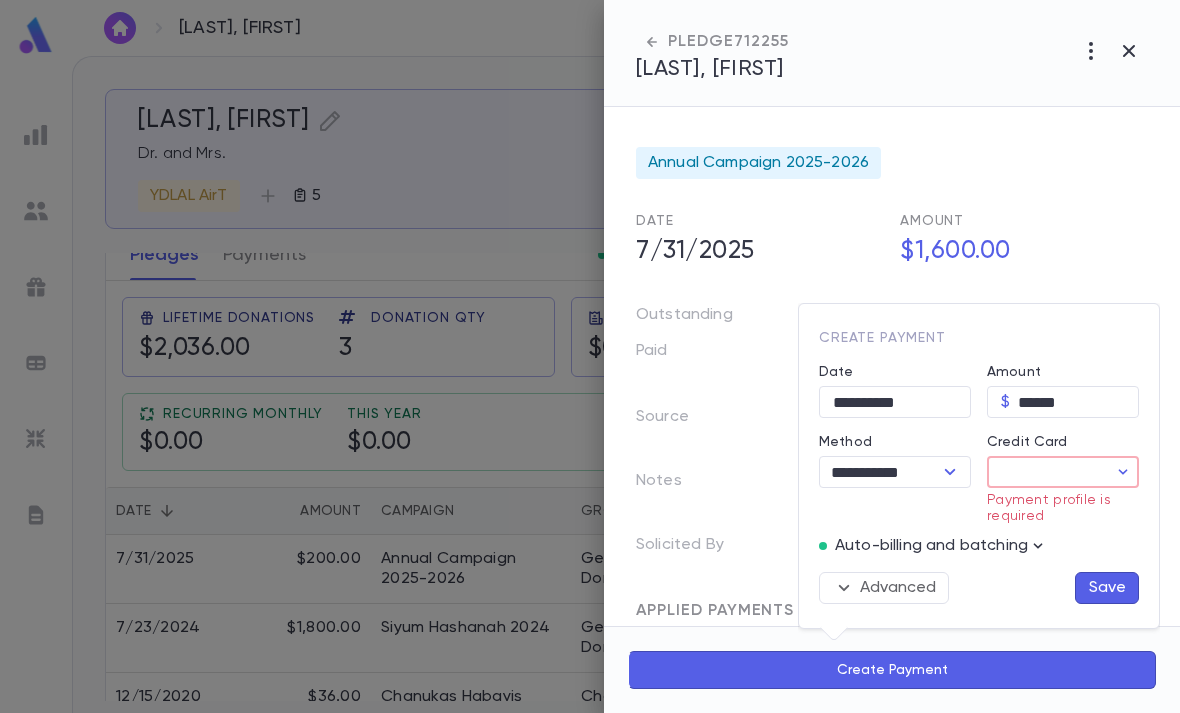 click at bounding box center (590, 356) 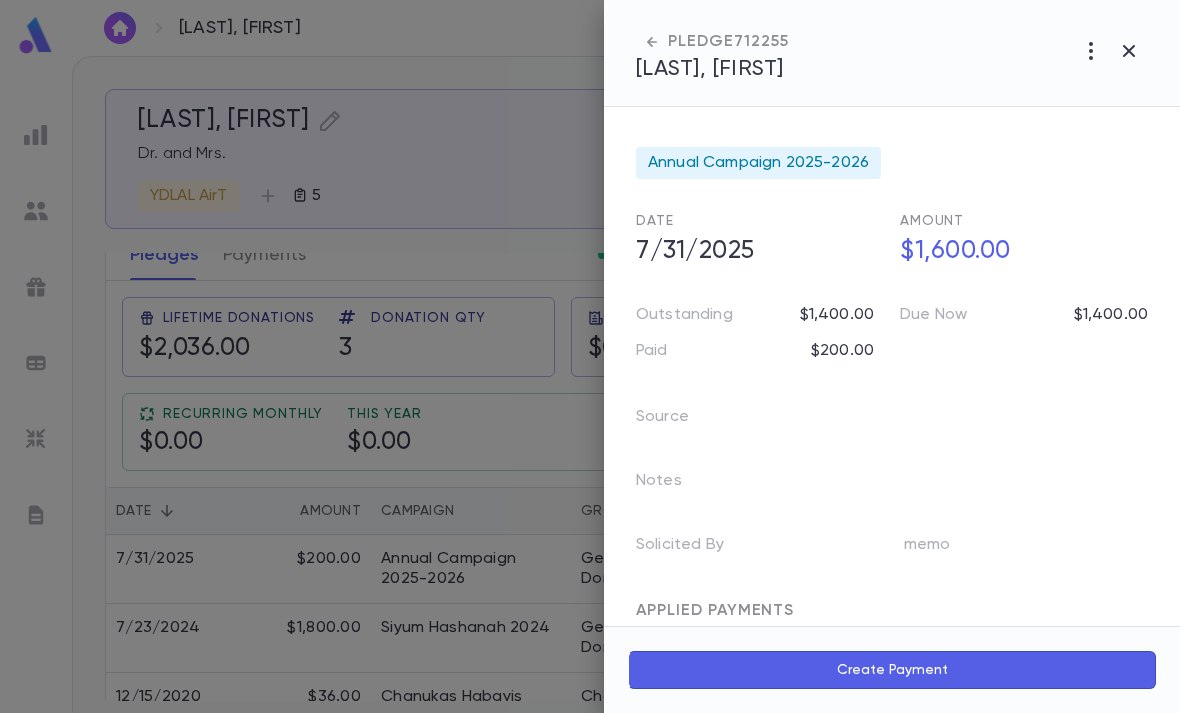 click at bounding box center [590, 356] 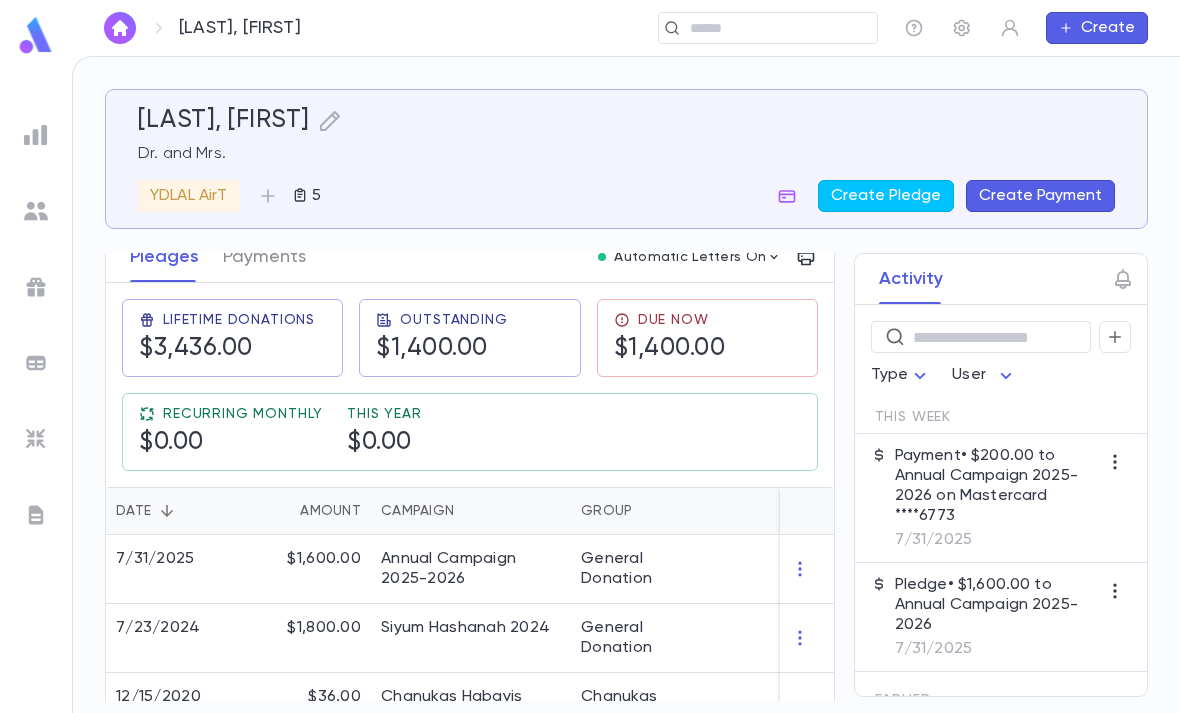 scroll, scrollTop: 223, scrollLeft: 0, axis: vertical 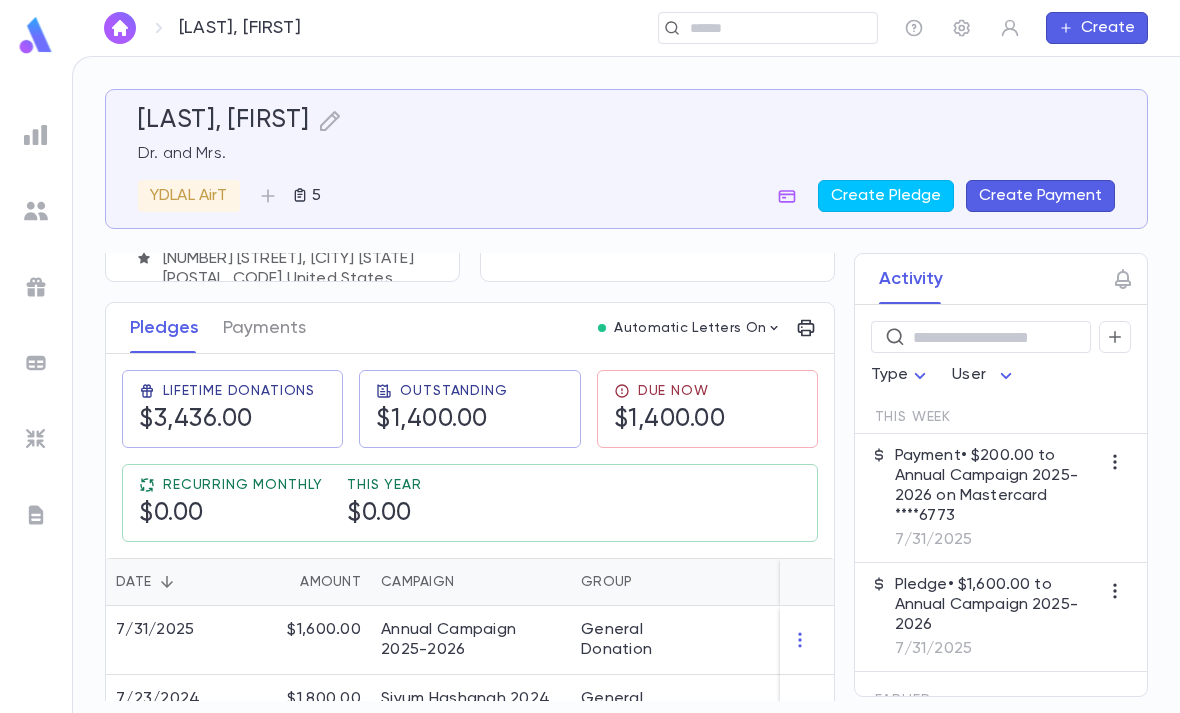 click on "[LAST], [FIRST] Dr. and Mrs. YDLAL AirT 5 Create Pledge Create Payment" at bounding box center [626, 159] 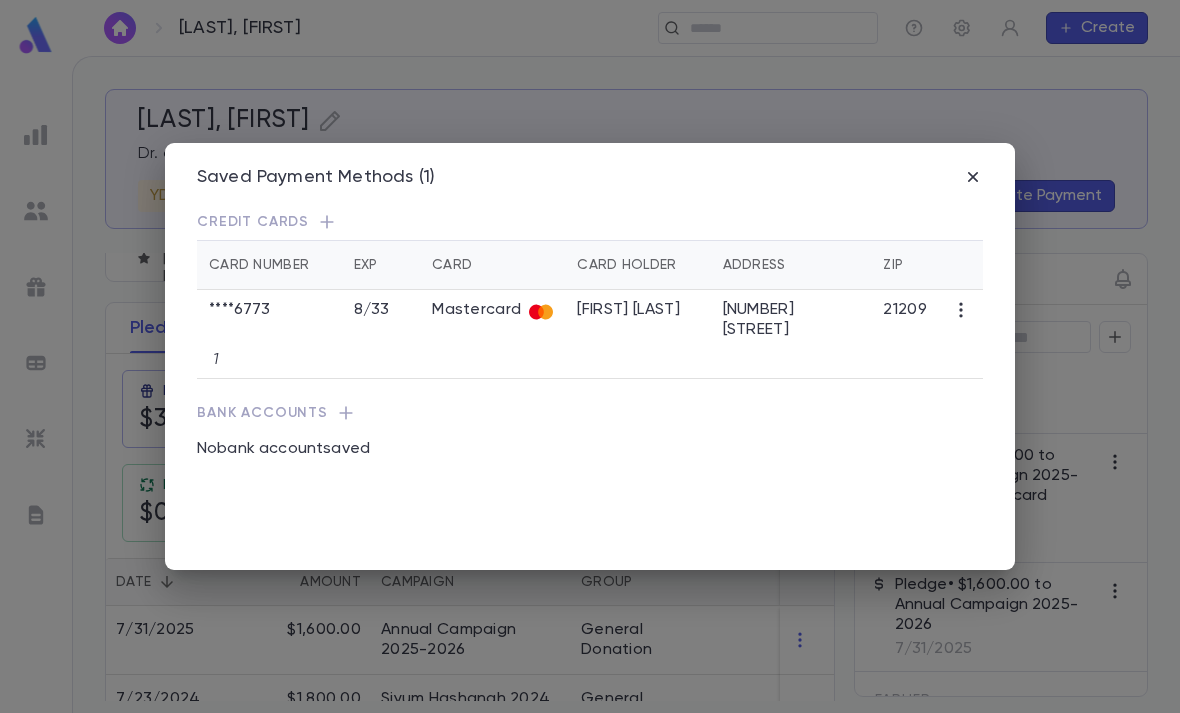 click 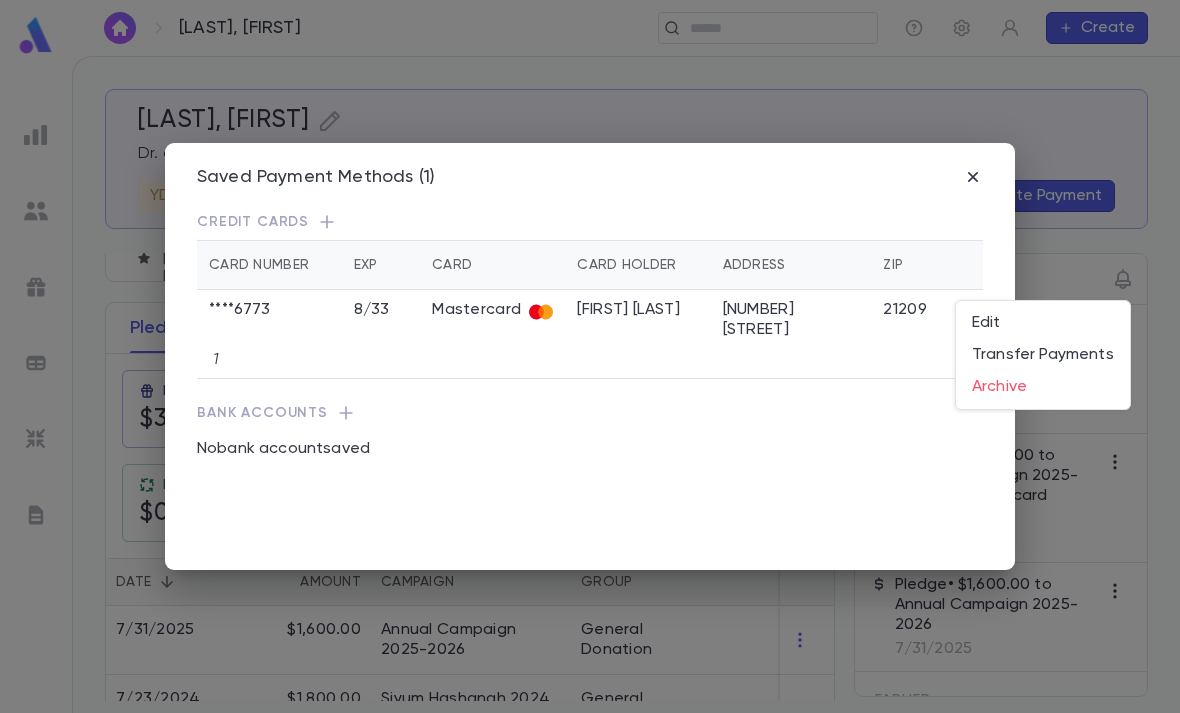 click on "Archive" at bounding box center [1043, 387] 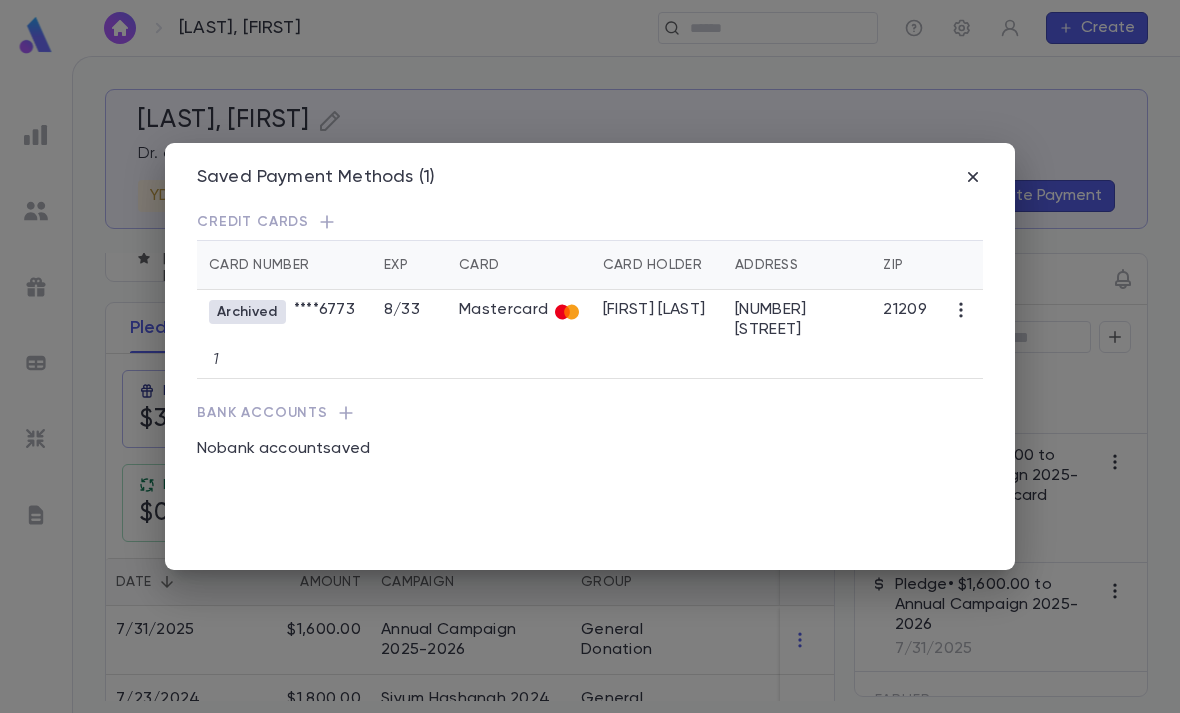 click on "Saved Payment Methods (1) Credit Cards Card Number Exp Card Card Holder Address Zip Archived **** 6773 [MONTH] / [YEAR] Mastercard [FIRST] [LAST] [NUMBER] [STREET] [POSTAL_CODE] 1 Bank Accounts No  bank account  saved" at bounding box center [590, 356] 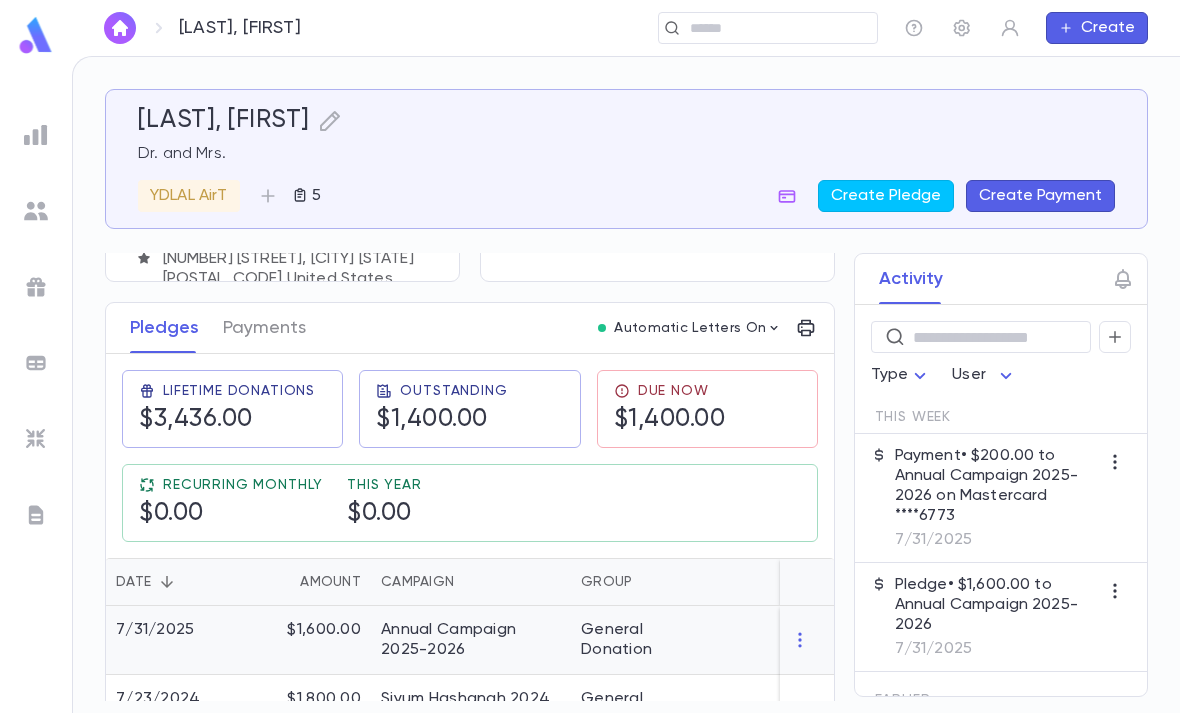 click on "General Donation" at bounding box center (646, 640) 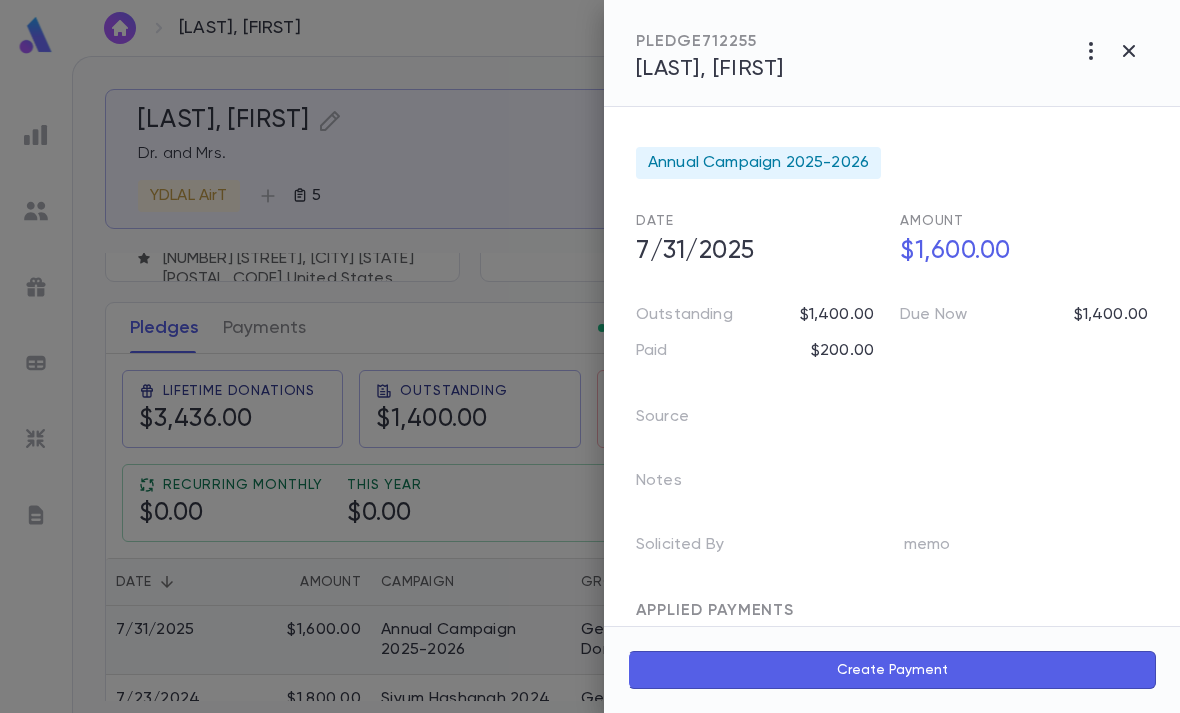click on "Create Payment" at bounding box center (892, 670) 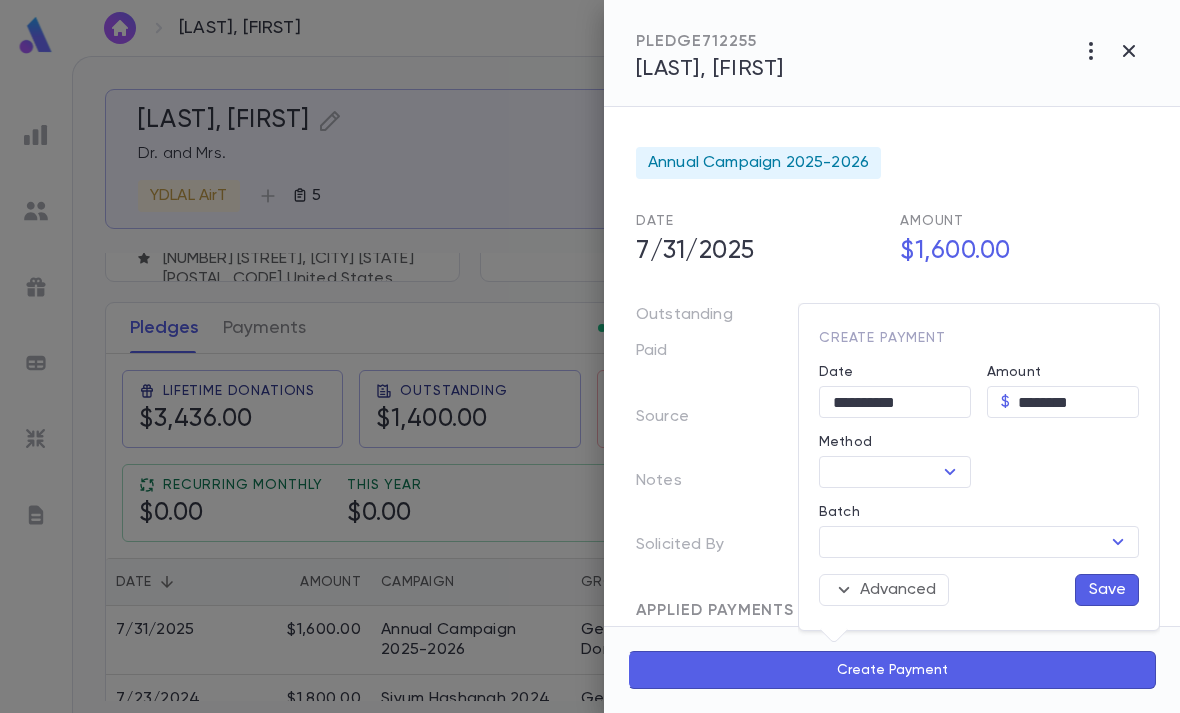 click on "********" at bounding box center [1078, 402] 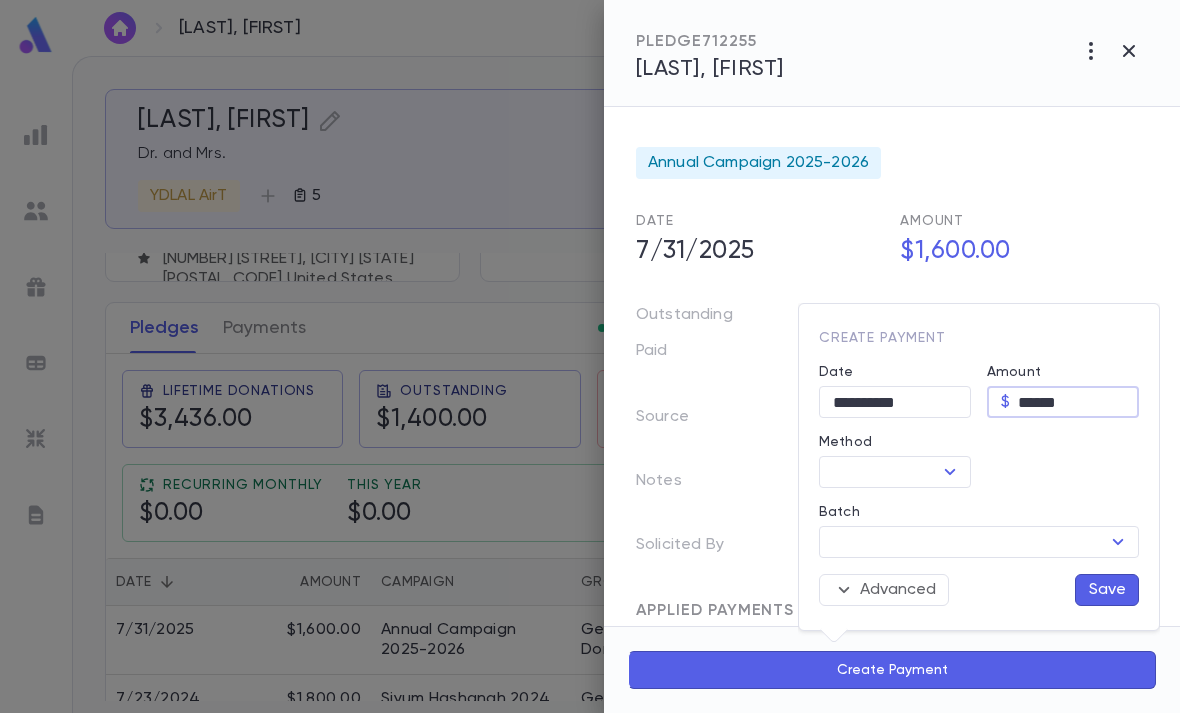 click 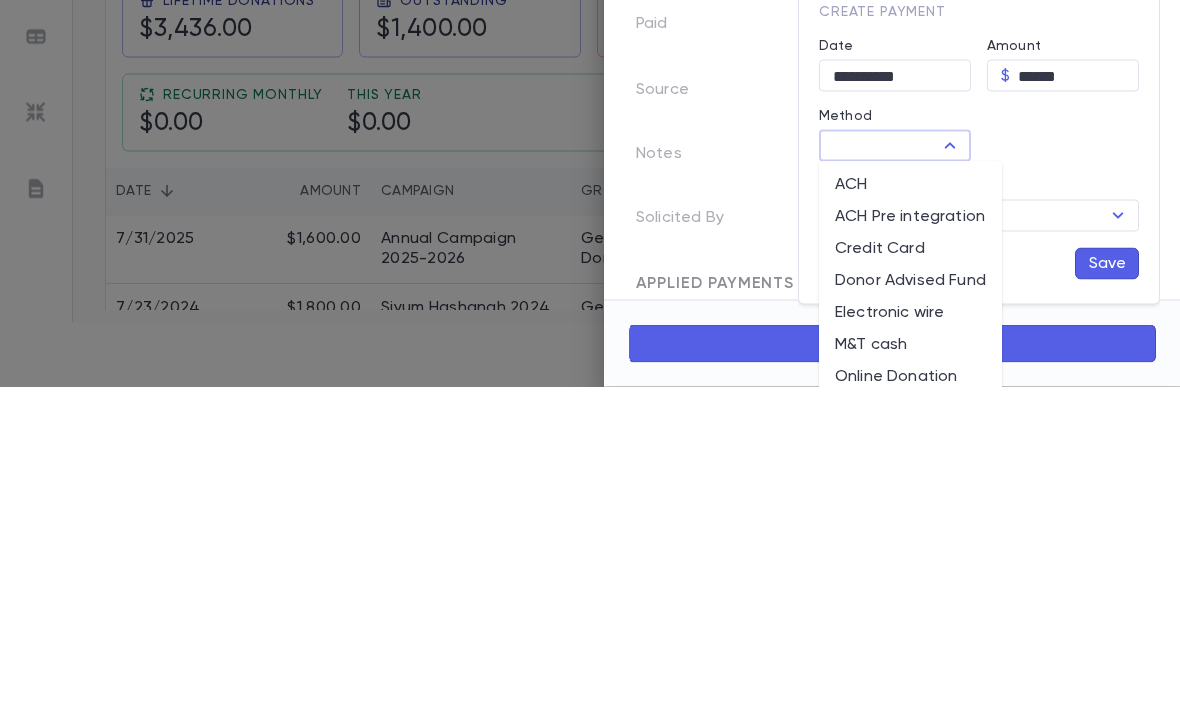 click on "Credit Card" at bounding box center [910, 576] 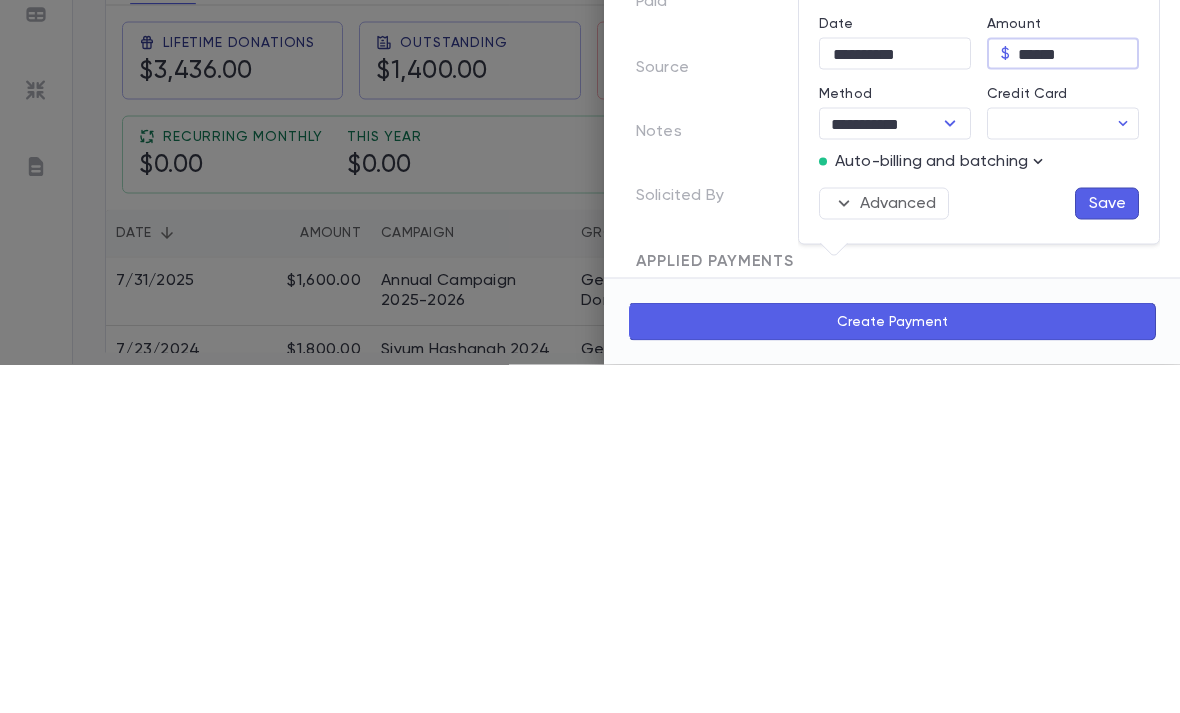 click on "Credit Card" at bounding box center (1047, 472) 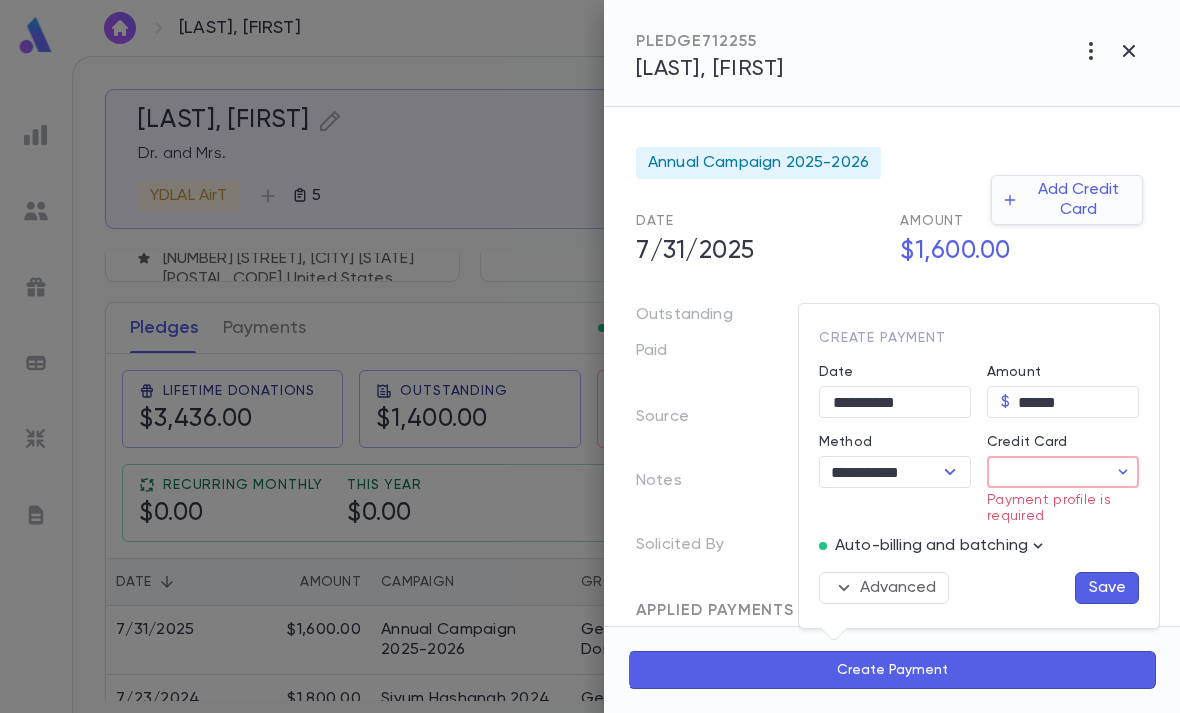 click at bounding box center [590, 356] 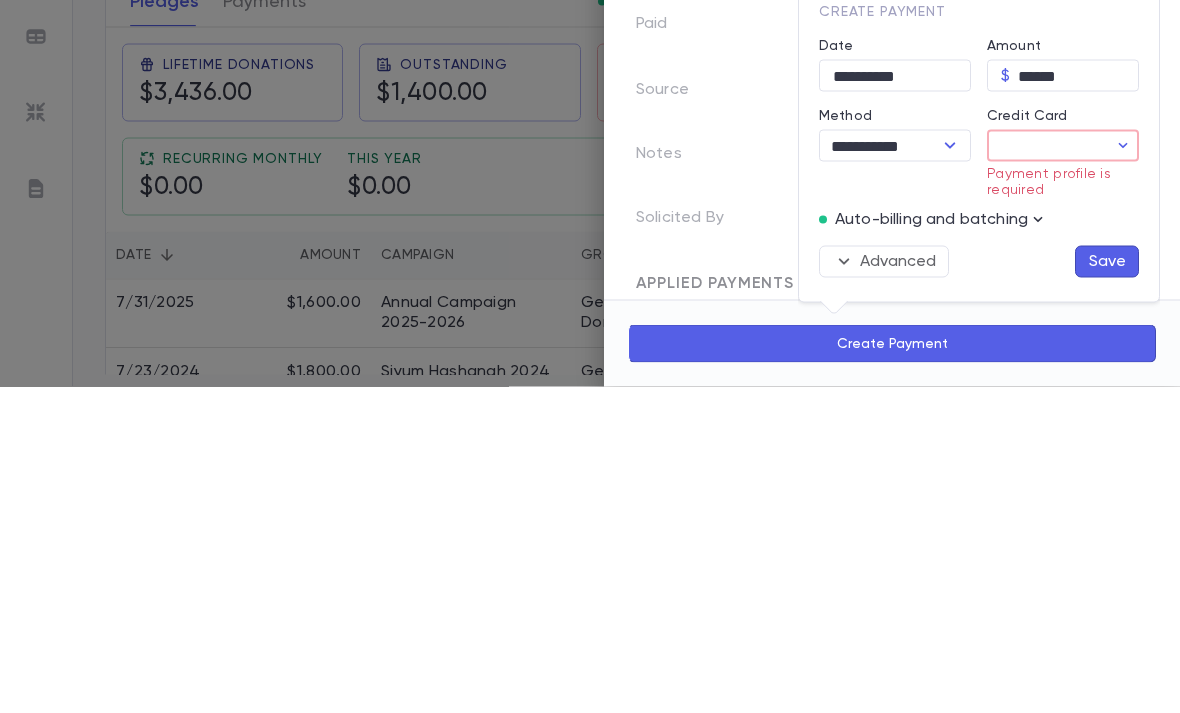 click at bounding box center (1123, 472) 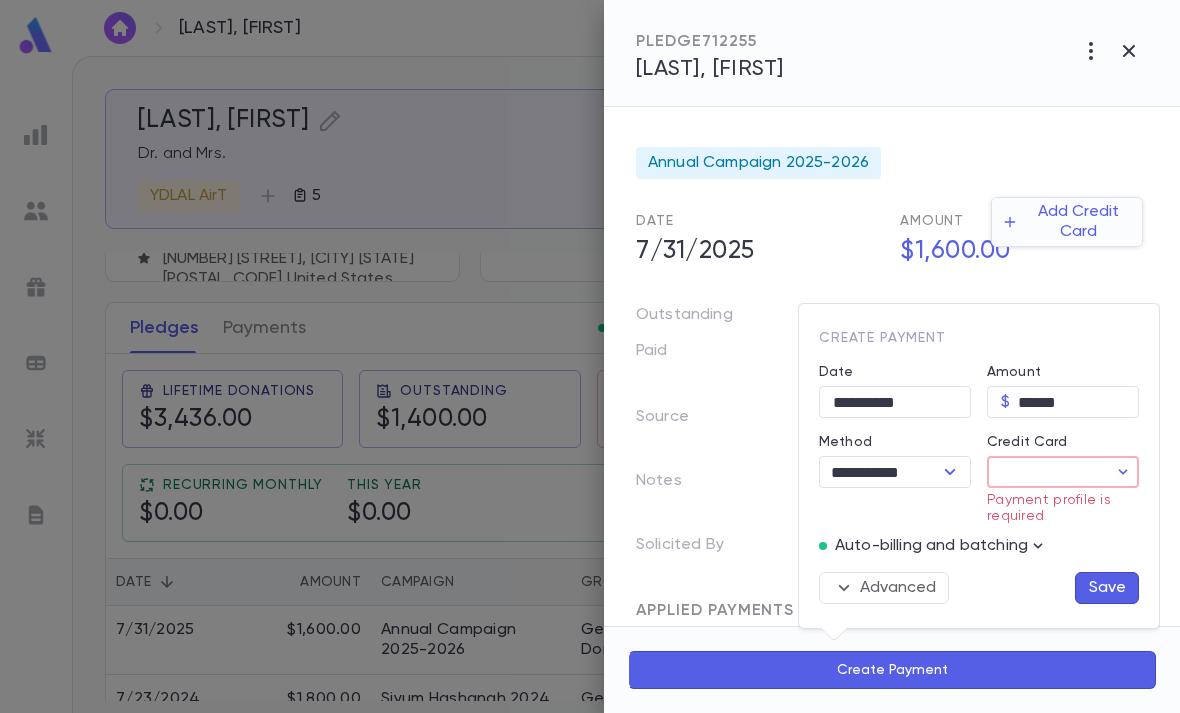 click at bounding box center [590, 356] 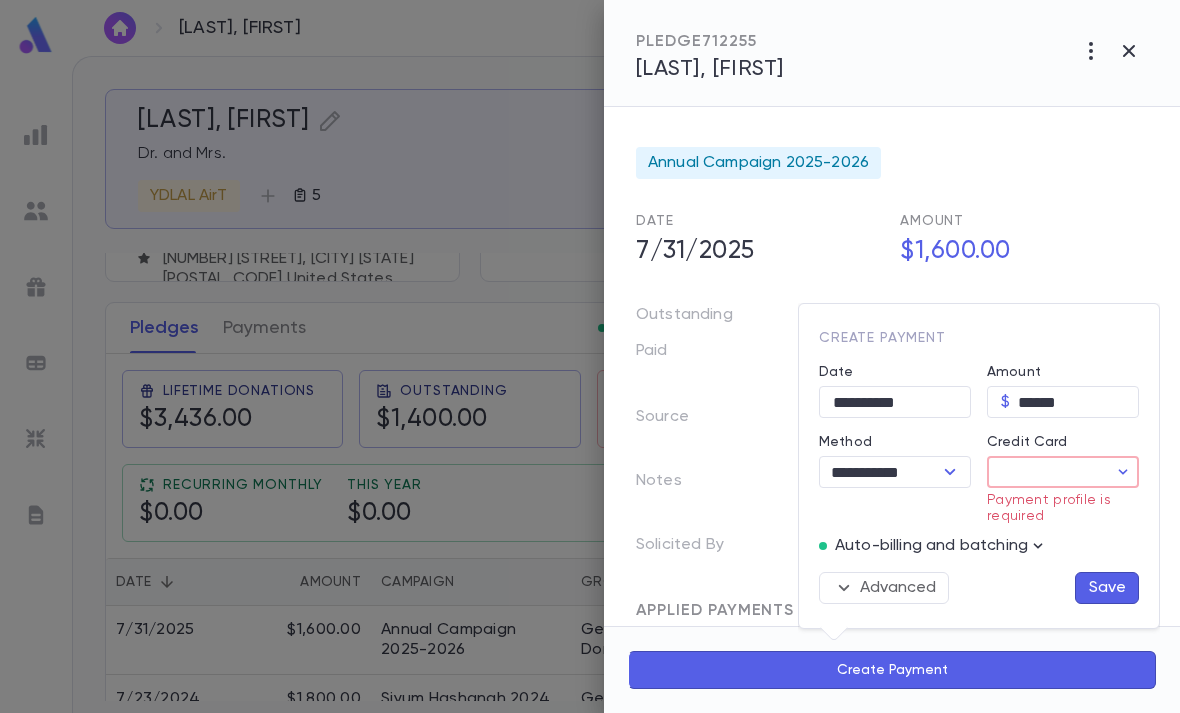 click 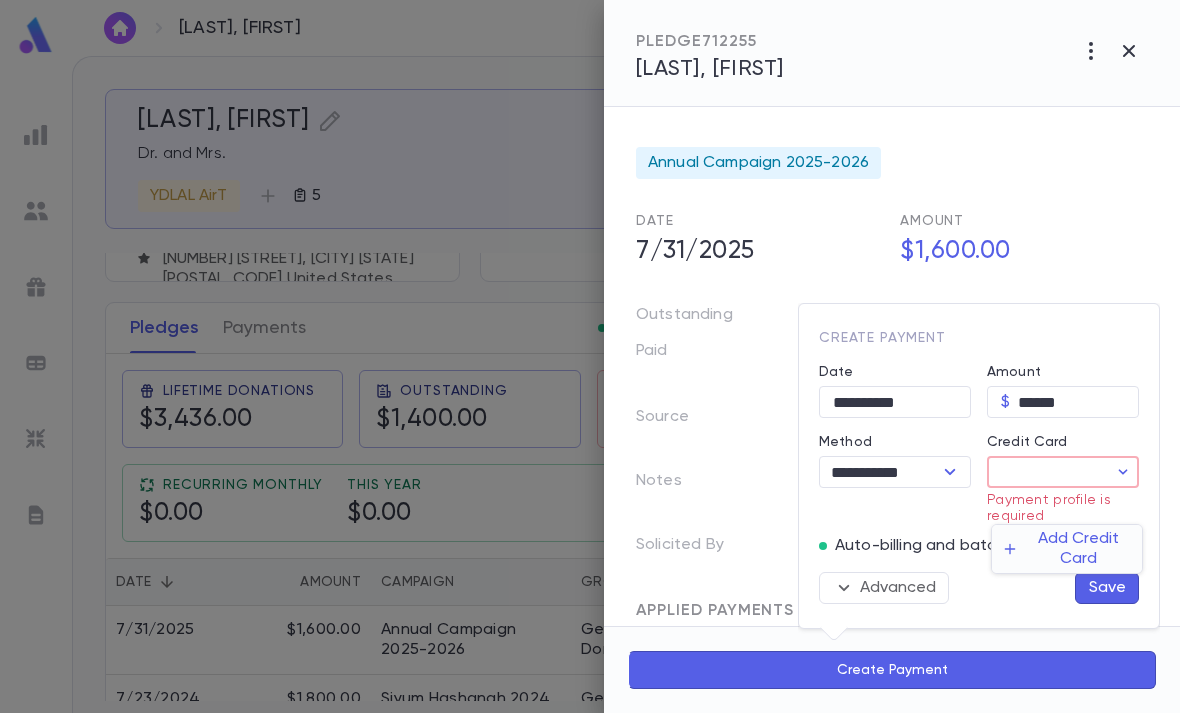 click on "Add   Credit Card" at bounding box center (1067, 549) 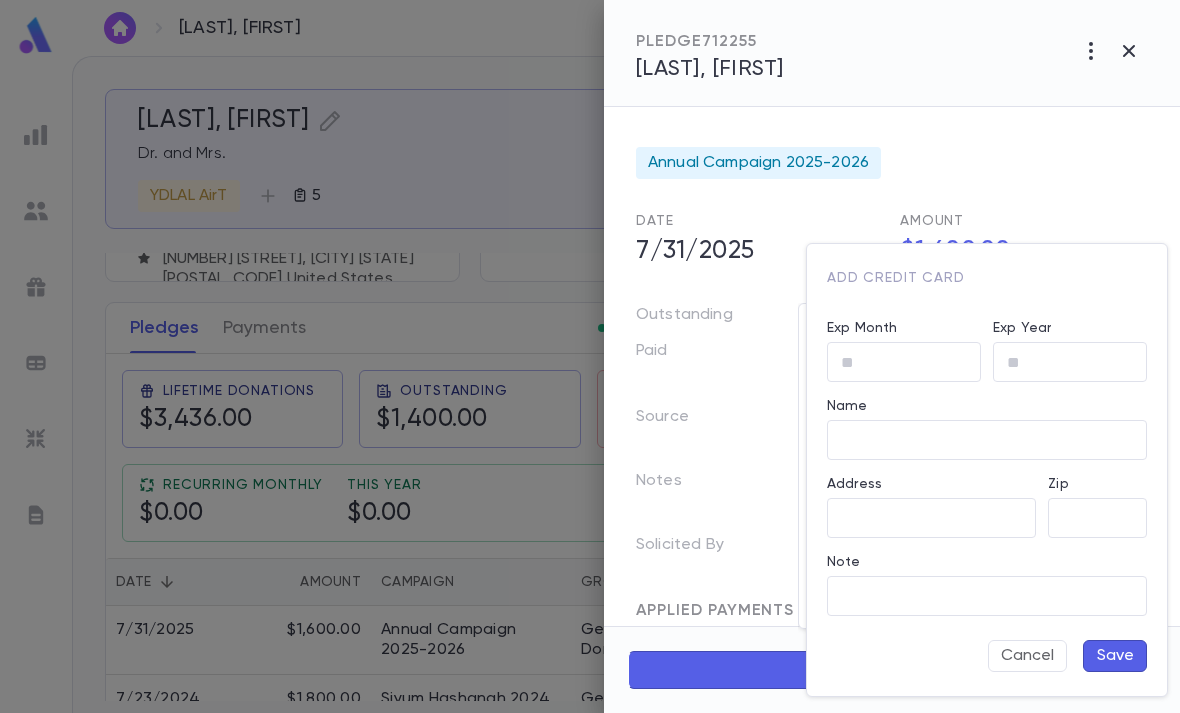 type on "**********" 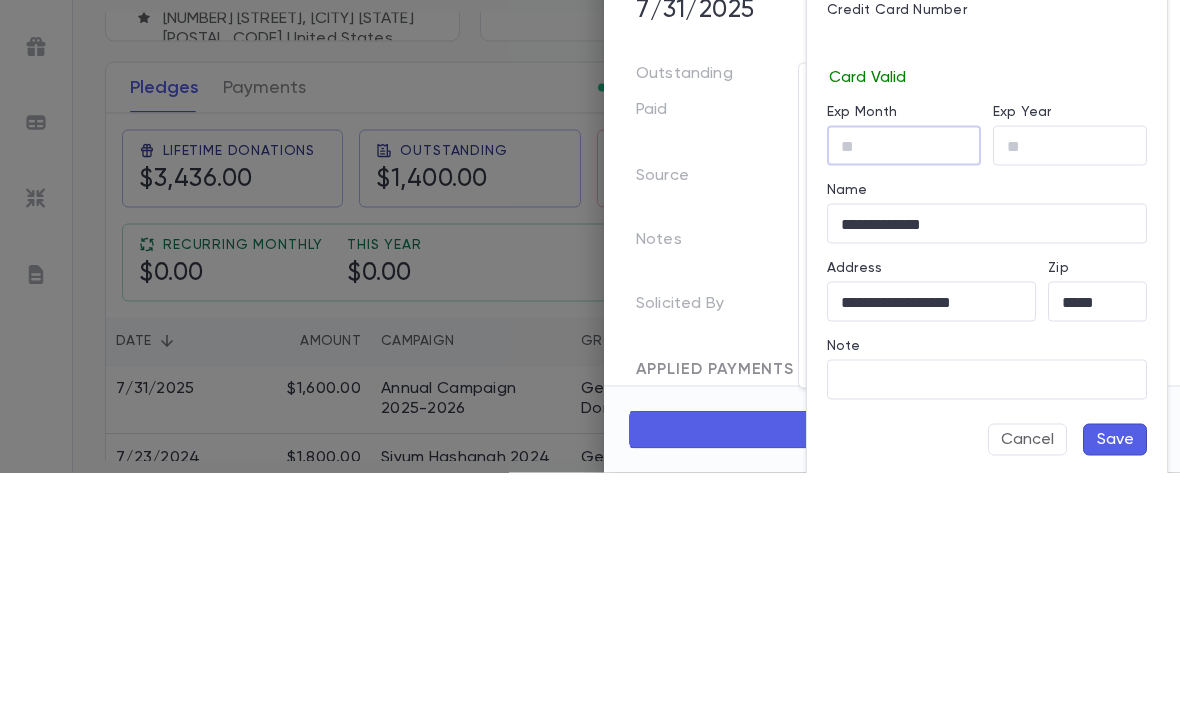 type on "*" 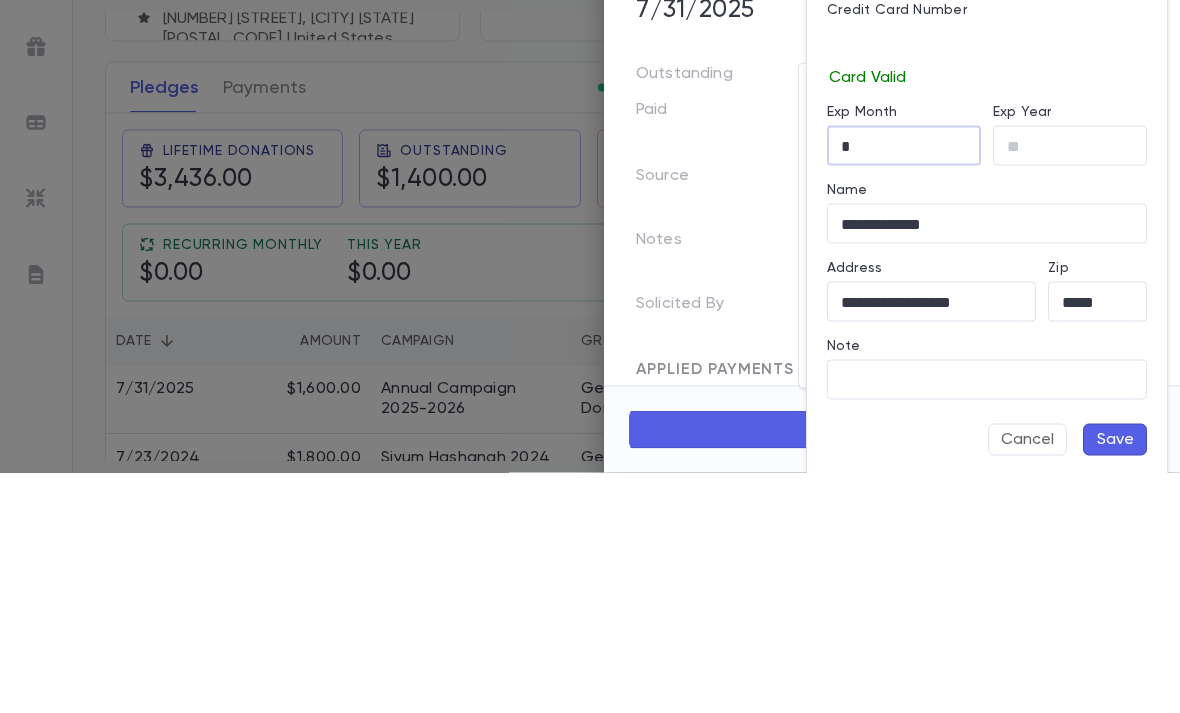 type on "**" 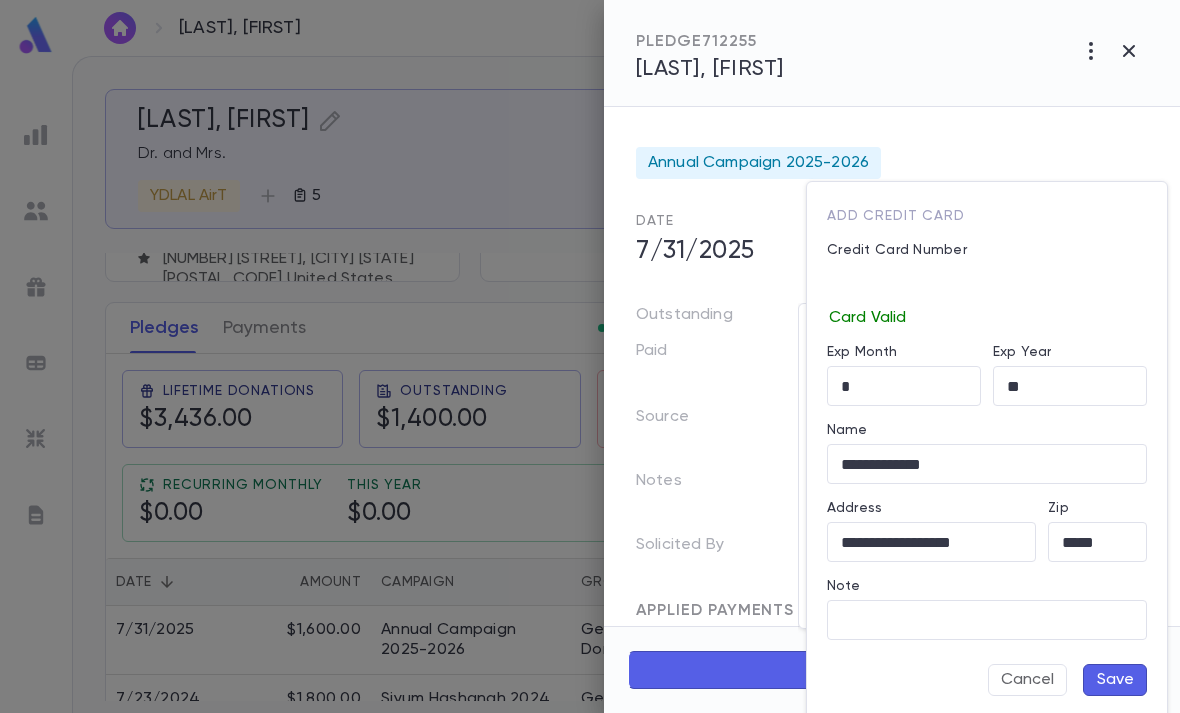 click on "Note" at bounding box center [987, 620] 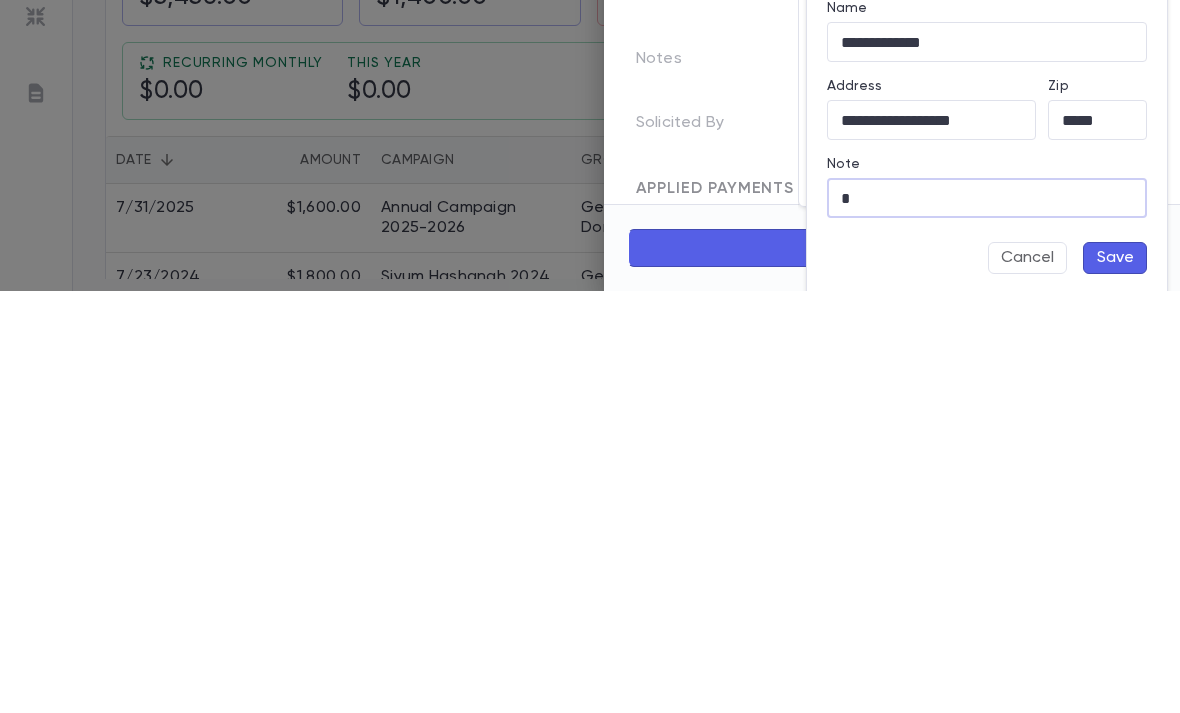 type on "*" 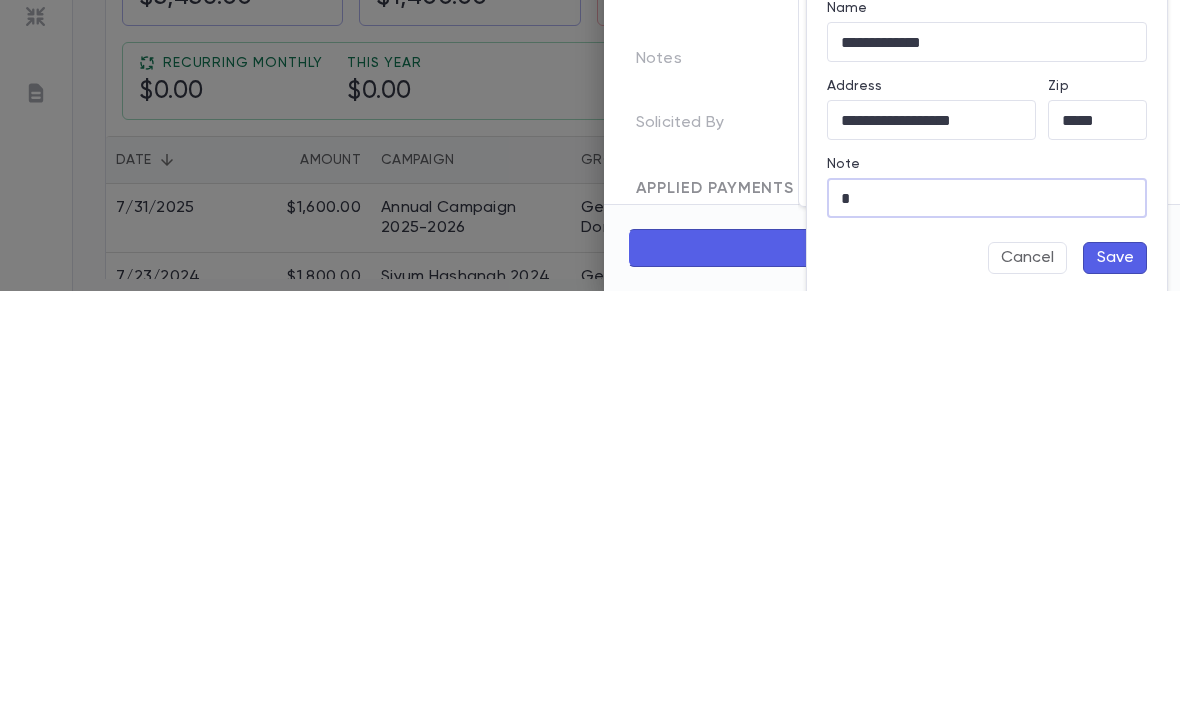 click on "Save" at bounding box center [1115, 680] 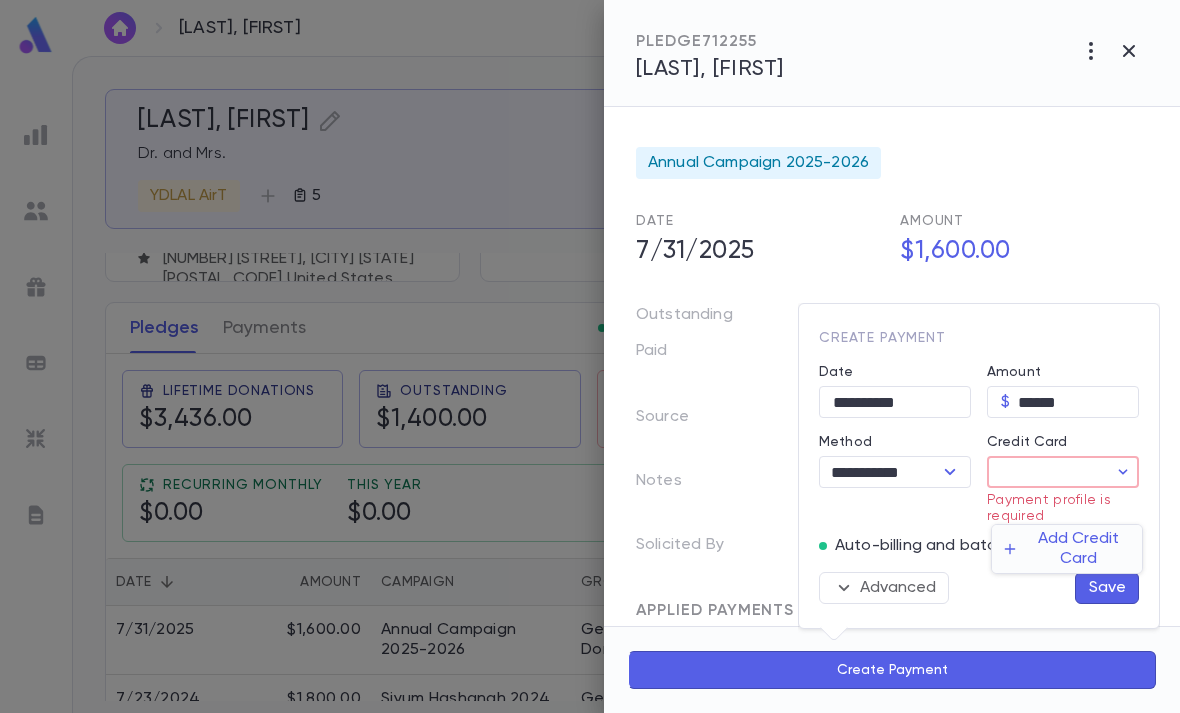 type on "********" 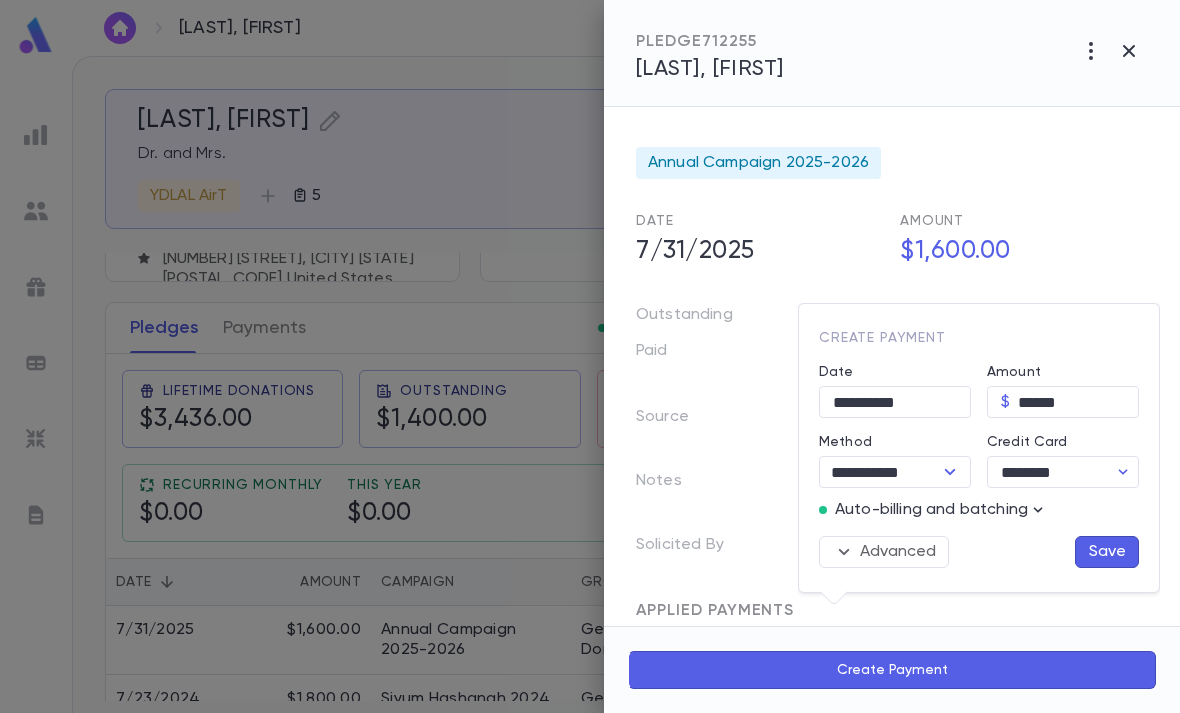 click on "Save" at bounding box center [1107, 552] 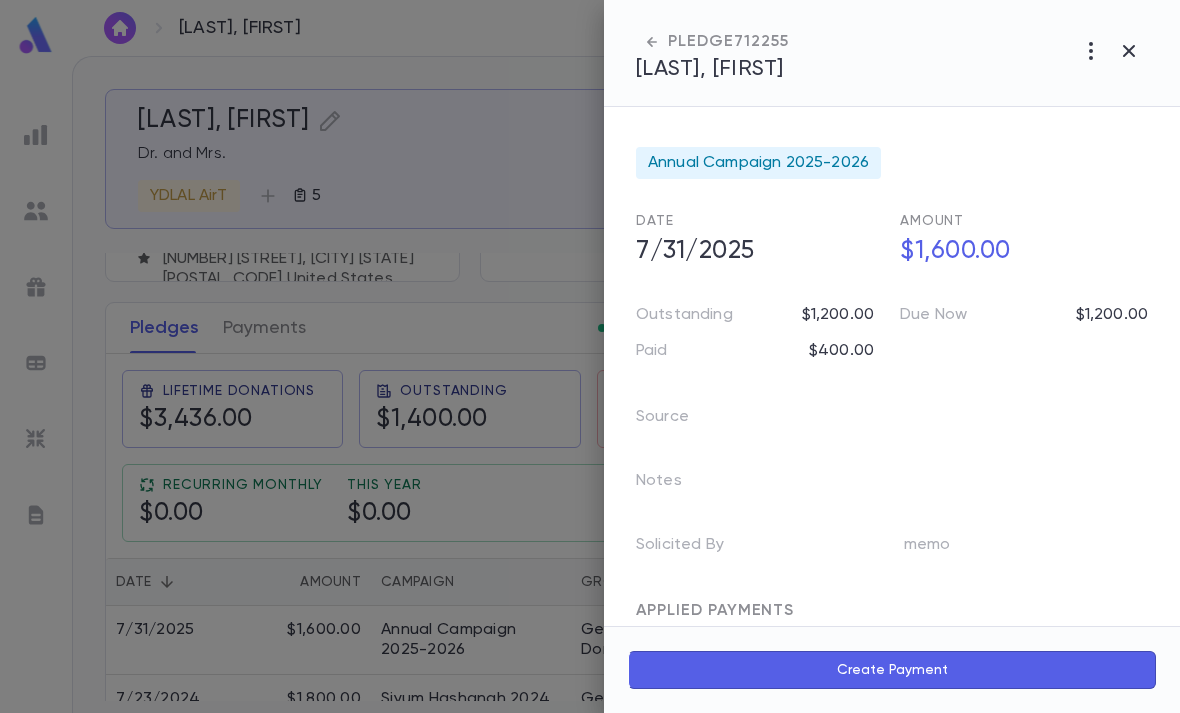 click on "Create Payment" at bounding box center (892, 670) 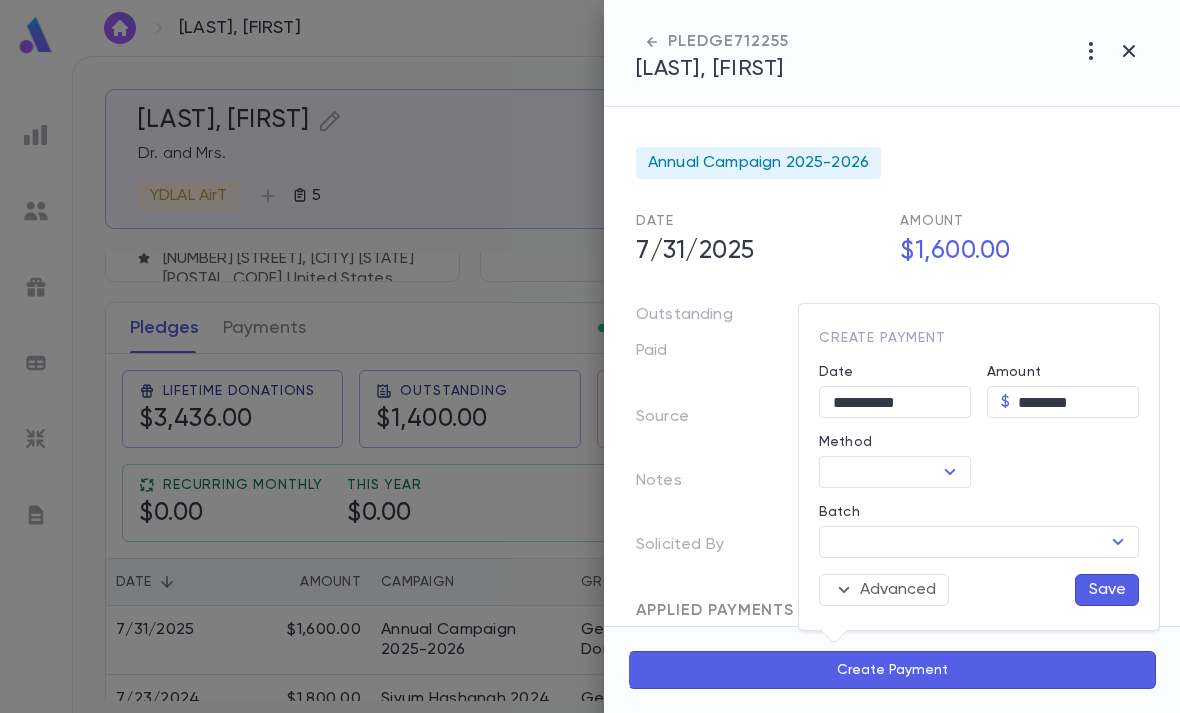 click on "********" at bounding box center [1078, 402] 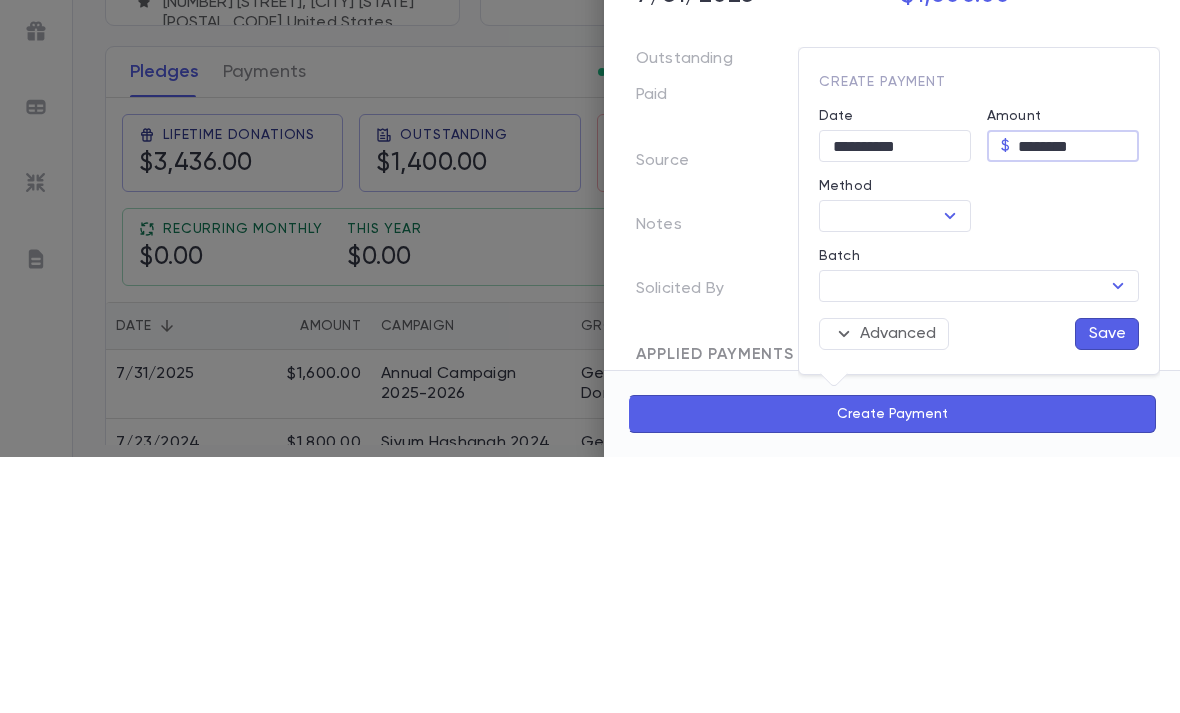 type on "******" 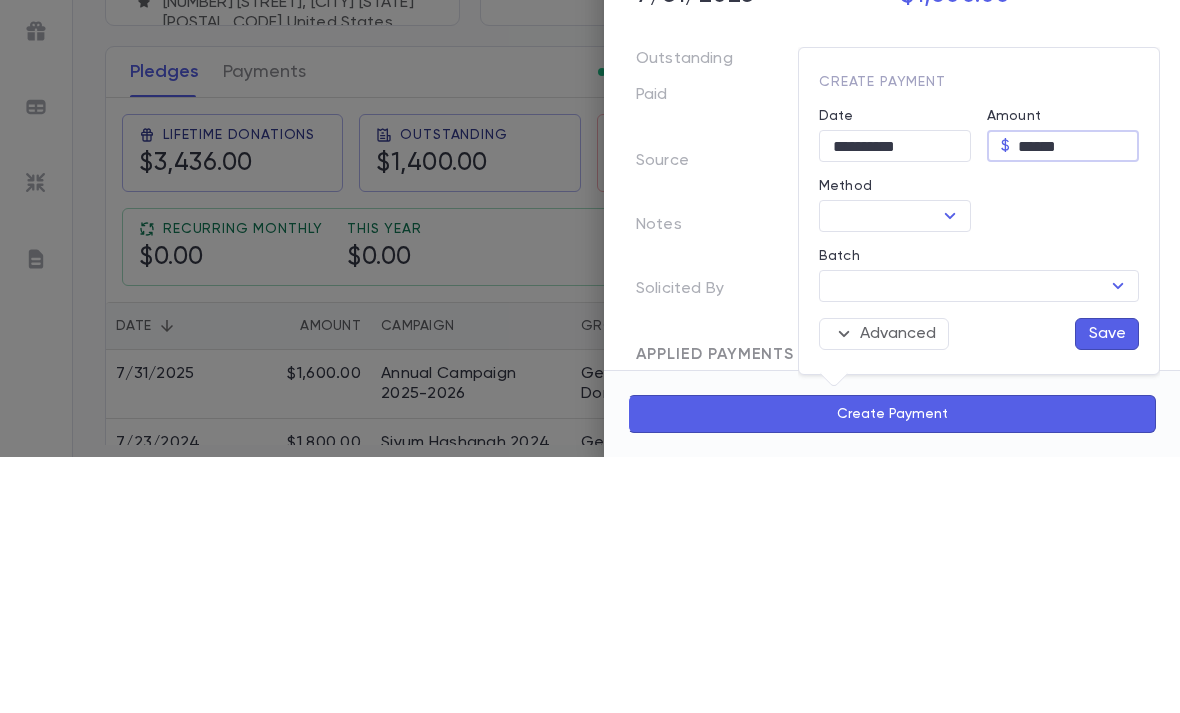 click on "Method" at bounding box center (878, 472) 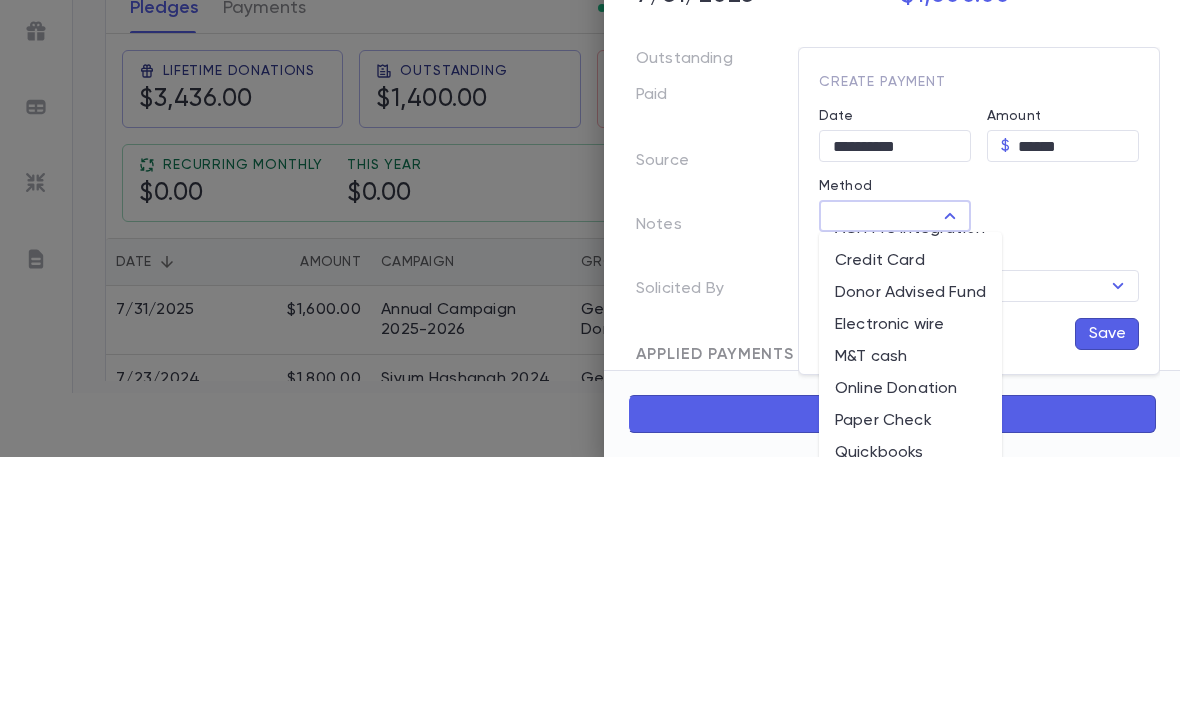 scroll, scrollTop: 57, scrollLeft: 0, axis: vertical 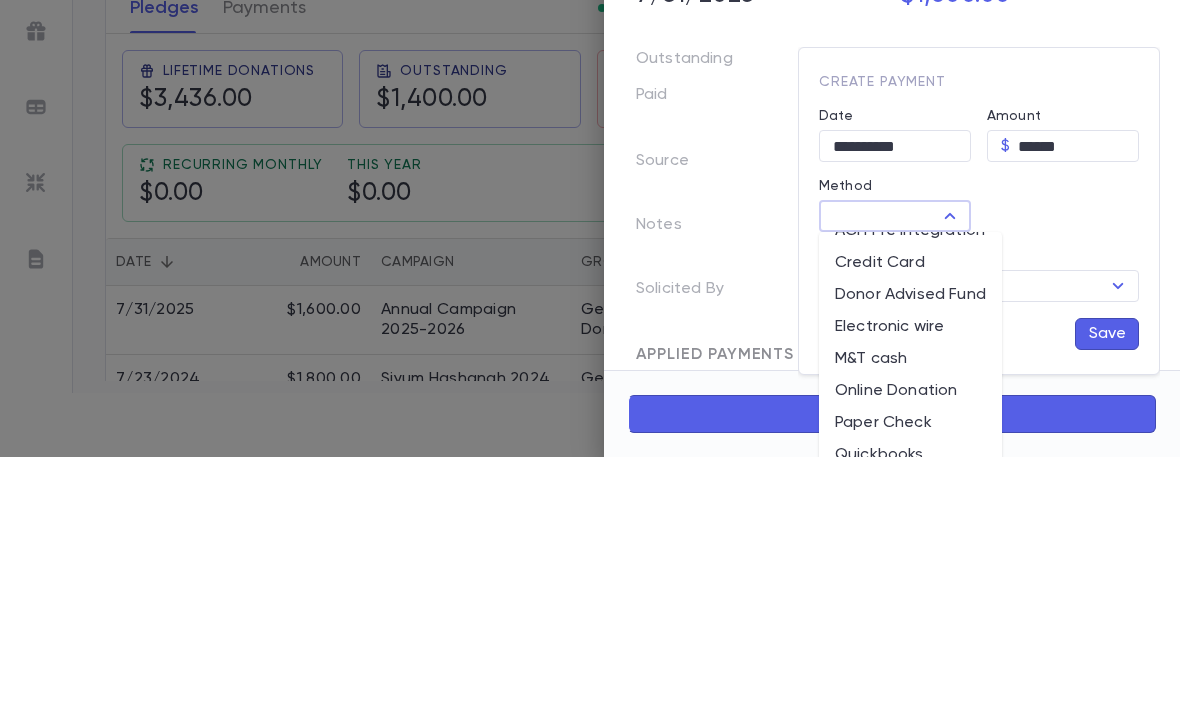 click on "Credit Card" at bounding box center [910, 519] 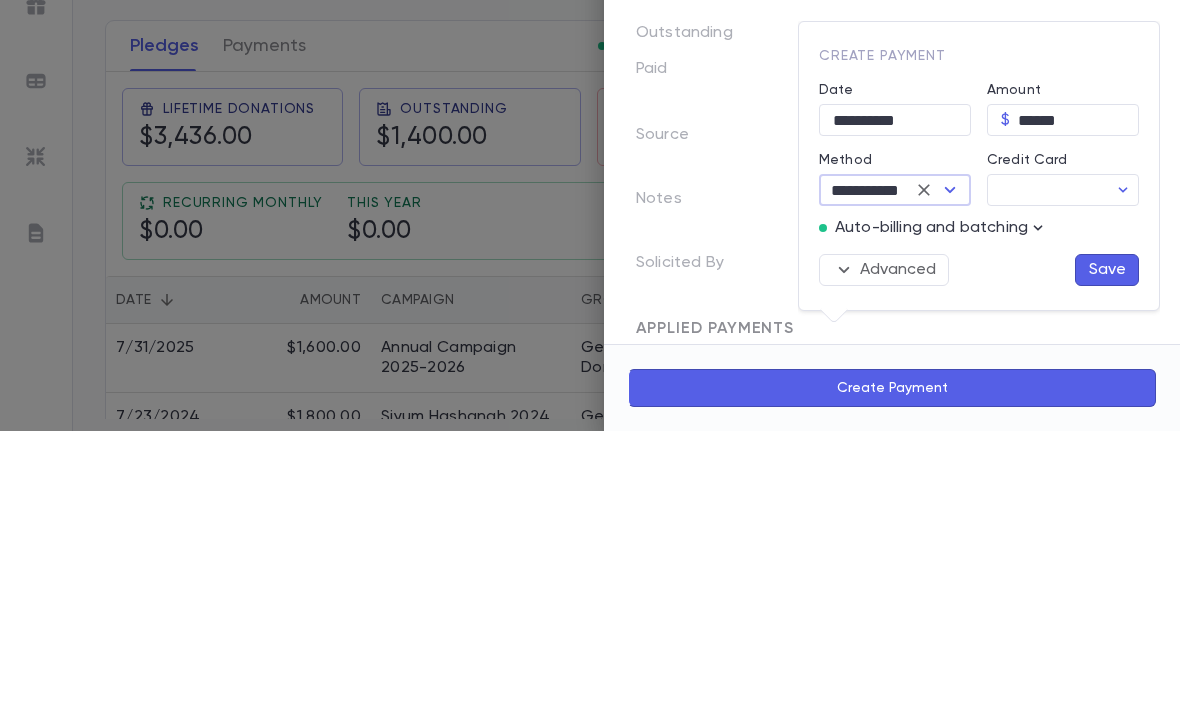 click on "Credit Card" at bounding box center [1047, 472] 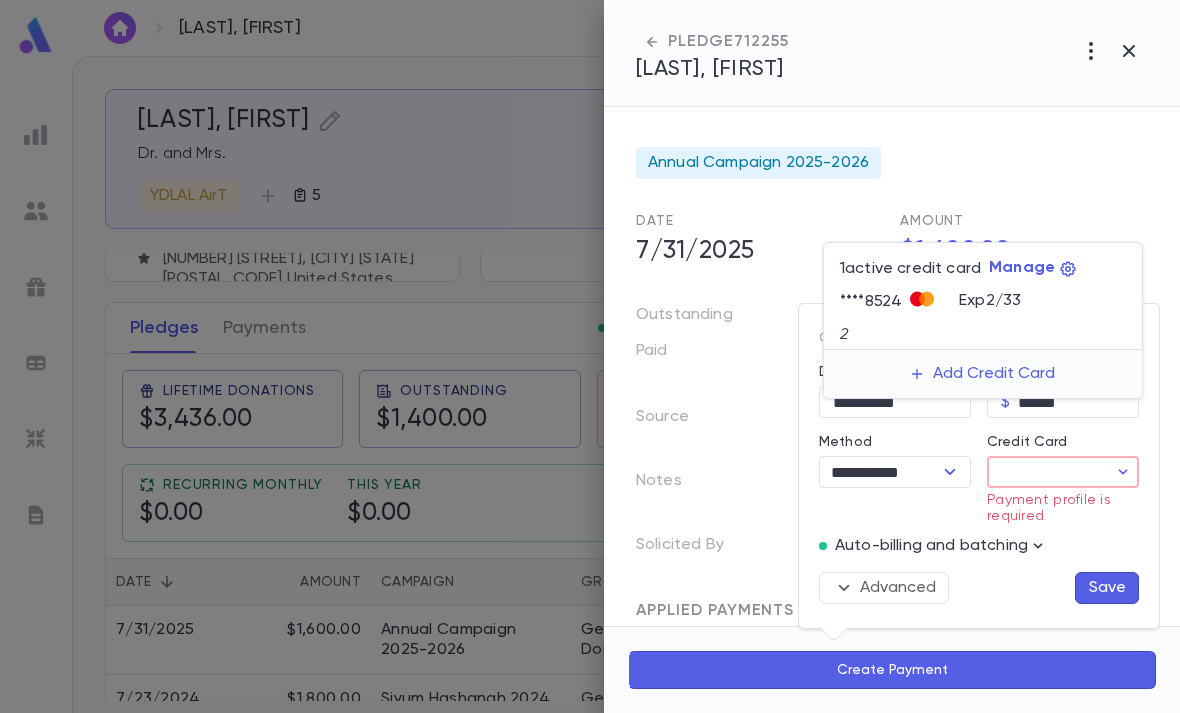 click on "Add   Credit Card" at bounding box center [983, 374] 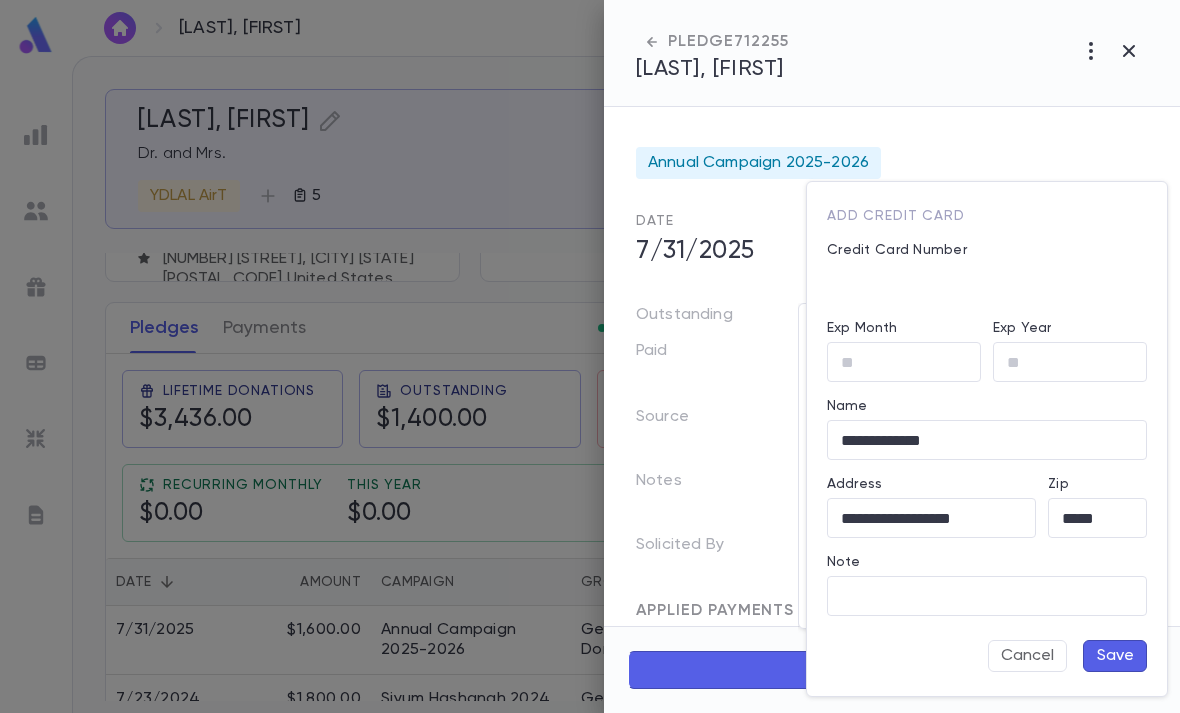 click on "Note" at bounding box center [987, 596] 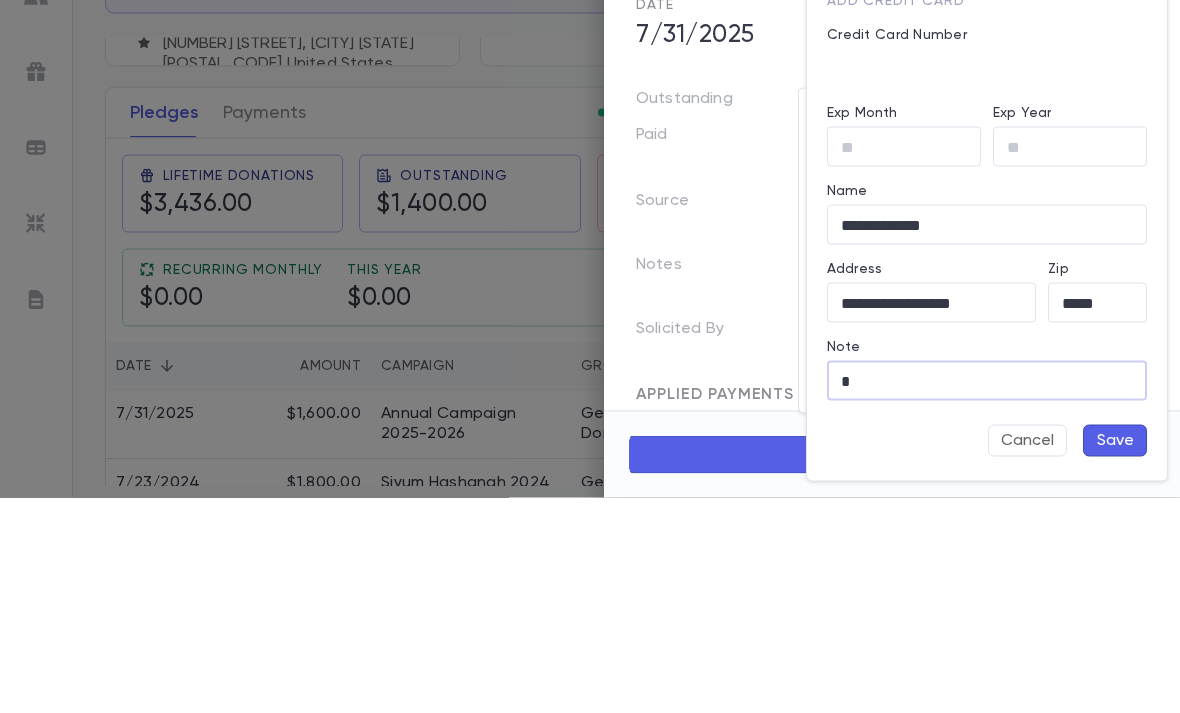 type on "*" 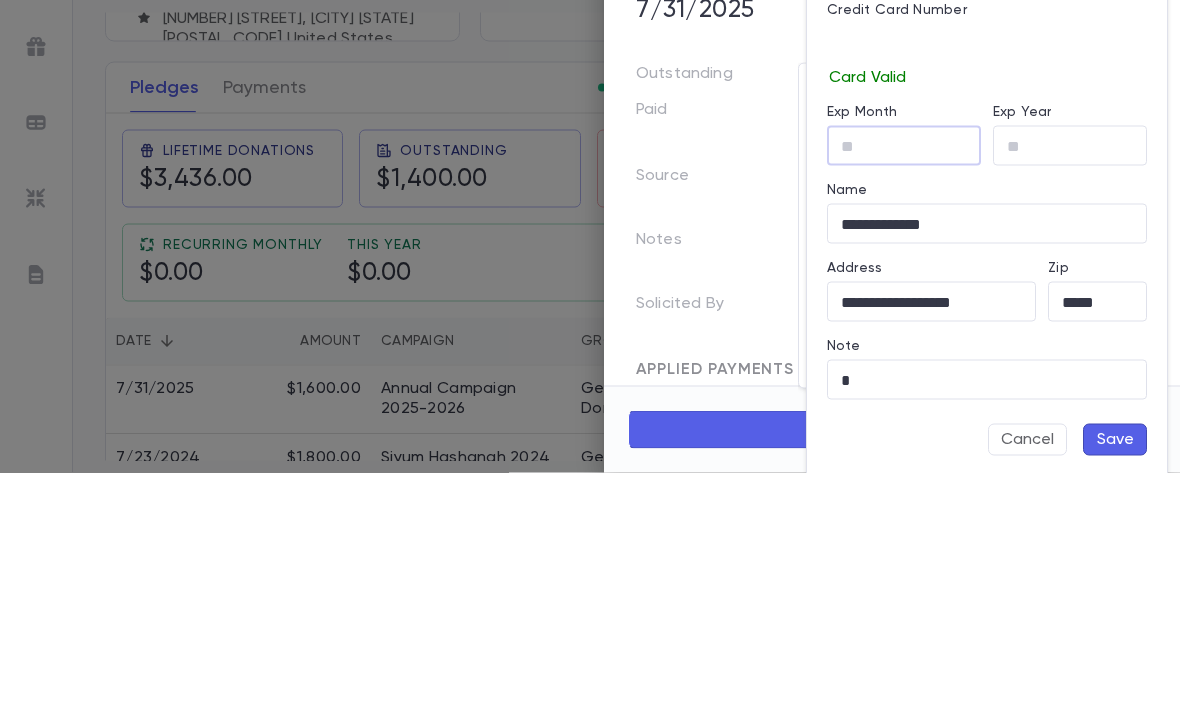 type on "*" 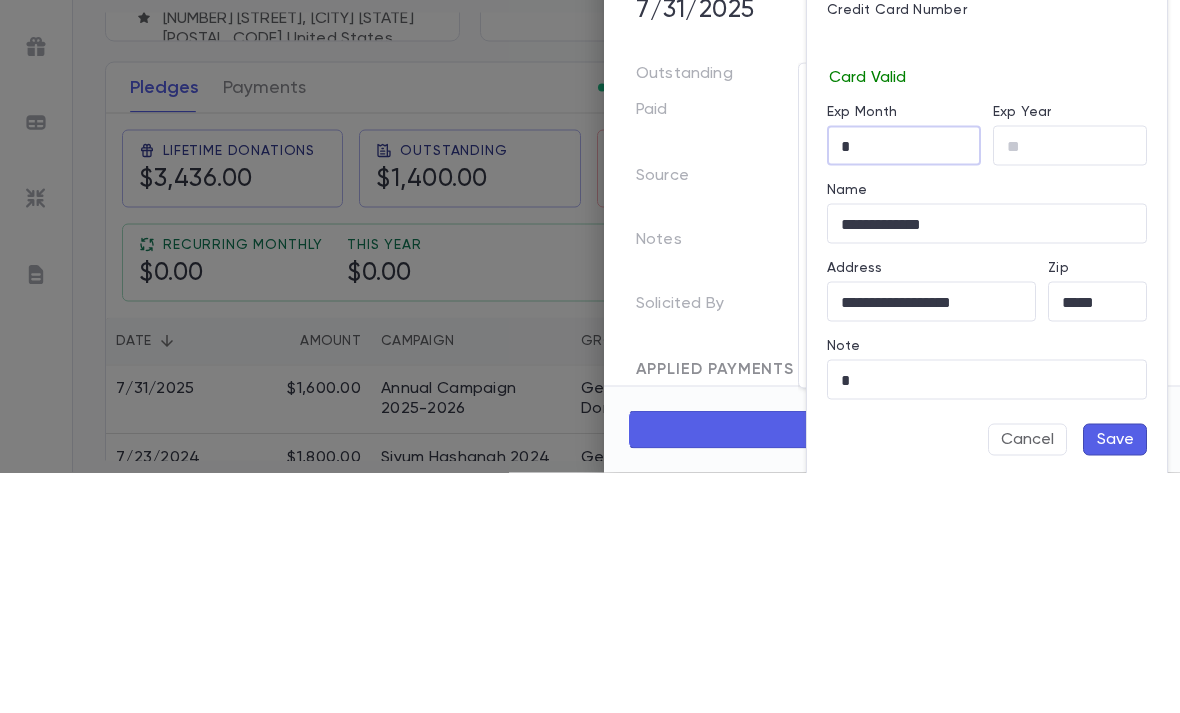 type on "**" 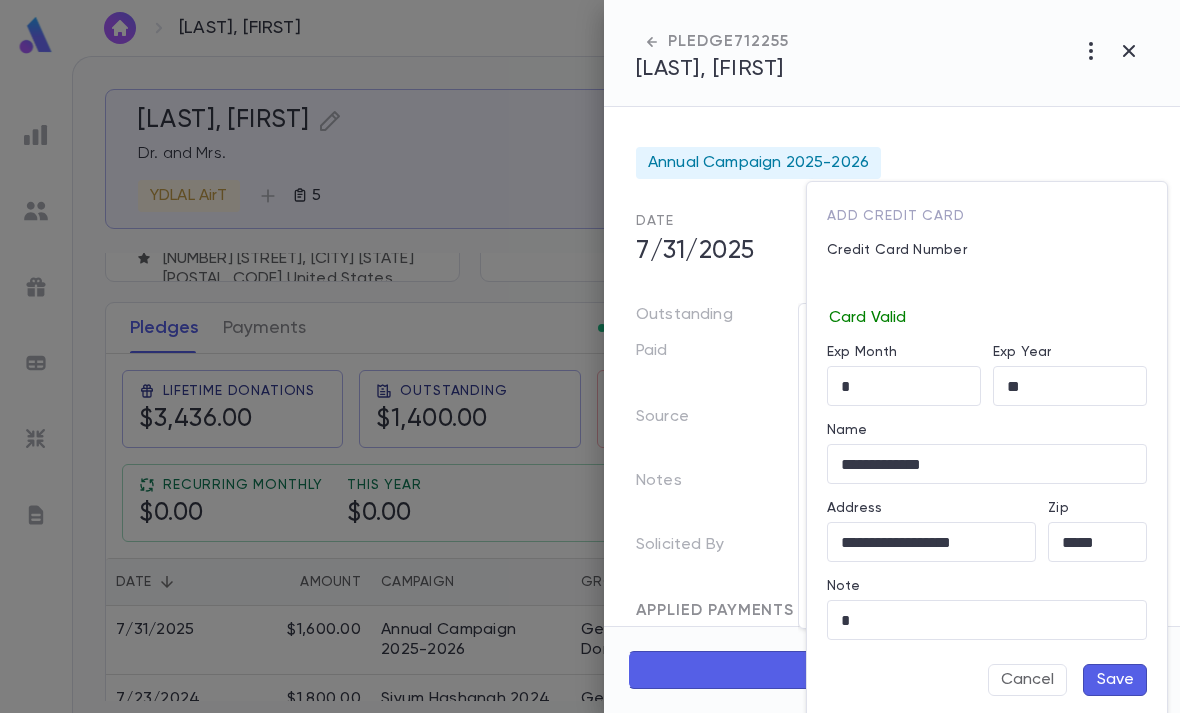 click on "Save" at bounding box center (1115, 680) 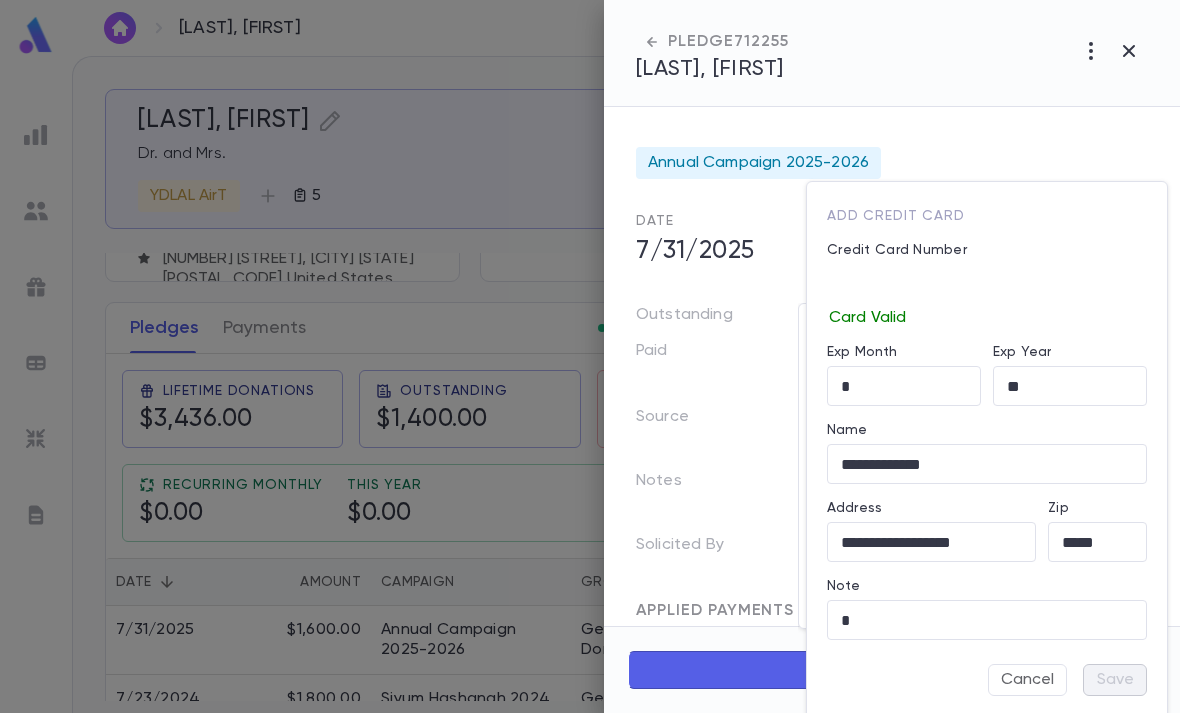 type on "********" 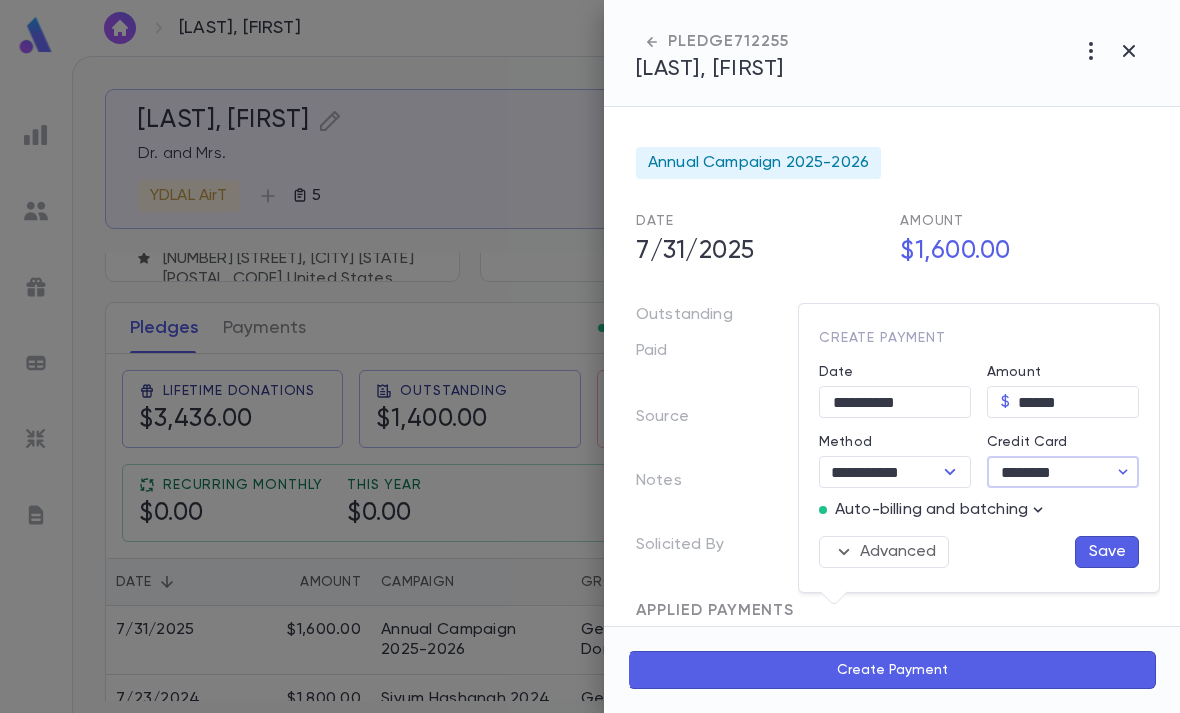 click on "Save" at bounding box center (1107, 552) 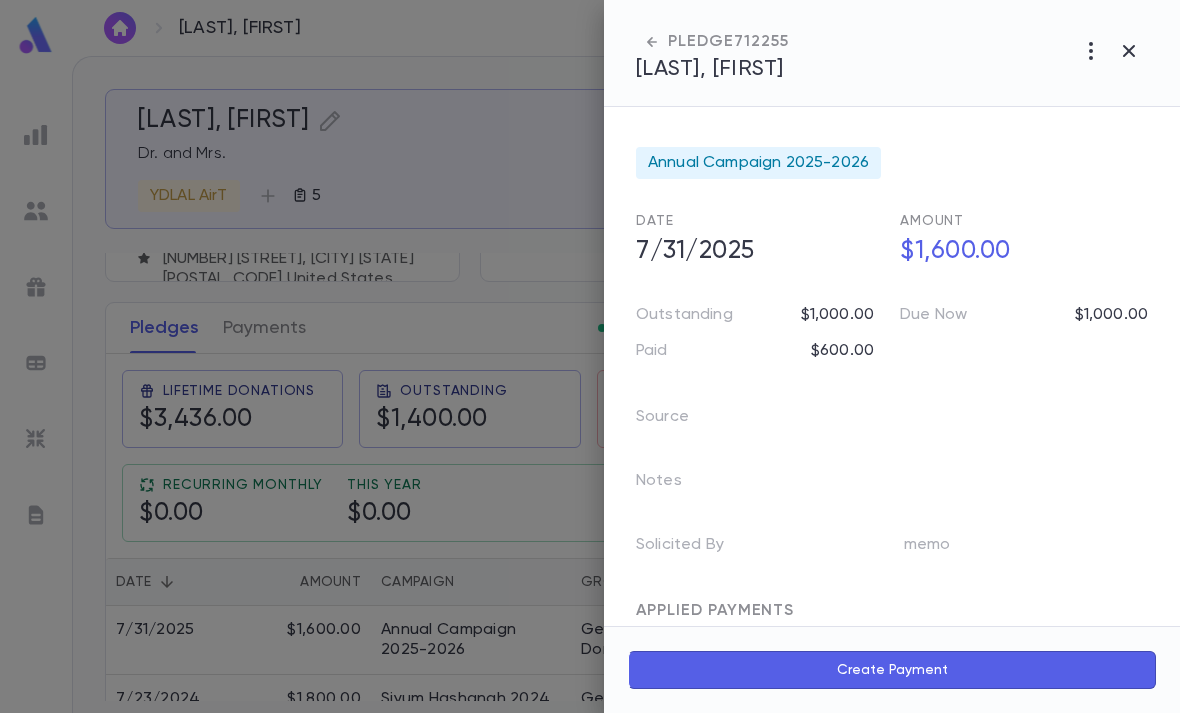 click on "Create Payment" at bounding box center (892, 670) 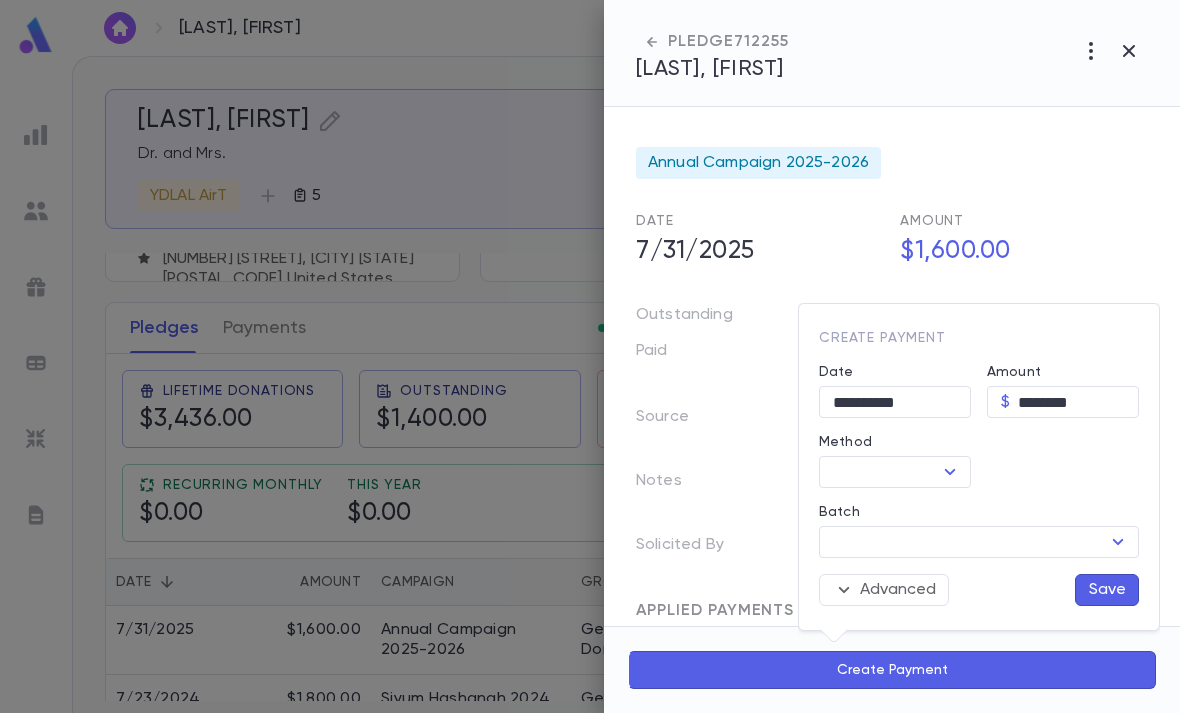click on "********" at bounding box center [1078, 402] 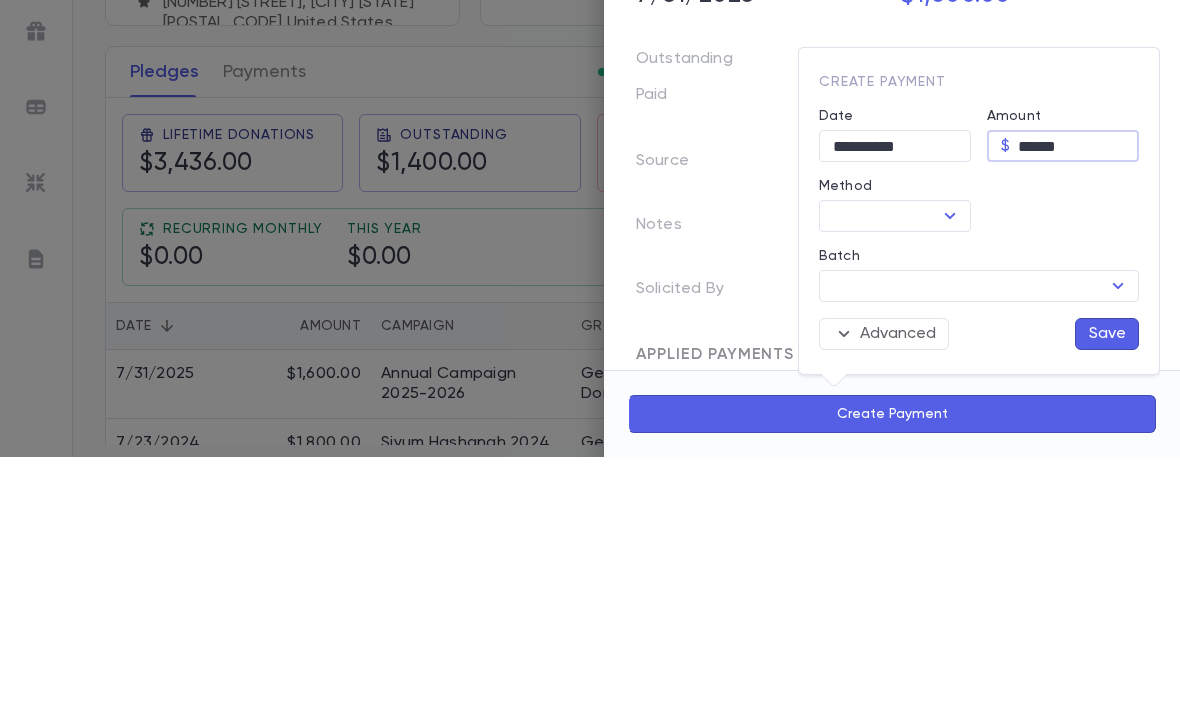 click 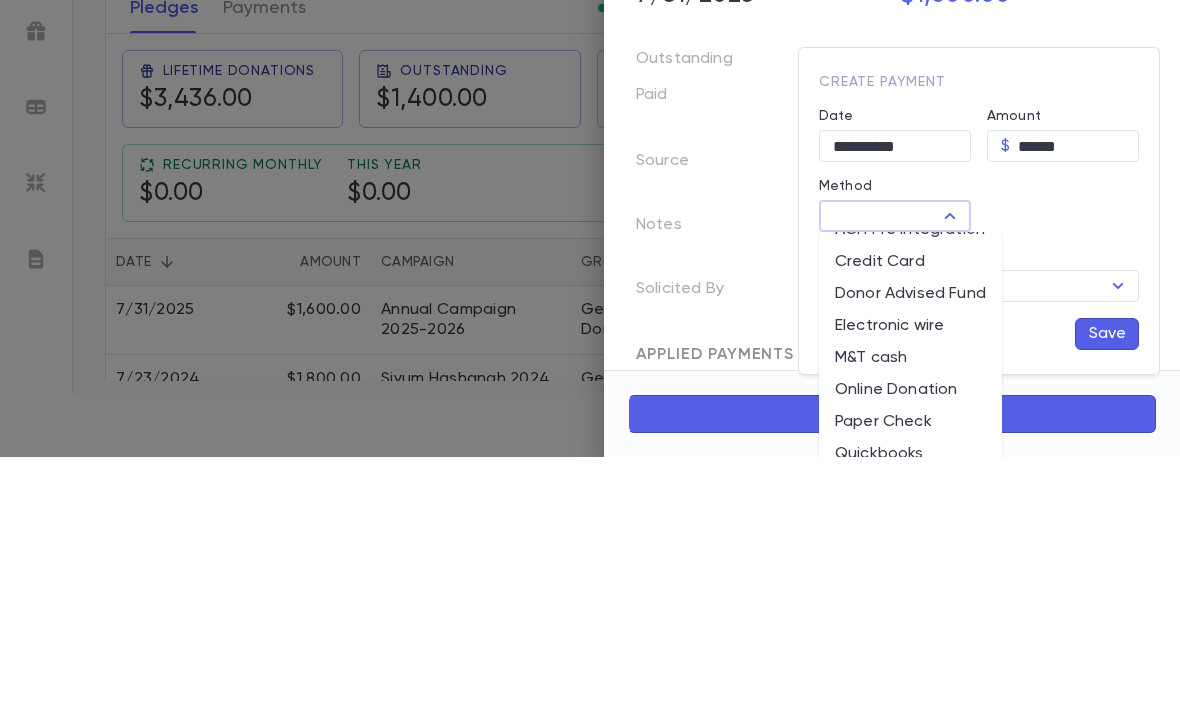 scroll, scrollTop: 57, scrollLeft: 0, axis: vertical 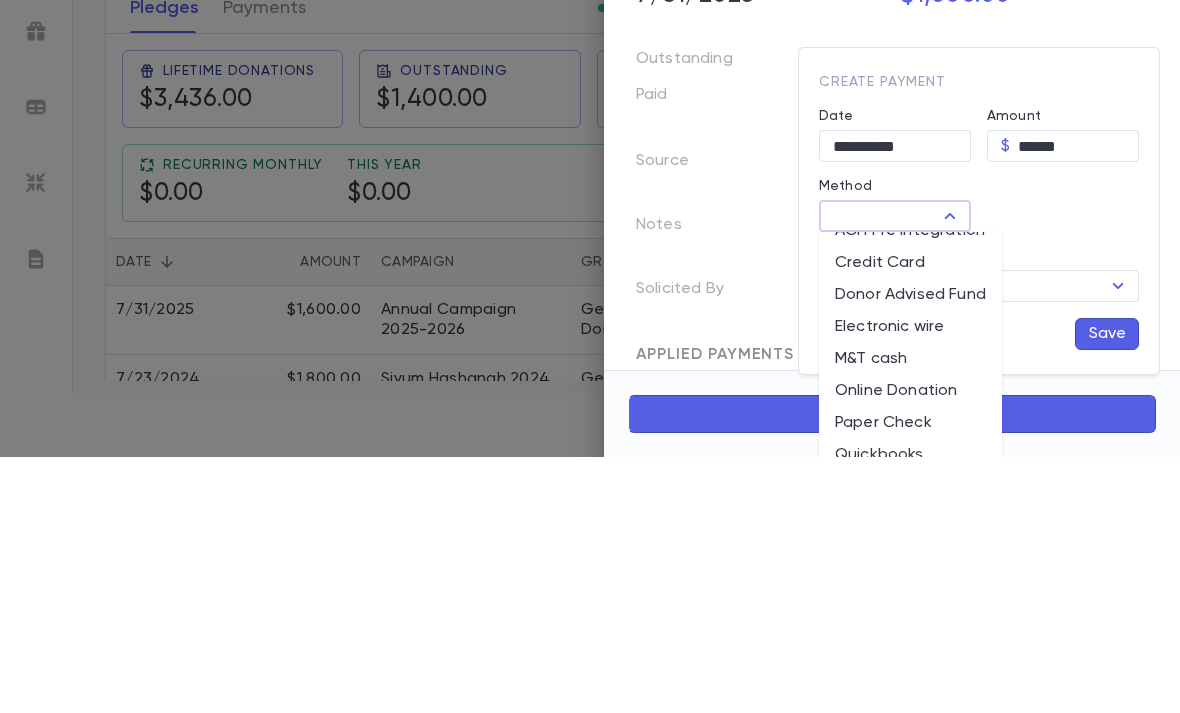 click on "Credit Card" at bounding box center [910, 519] 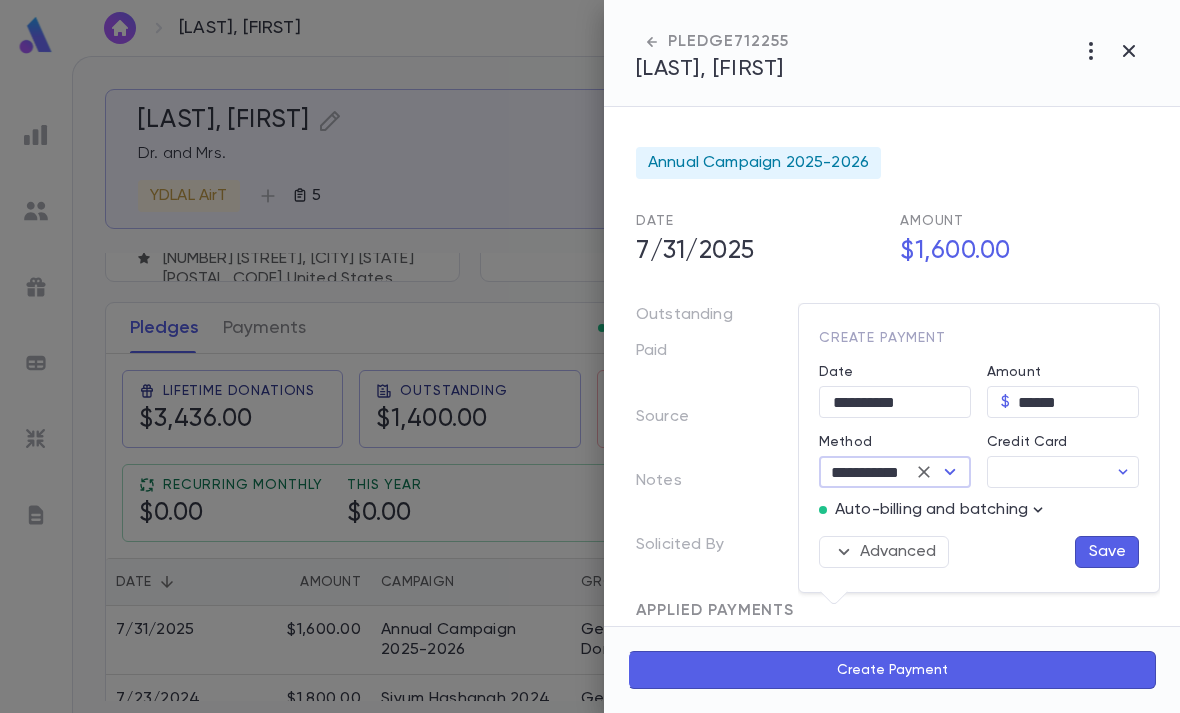click 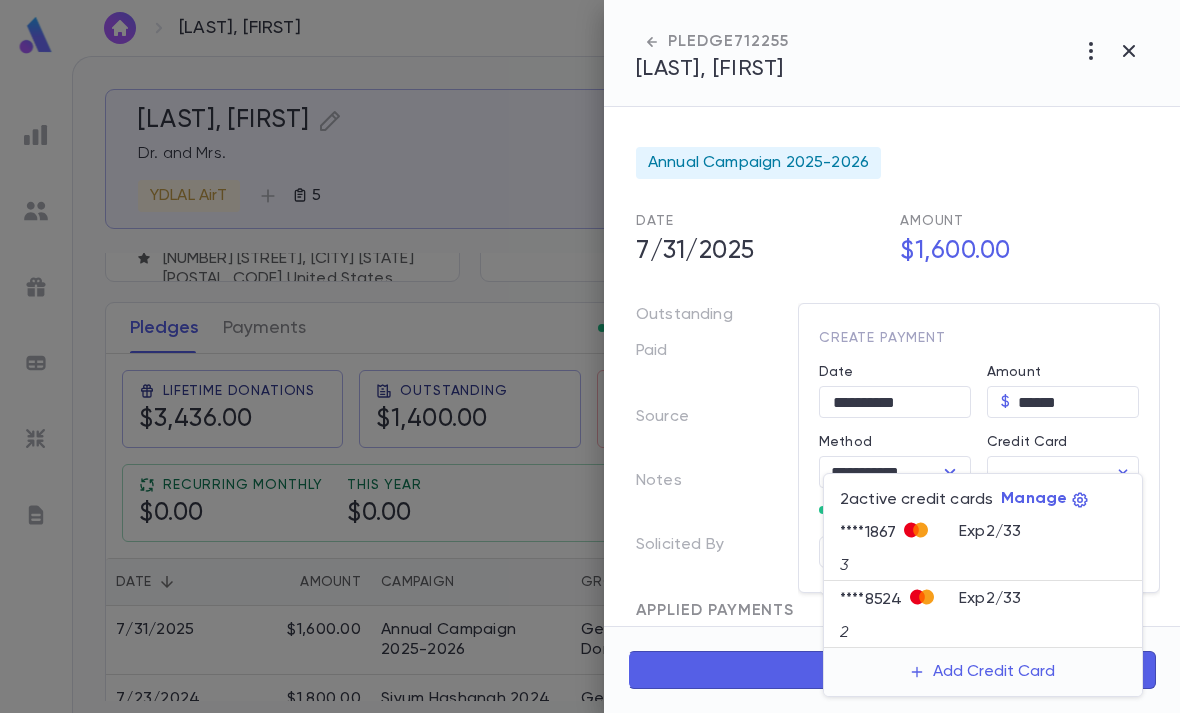 click on "Add   Credit Card" at bounding box center (983, 672) 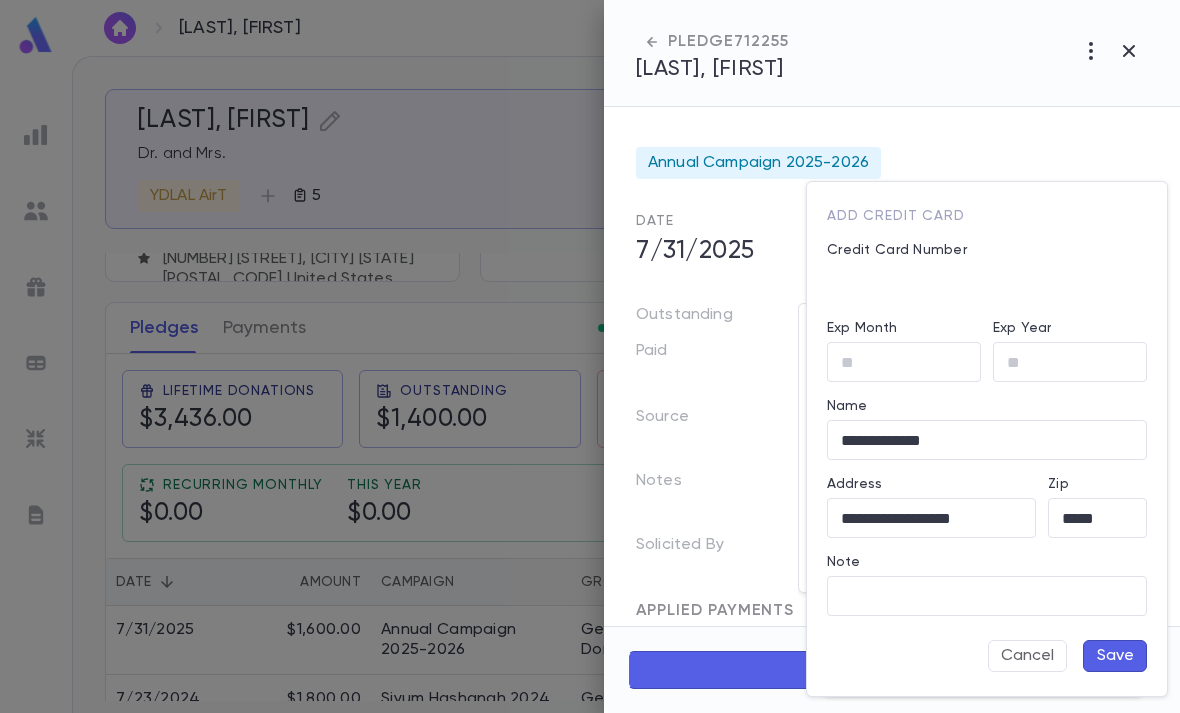click on "Exp Month ​" at bounding box center (898, 343) 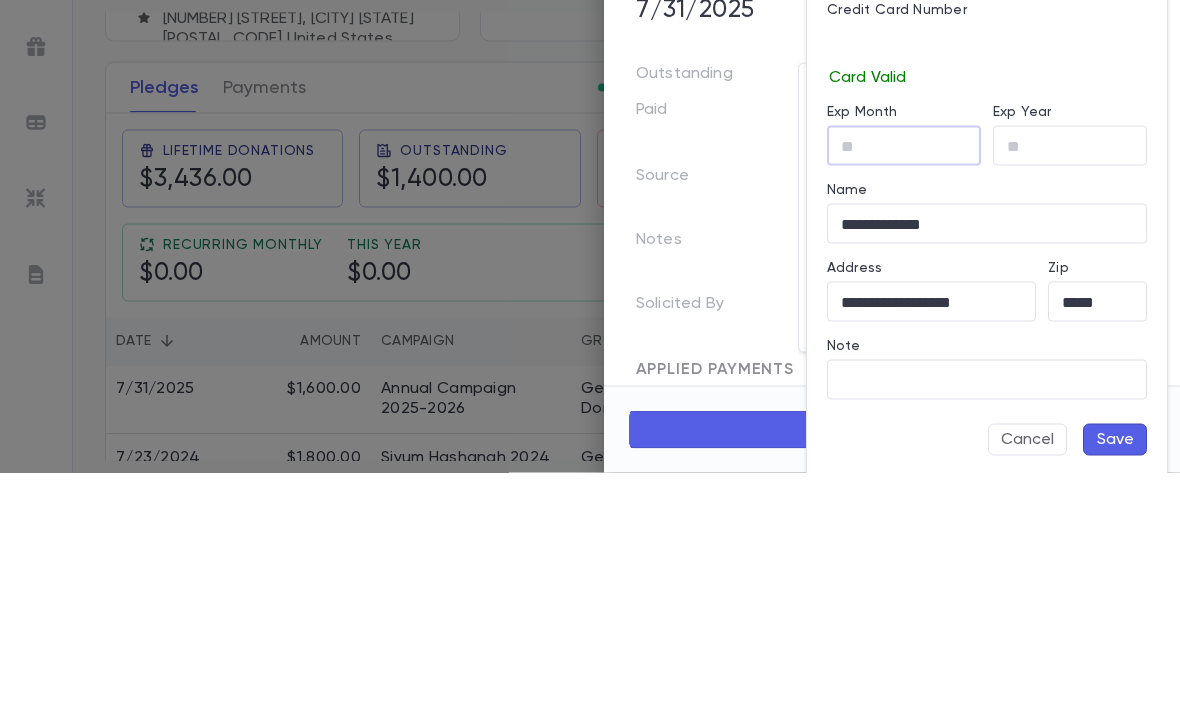 type on "*" 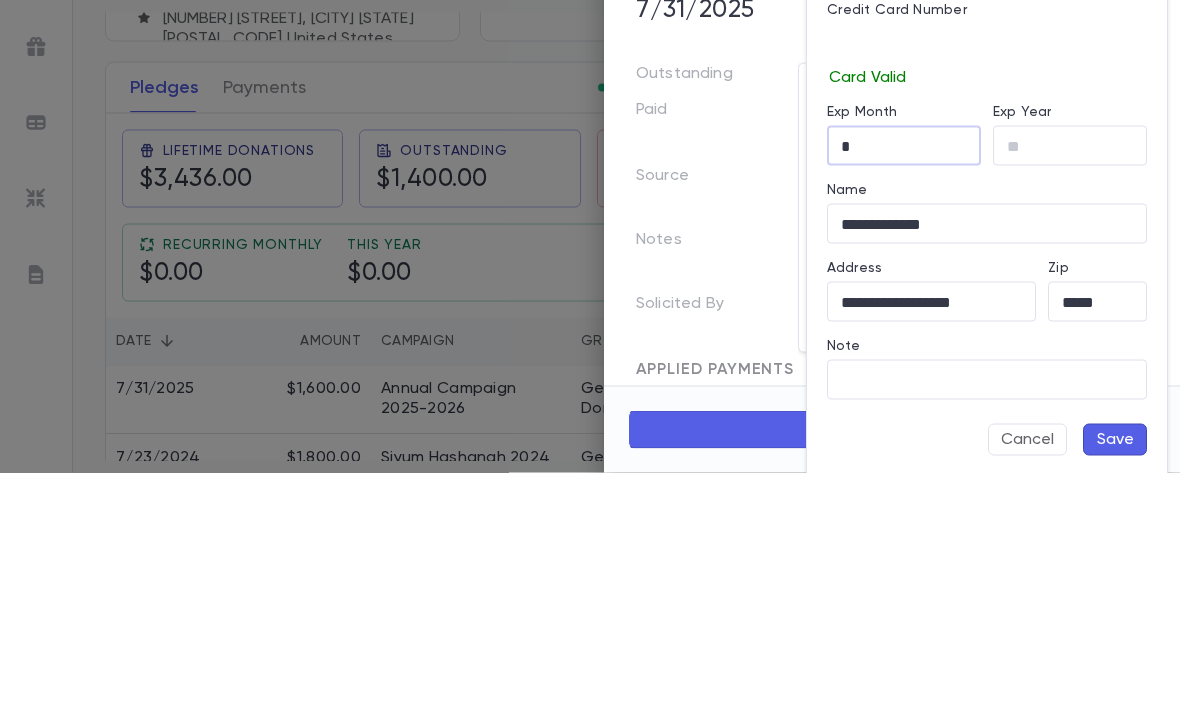 type on "**" 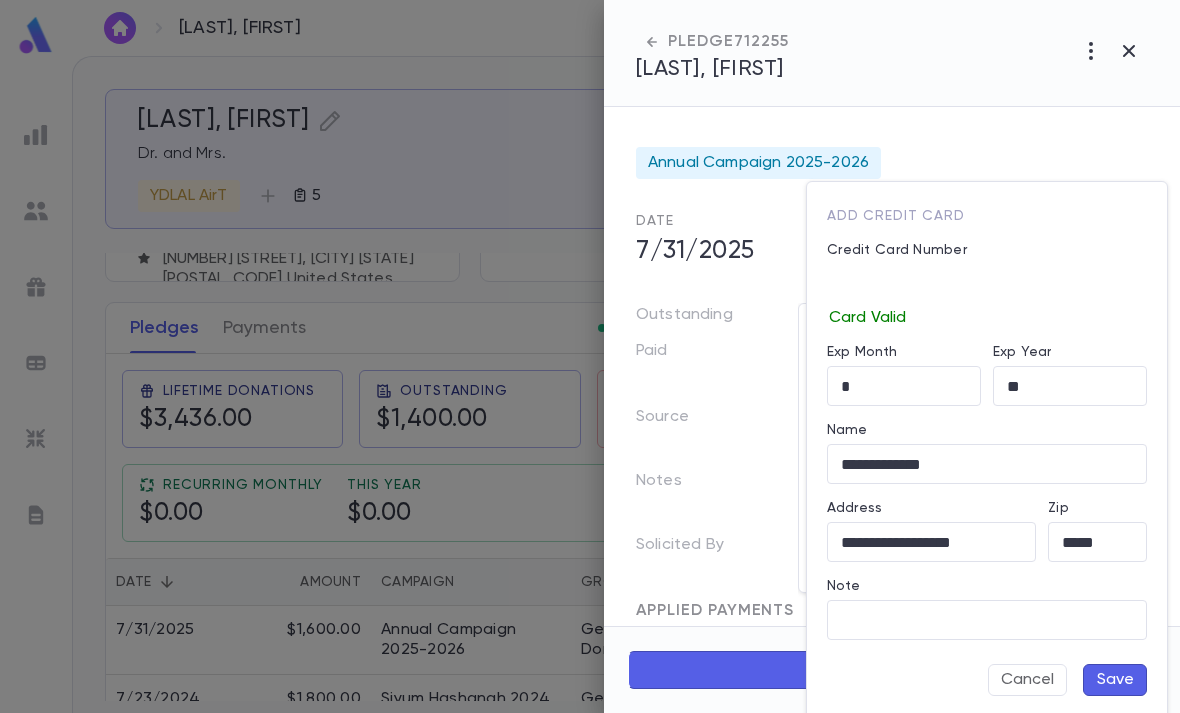 click on "Save" at bounding box center (1115, 680) 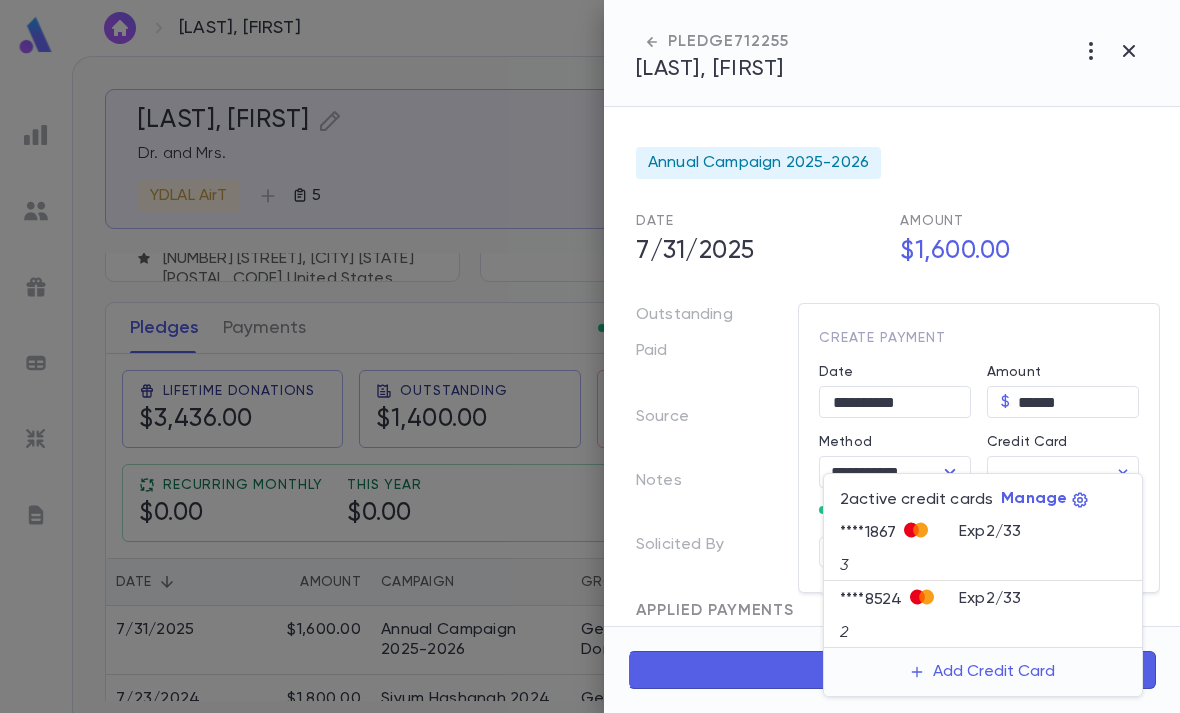 type on "********" 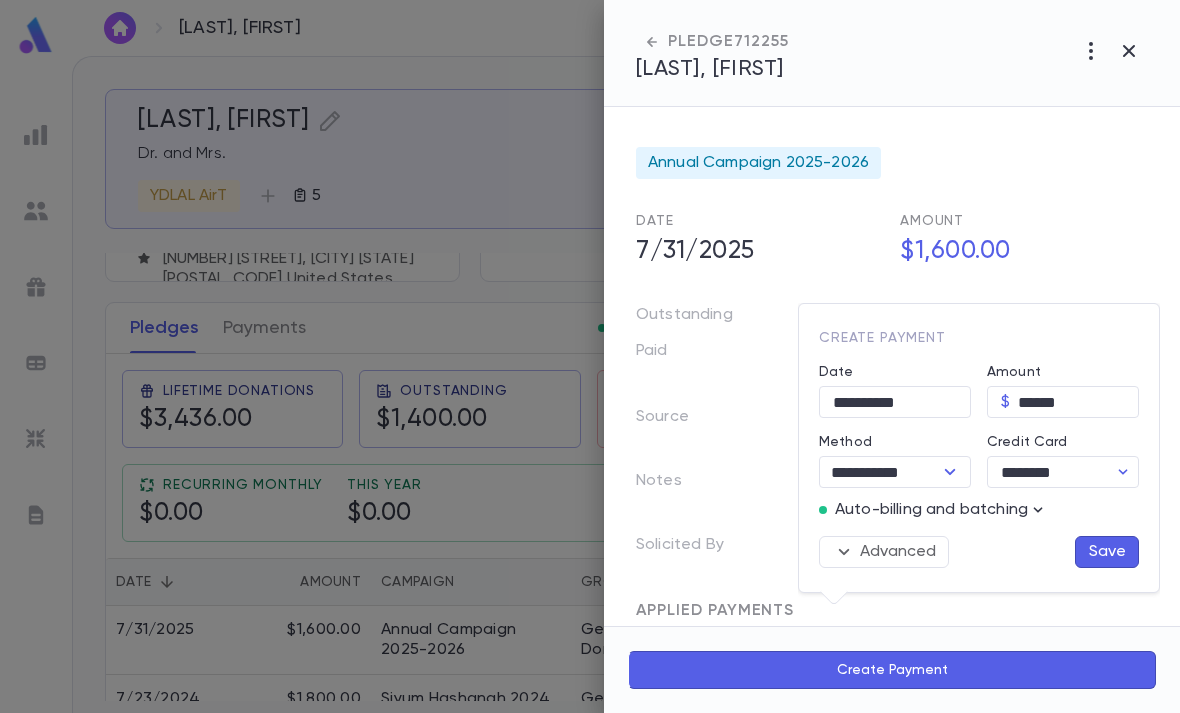 click on "Save" at bounding box center [1107, 552] 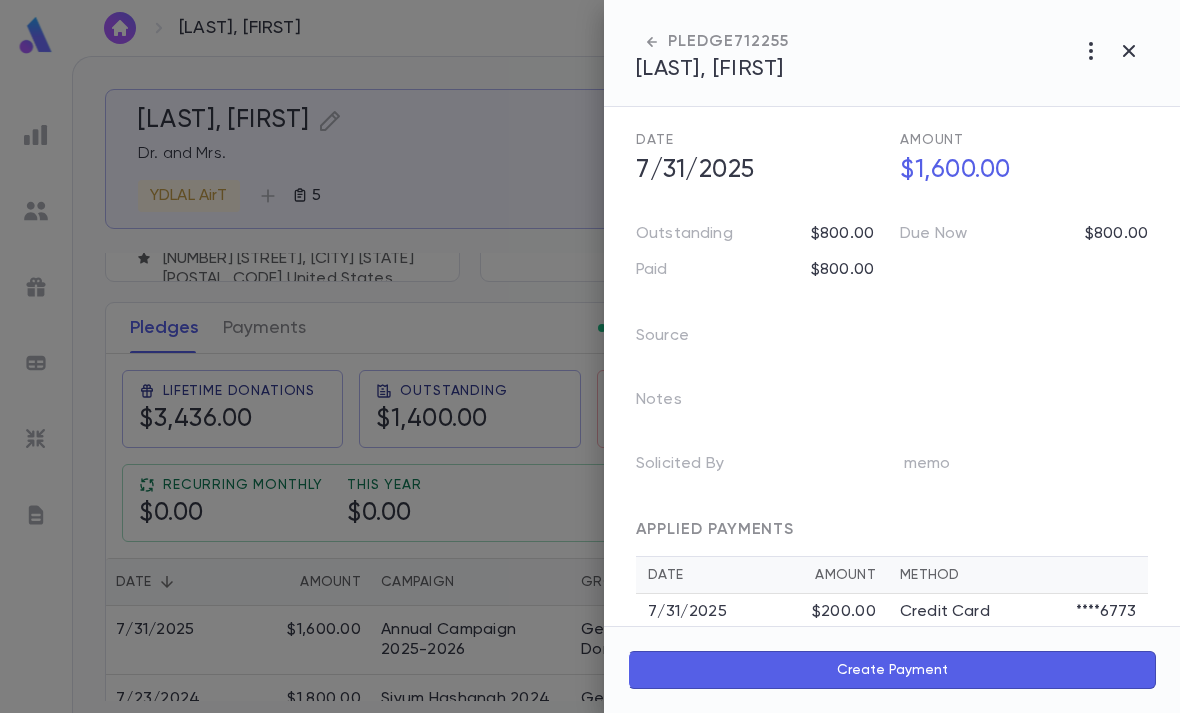 scroll, scrollTop: 76, scrollLeft: 0, axis: vertical 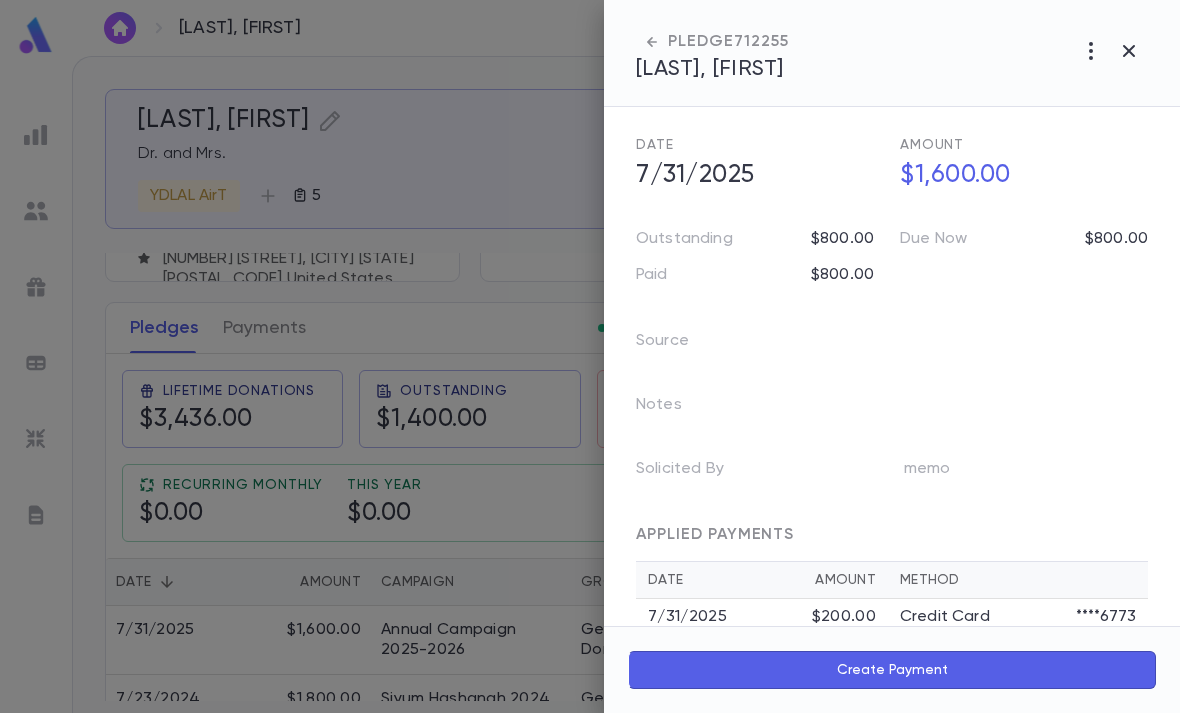 click on "Create Payment" at bounding box center [892, 670] 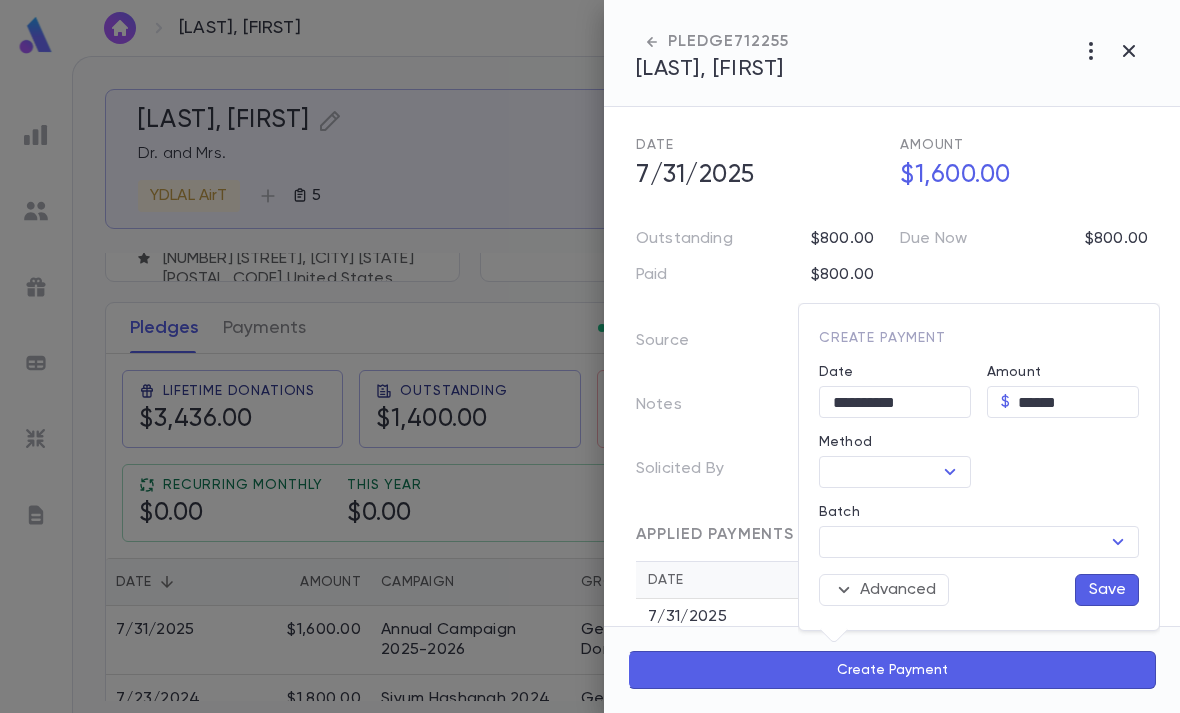 click 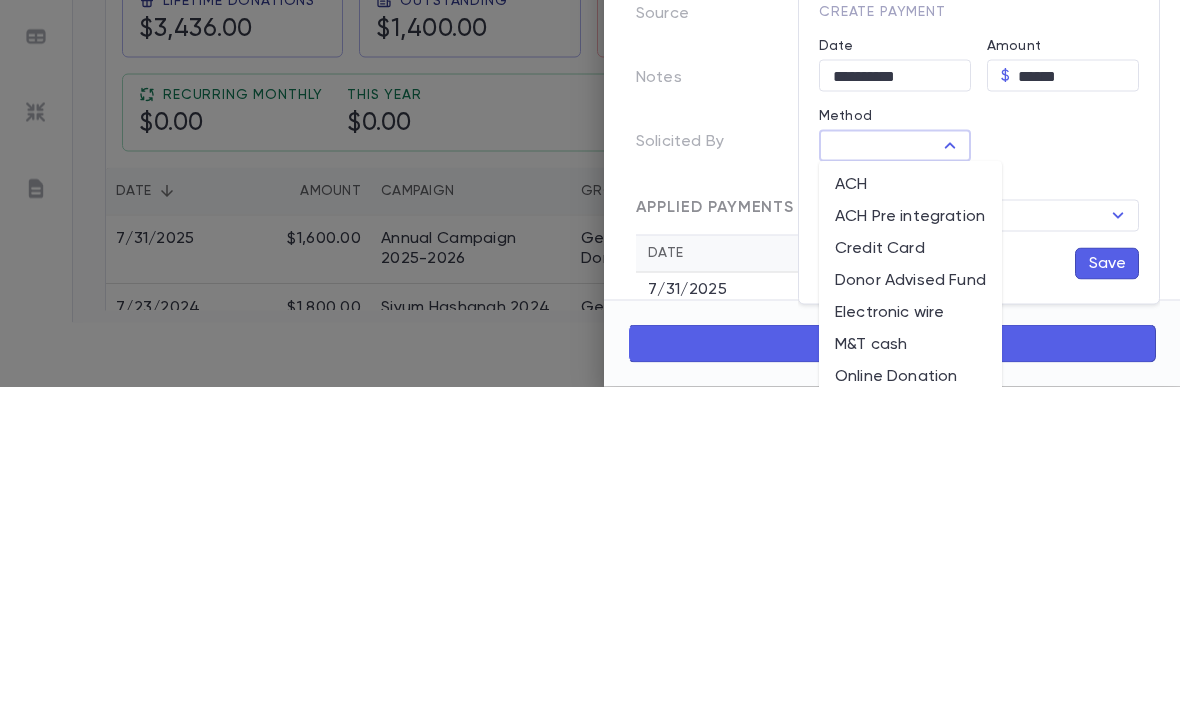 click on "Credit Card" at bounding box center [910, 576] 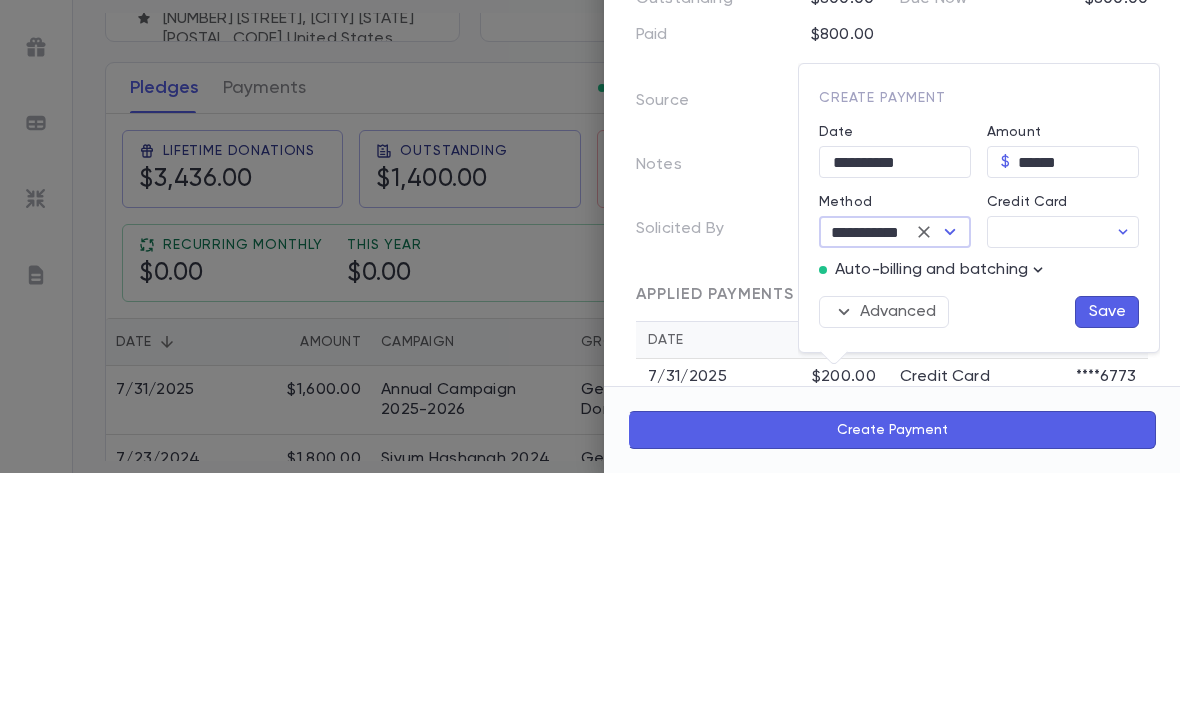 click on "Credit Card" at bounding box center (1047, 472) 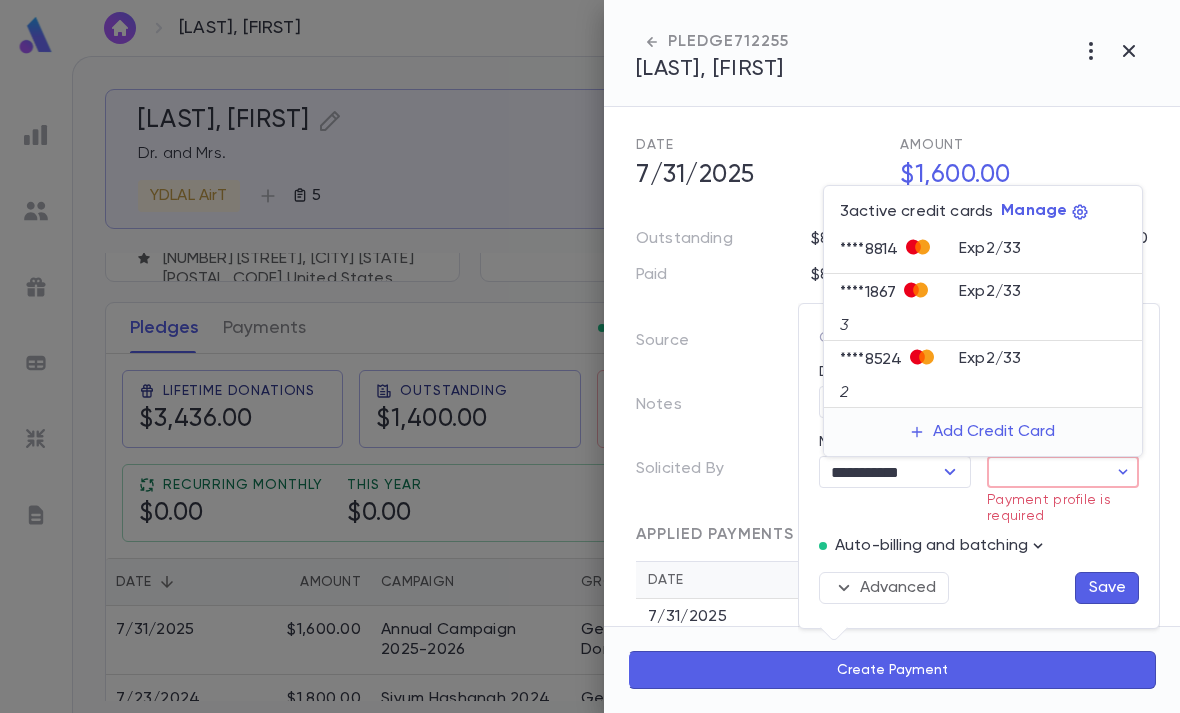 click on "Add   Credit Card" at bounding box center [983, 432] 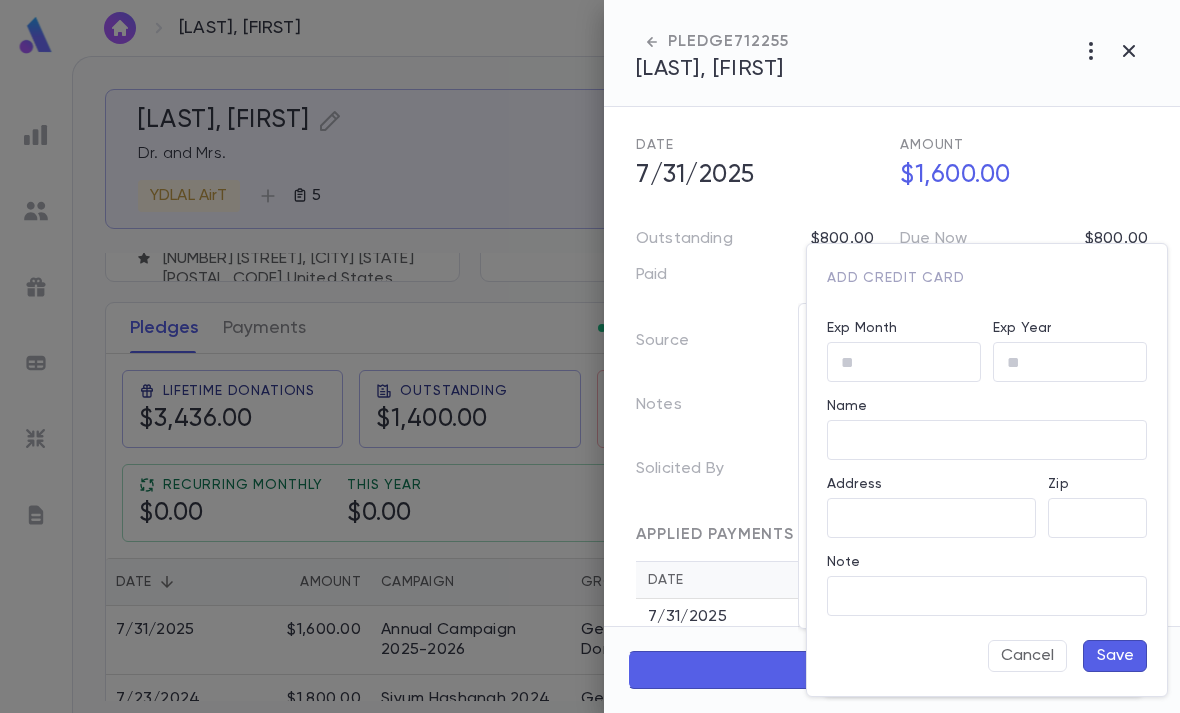 type on "**********" 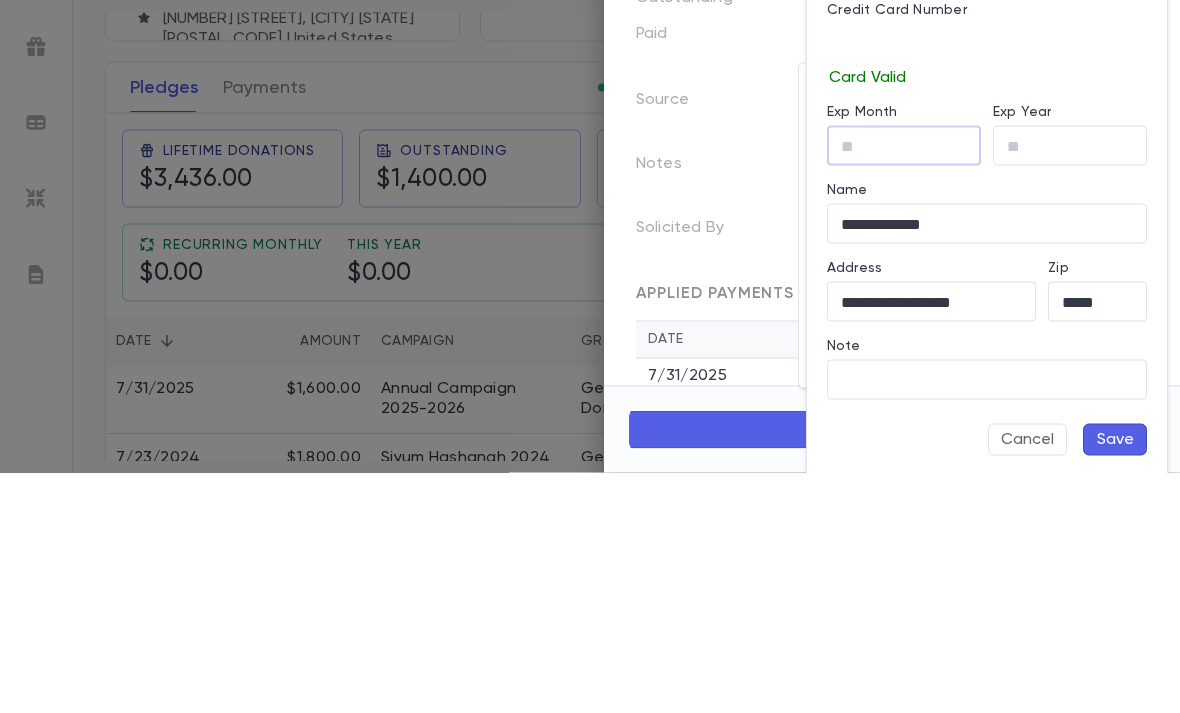 type on "*" 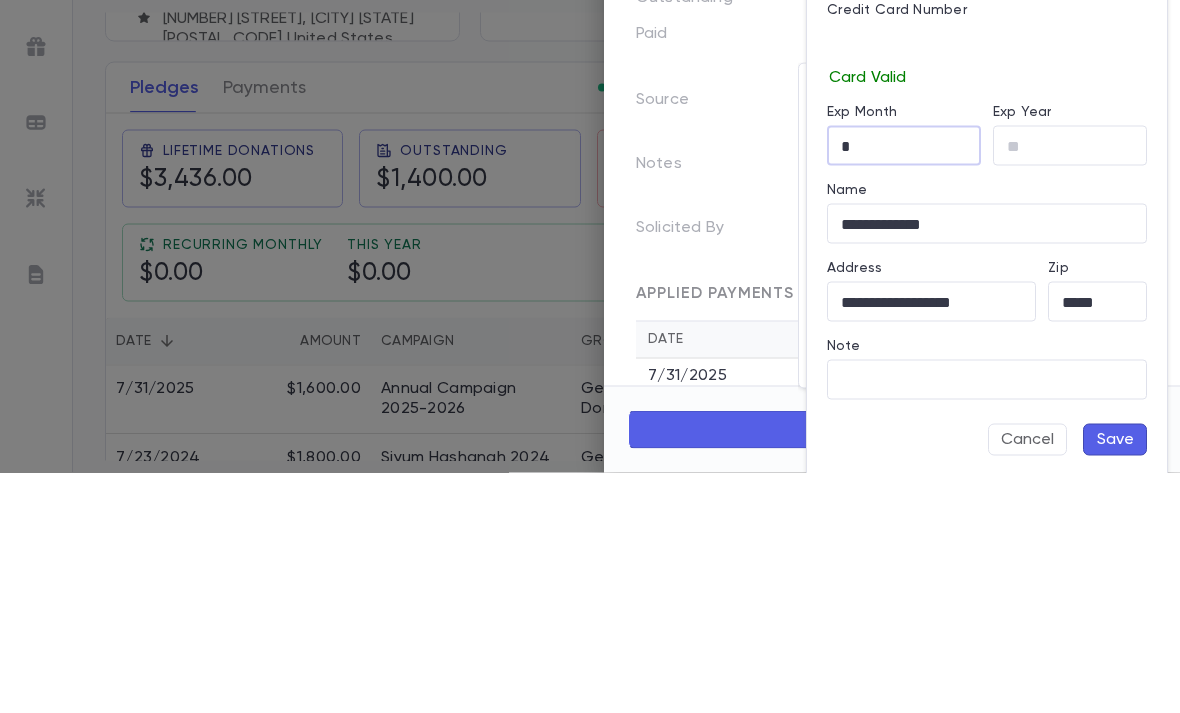 type on "**" 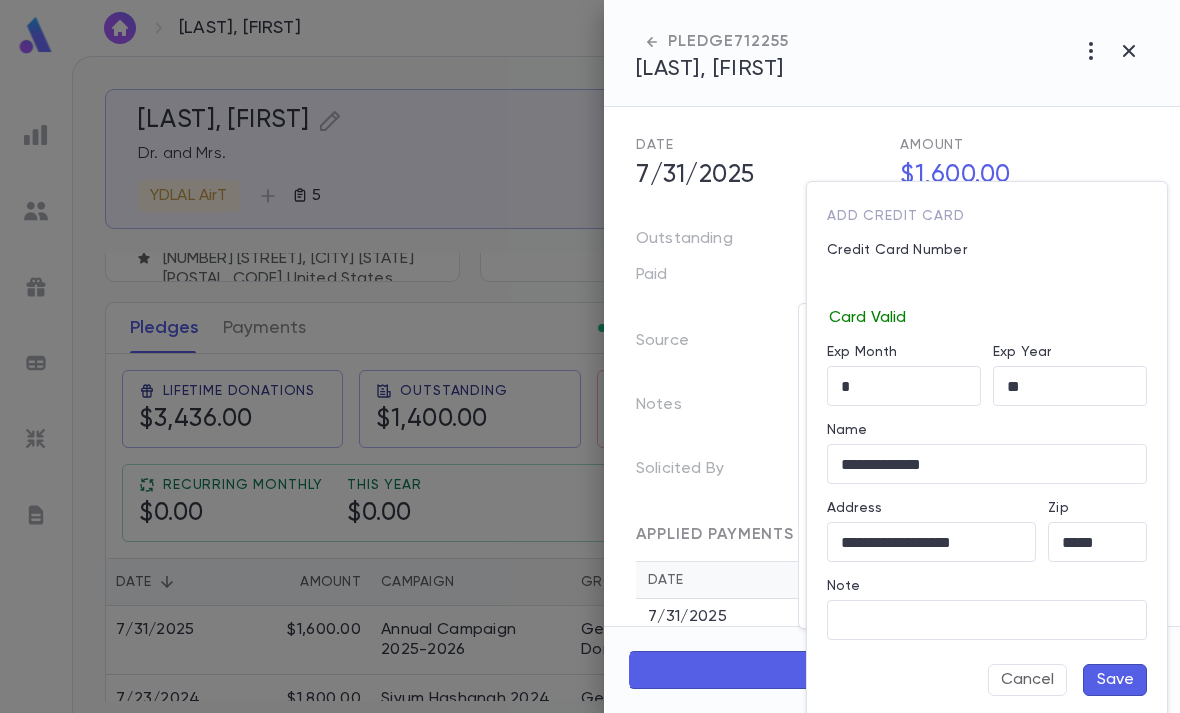 click on "Save" at bounding box center (1115, 680) 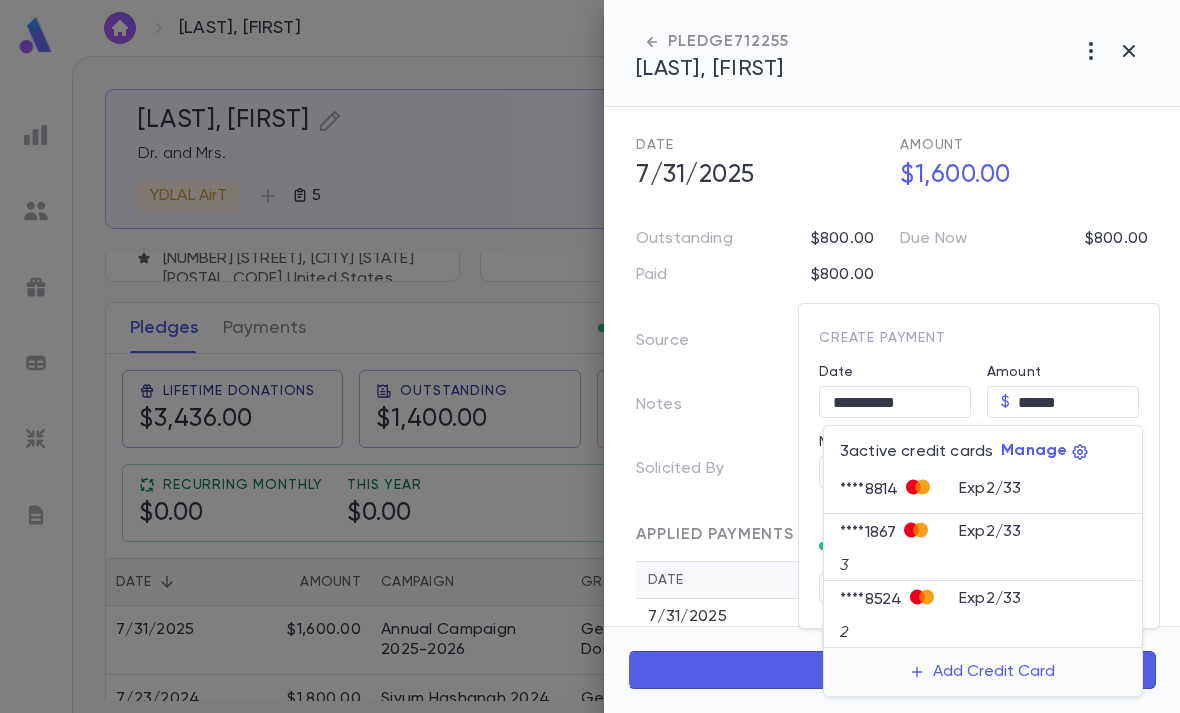 type on "********" 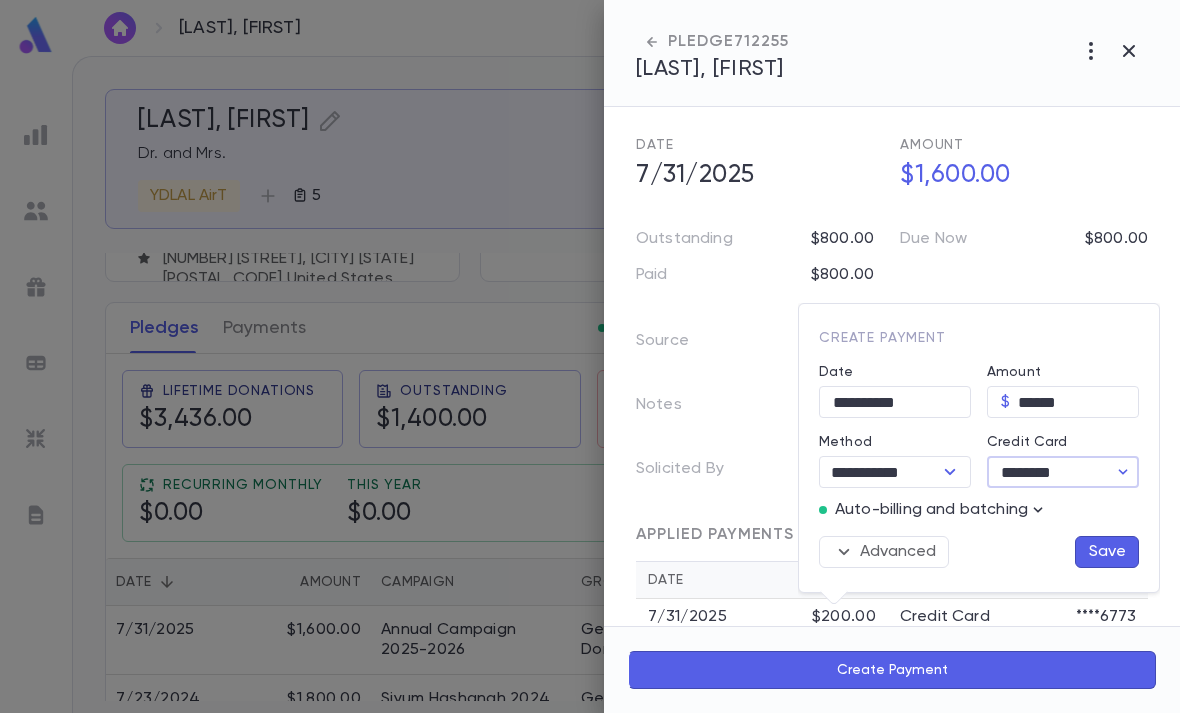 click on "******" at bounding box center [1078, 402] 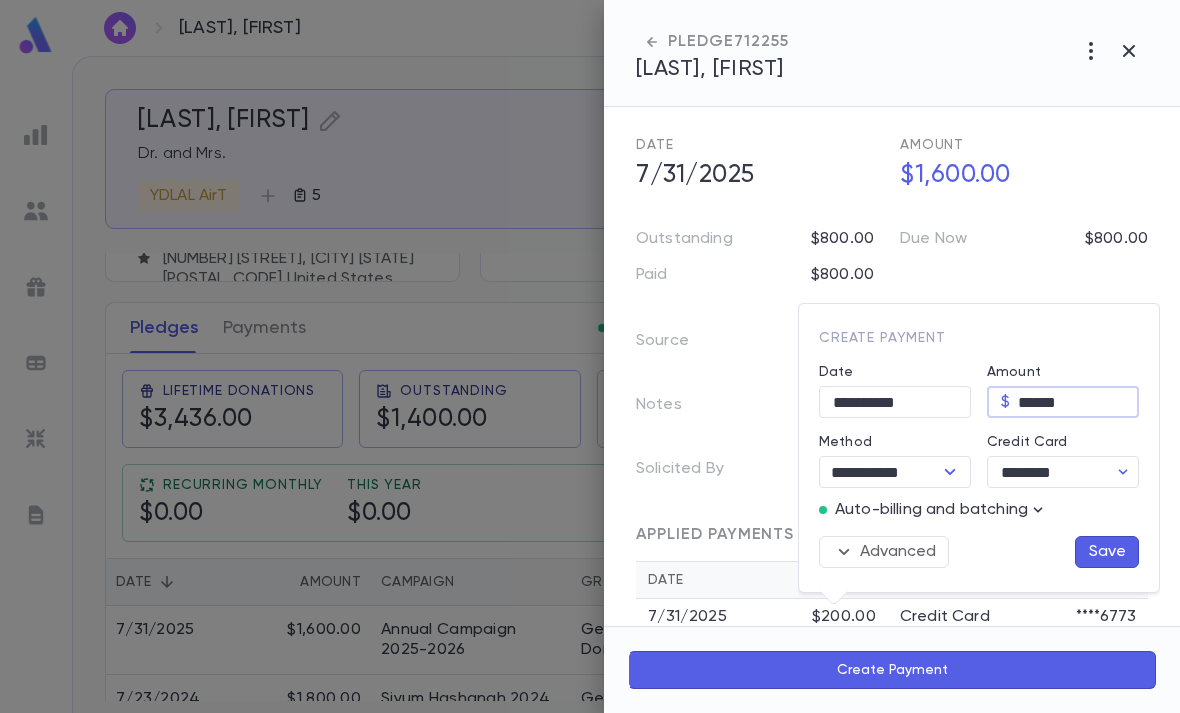 type on "******" 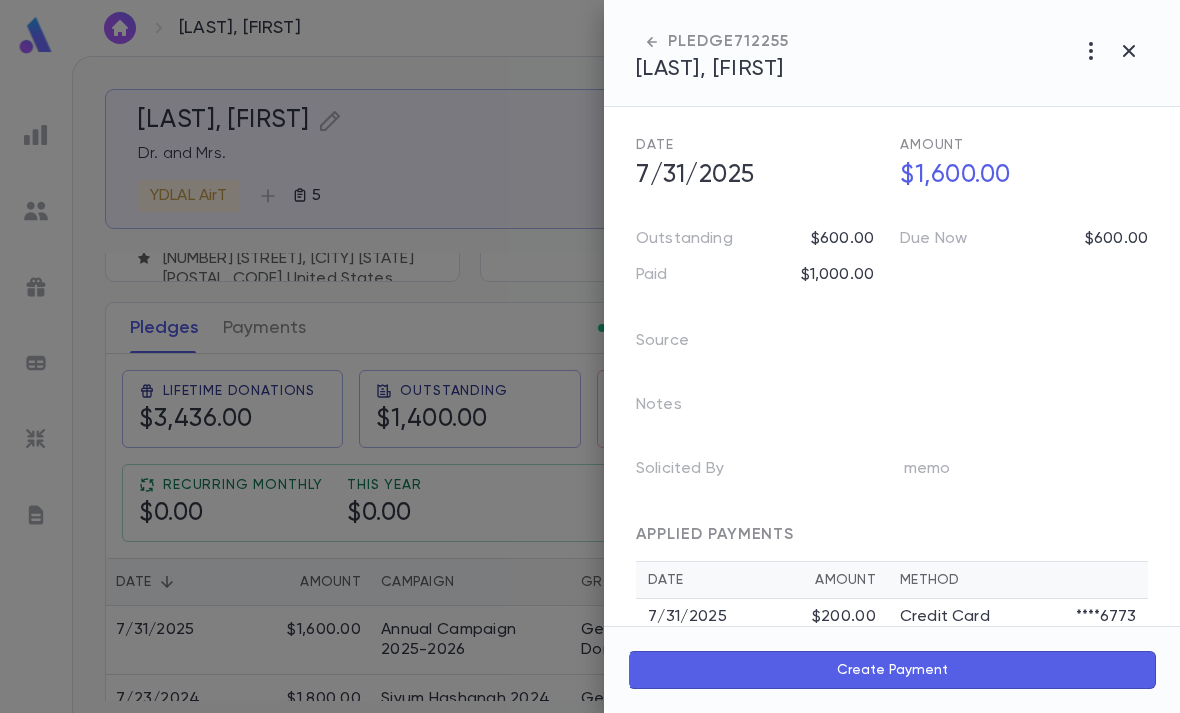 click on "Create Payment" at bounding box center [892, 670] 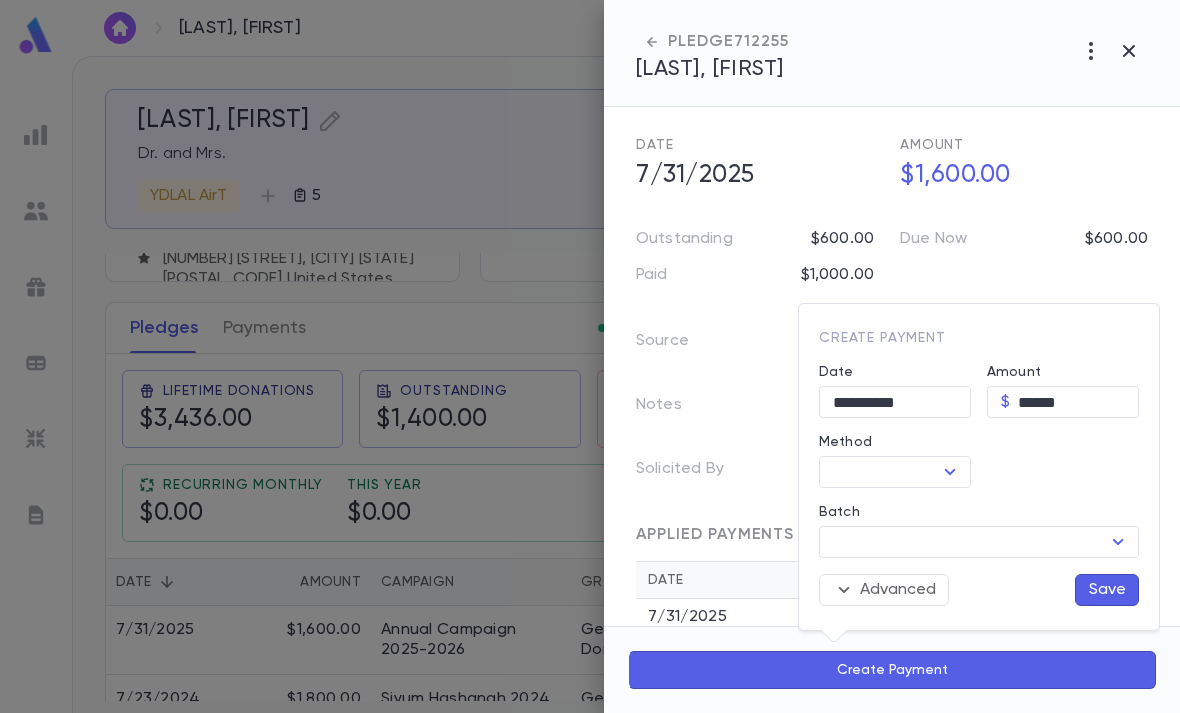 click on "******" at bounding box center (1078, 402) 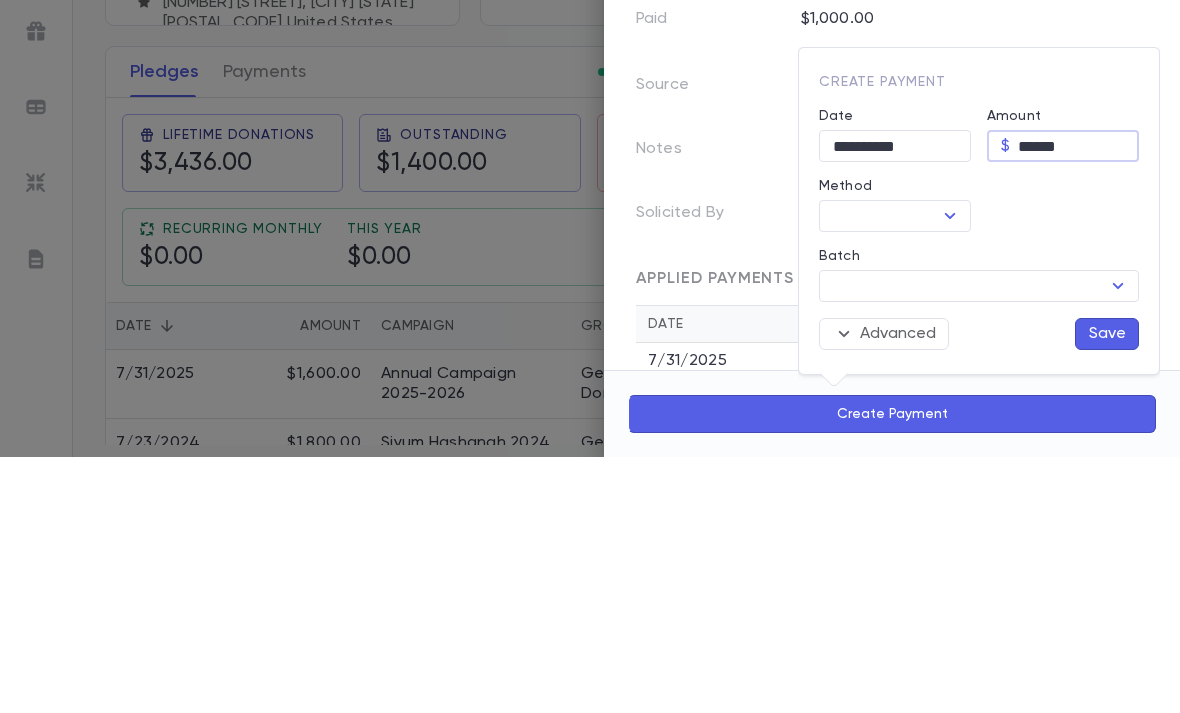 type on "******" 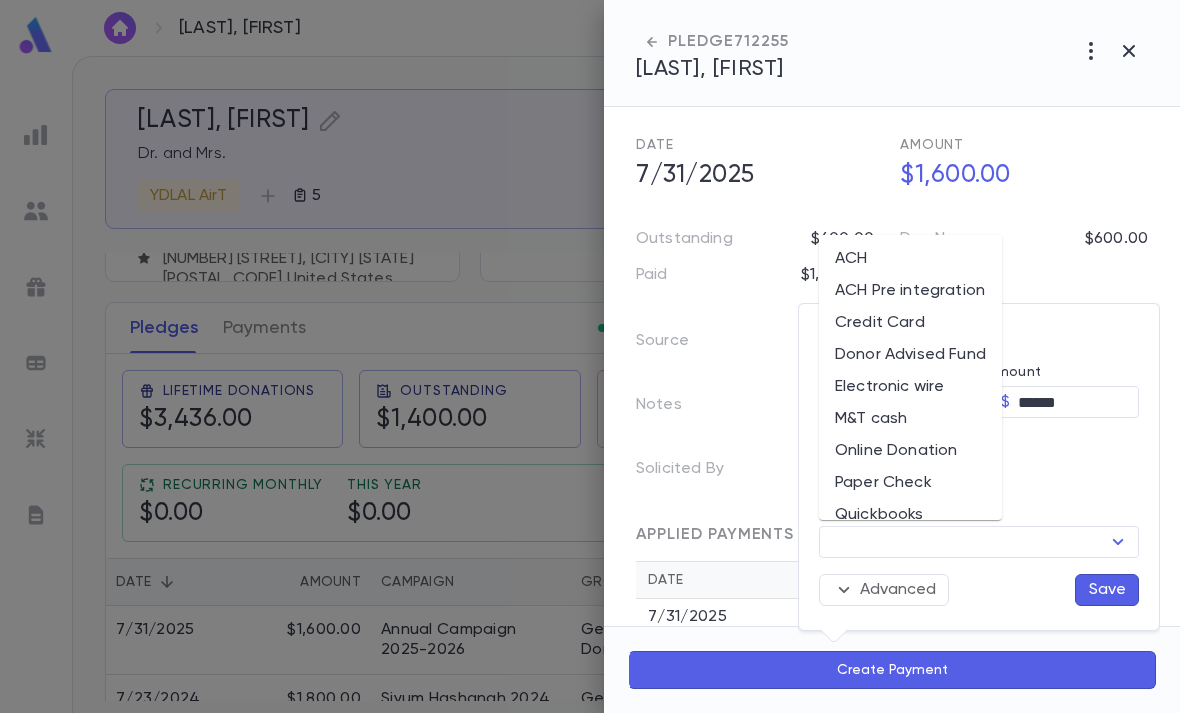 scroll, scrollTop: 0, scrollLeft: 0, axis: both 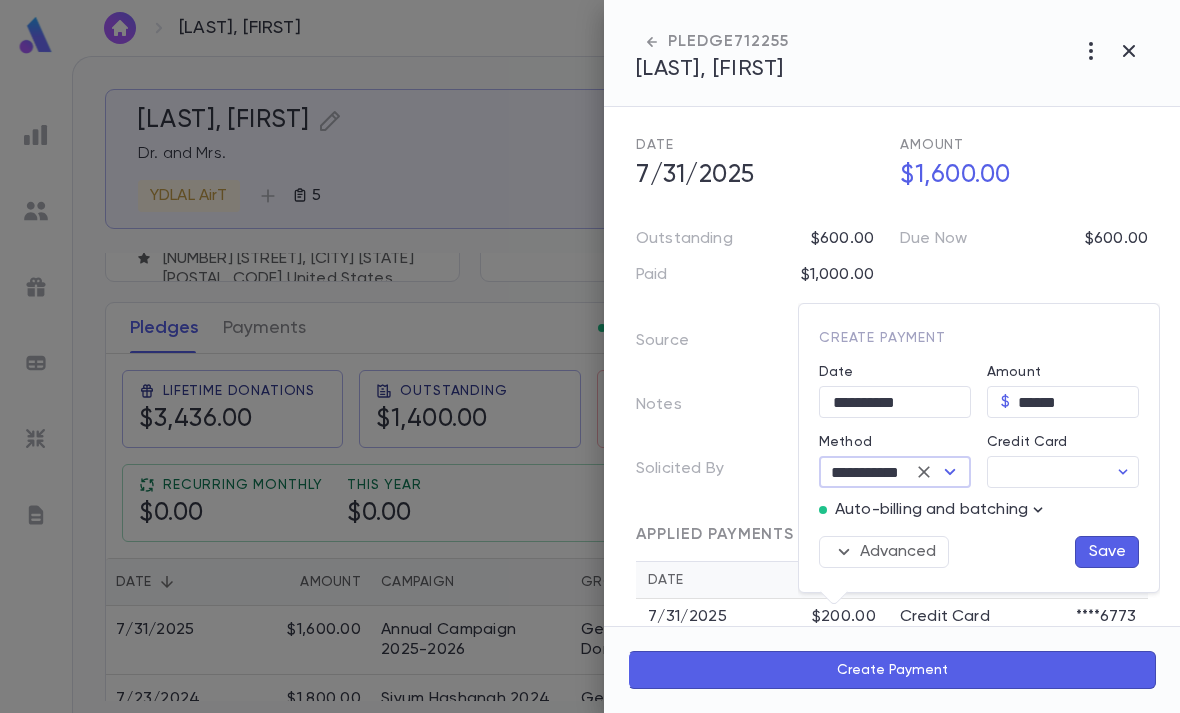 type on "**********" 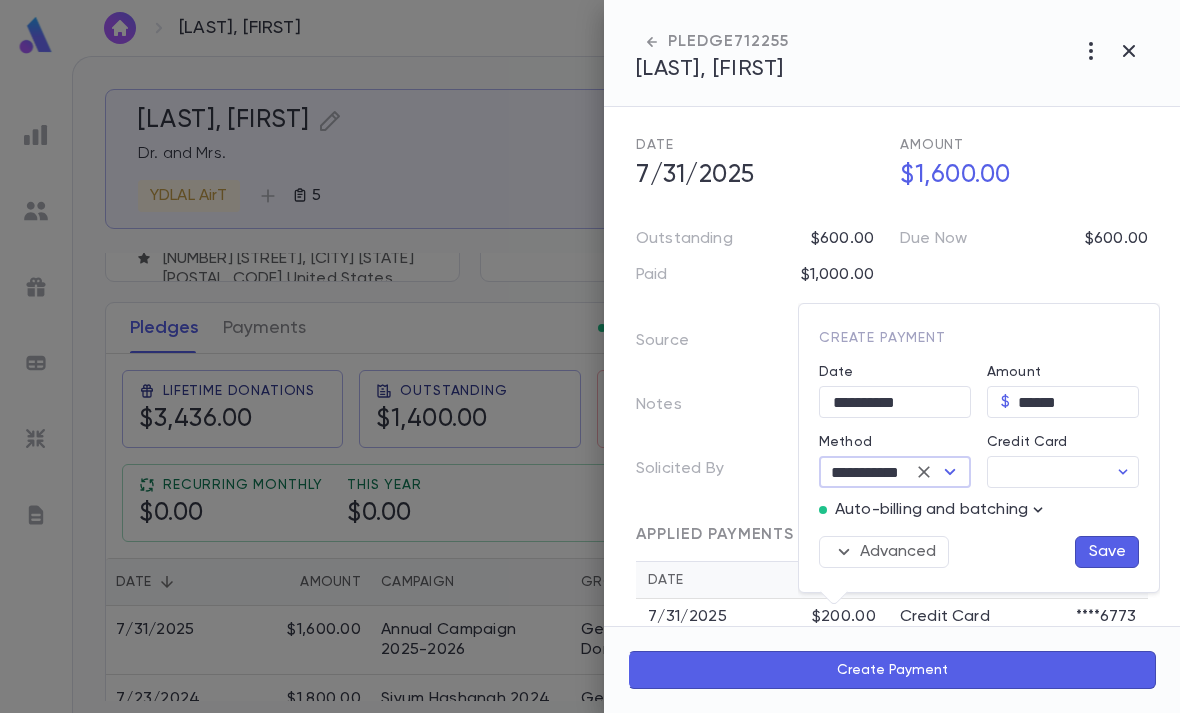 click on "Credit Card" at bounding box center (1047, 472) 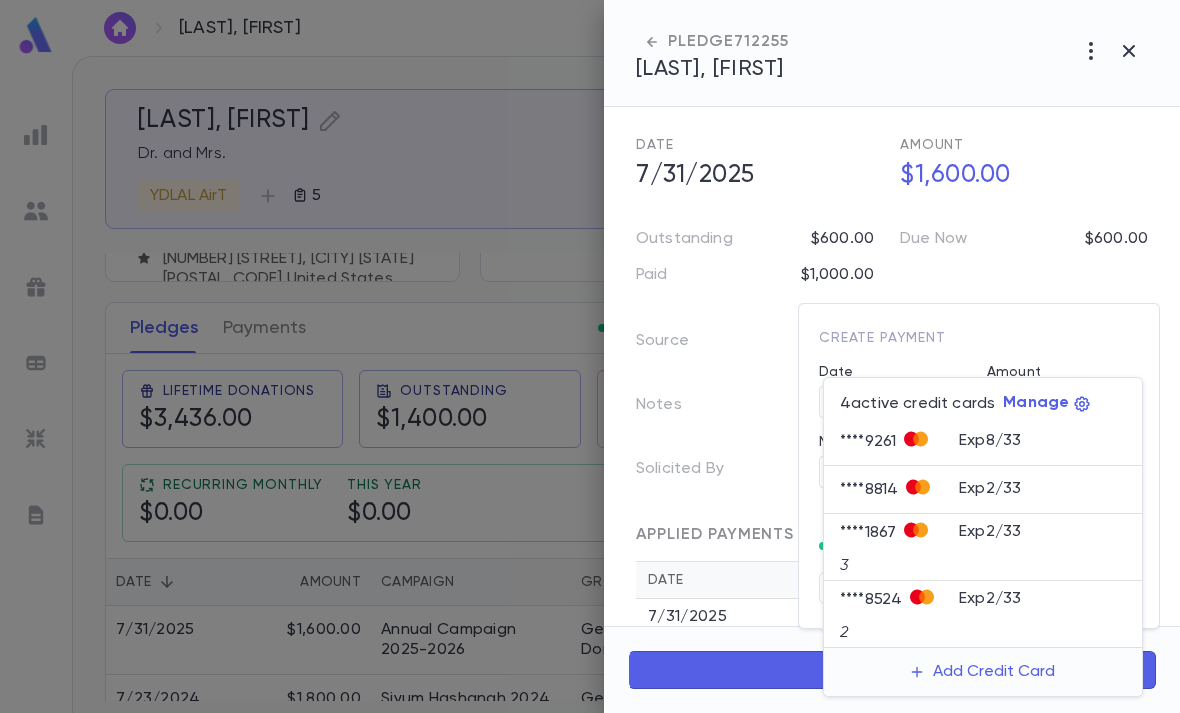 click on "Add   Credit Card" at bounding box center [983, 672] 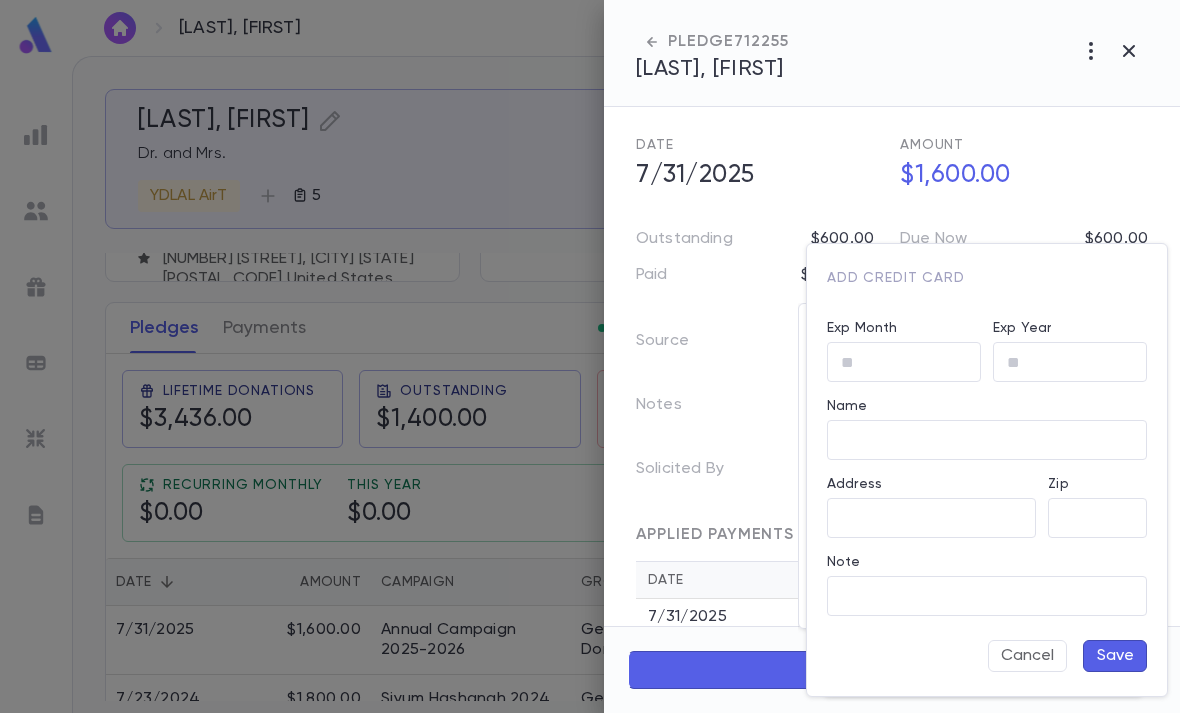 type on "**********" 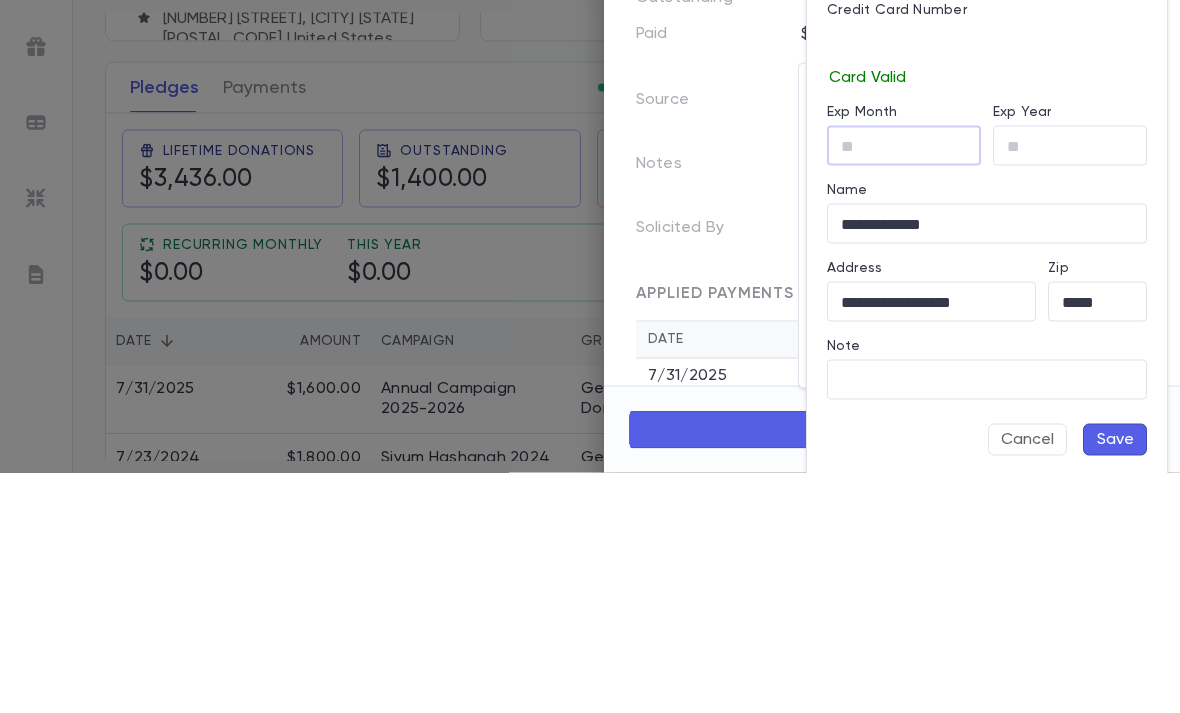 type on "*" 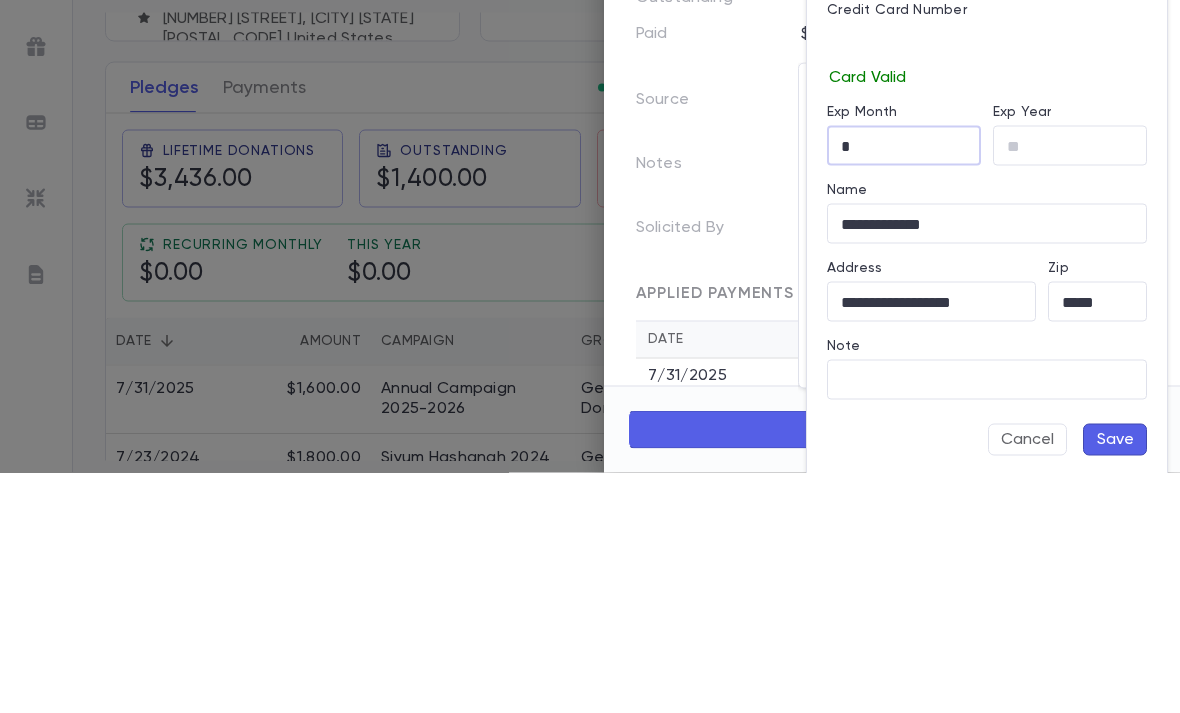 type on "**" 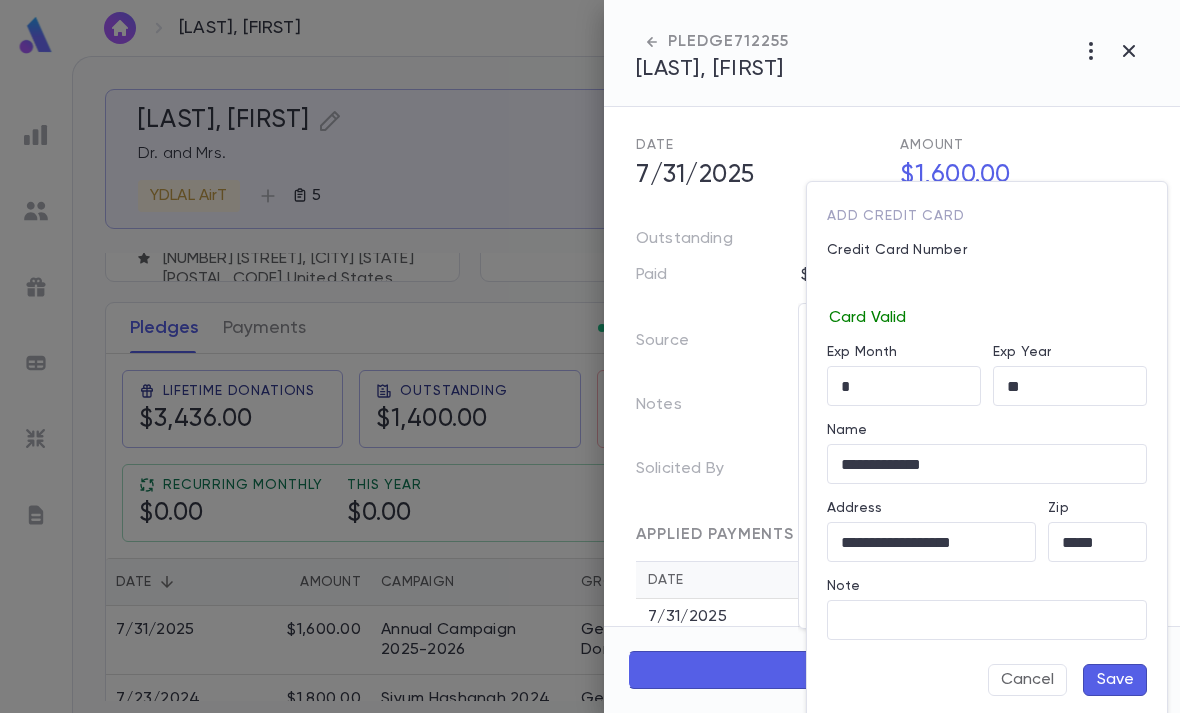 click on "Save" at bounding box center [1115, 680] 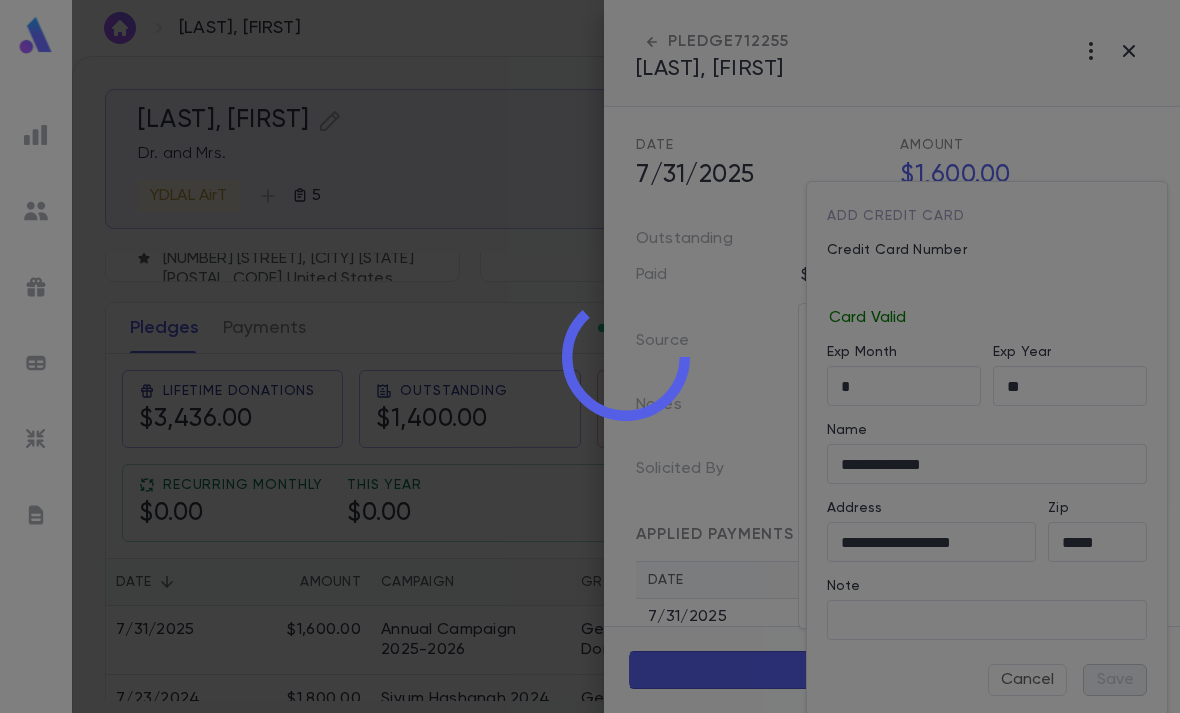 type on "********" 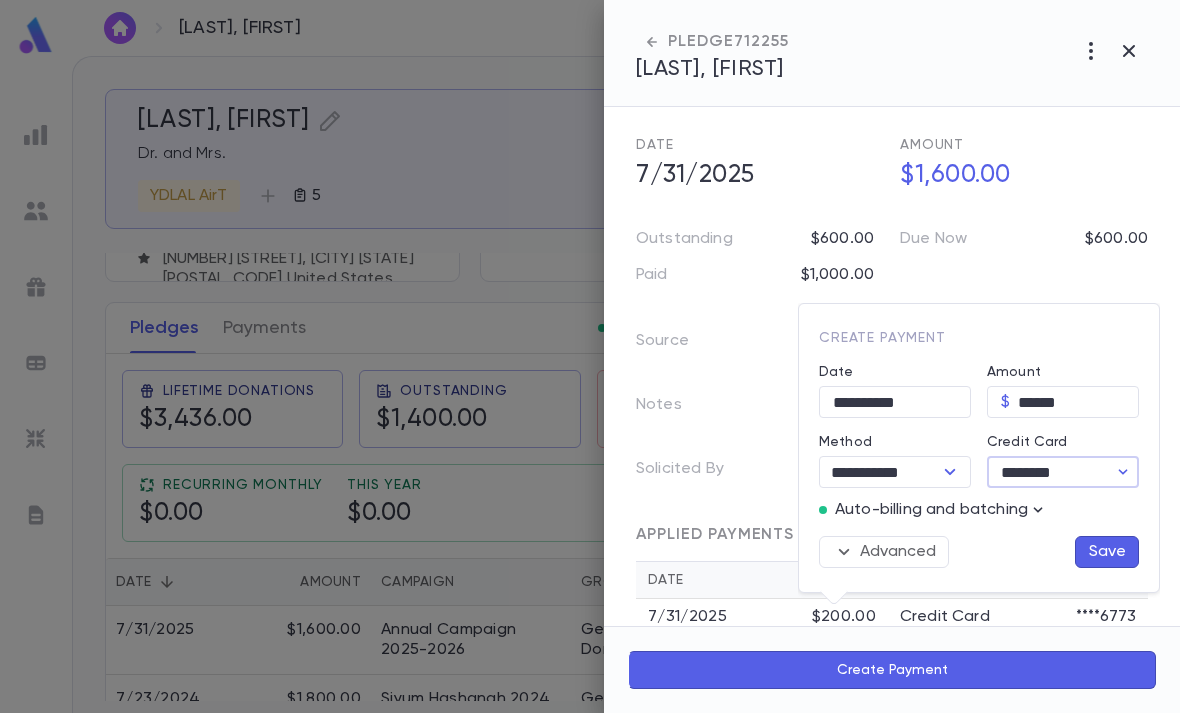 click on "Save" at bounding box center (1107, 552) 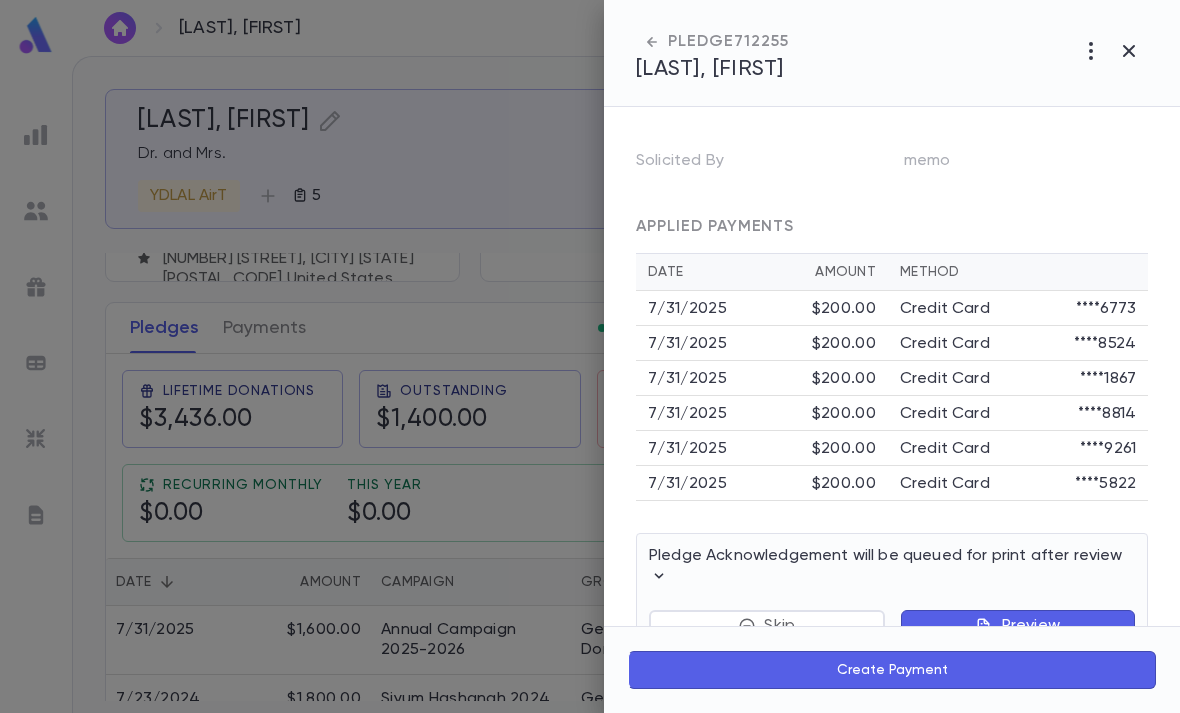 click on "Create Payment" at bounding box center [892, 670] 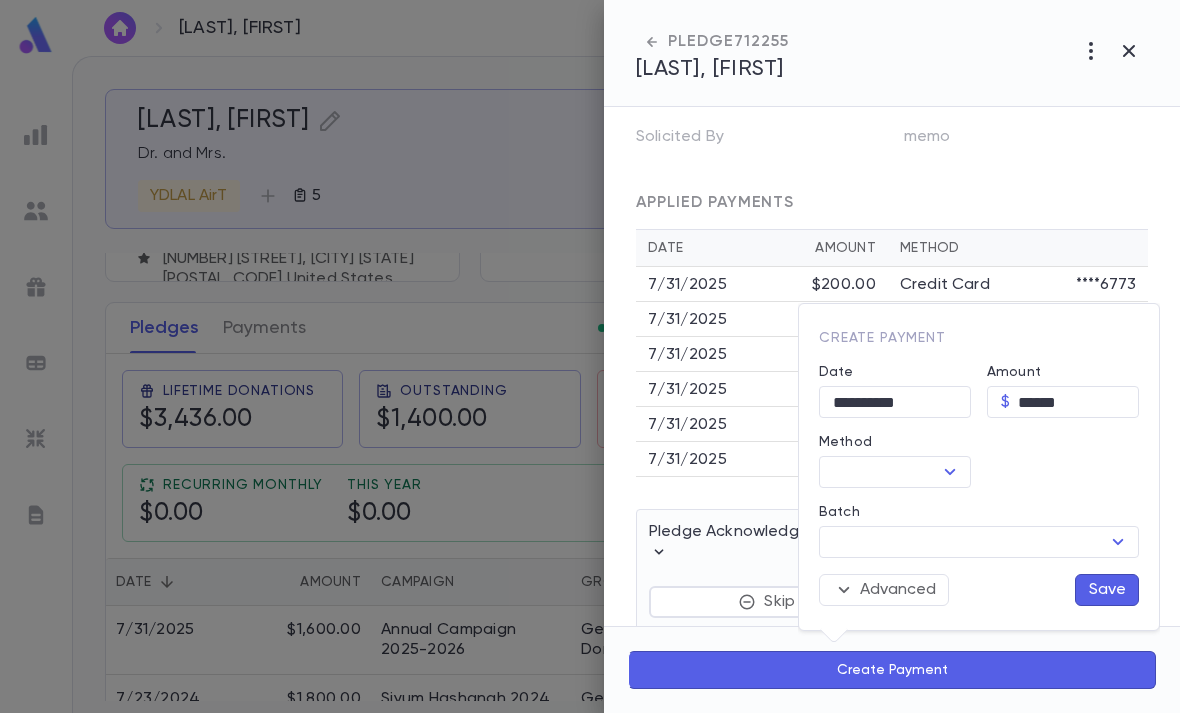 scroll, scrollTop: 410, scrollLeft: 0, axis: vertical 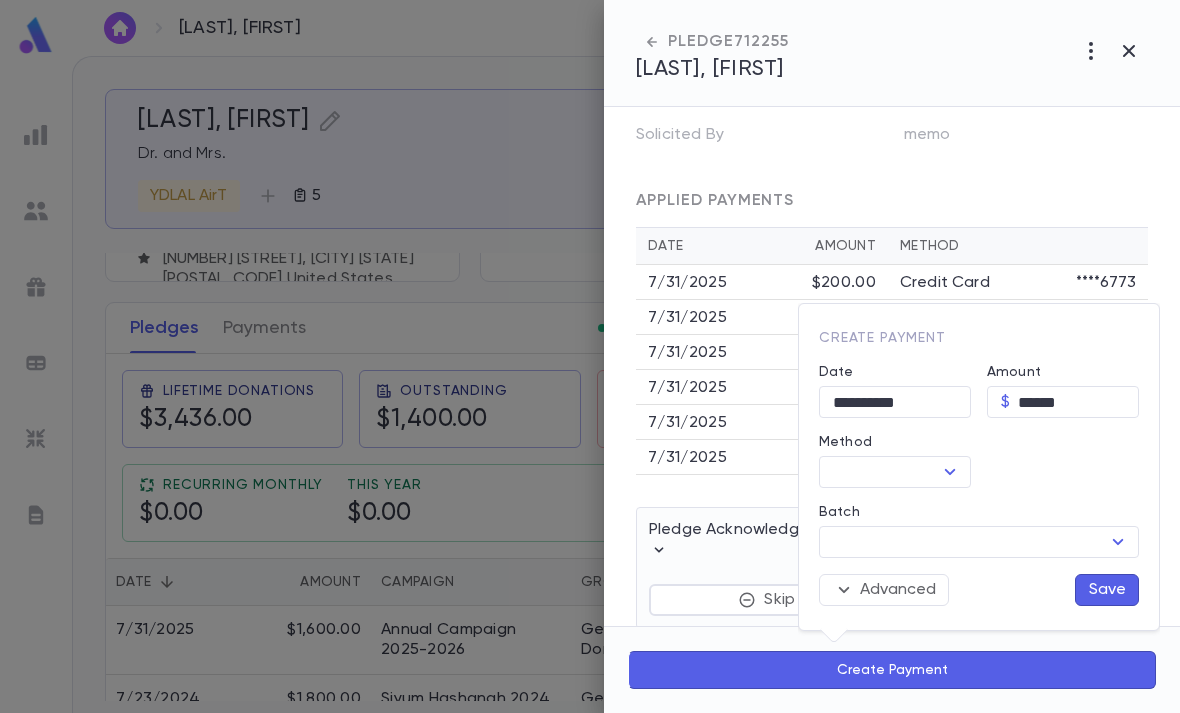 click on "******" at bounding box center (1078, 402) 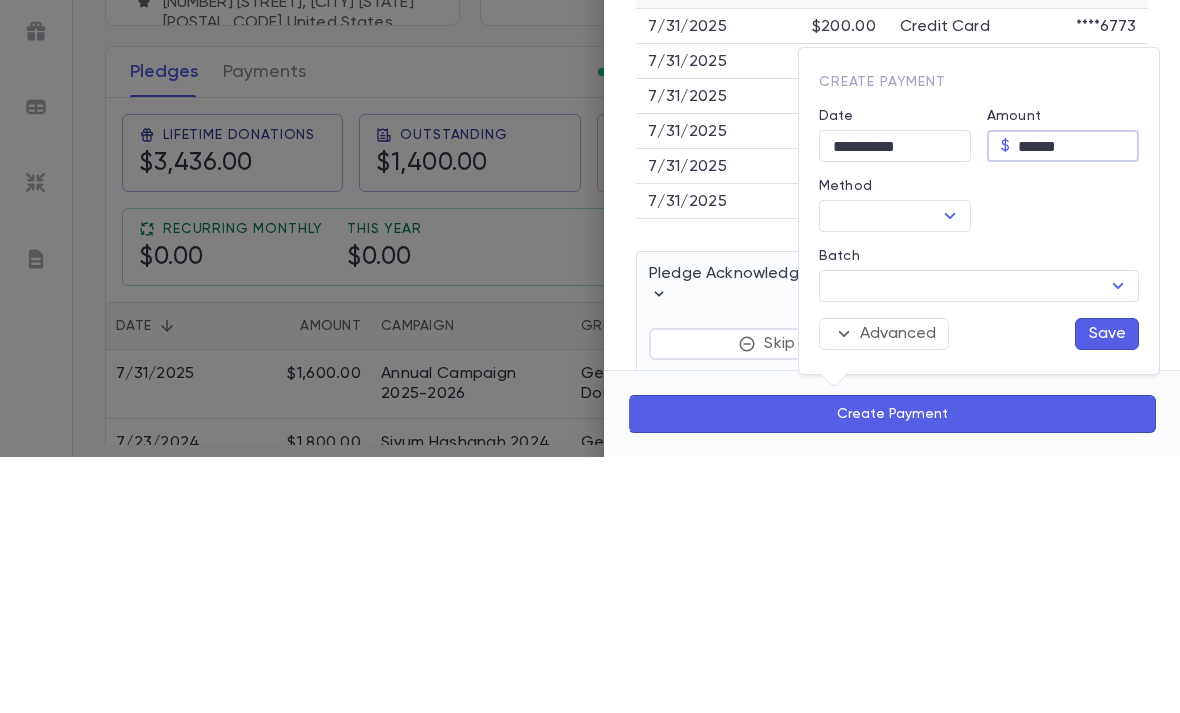 type on "******" 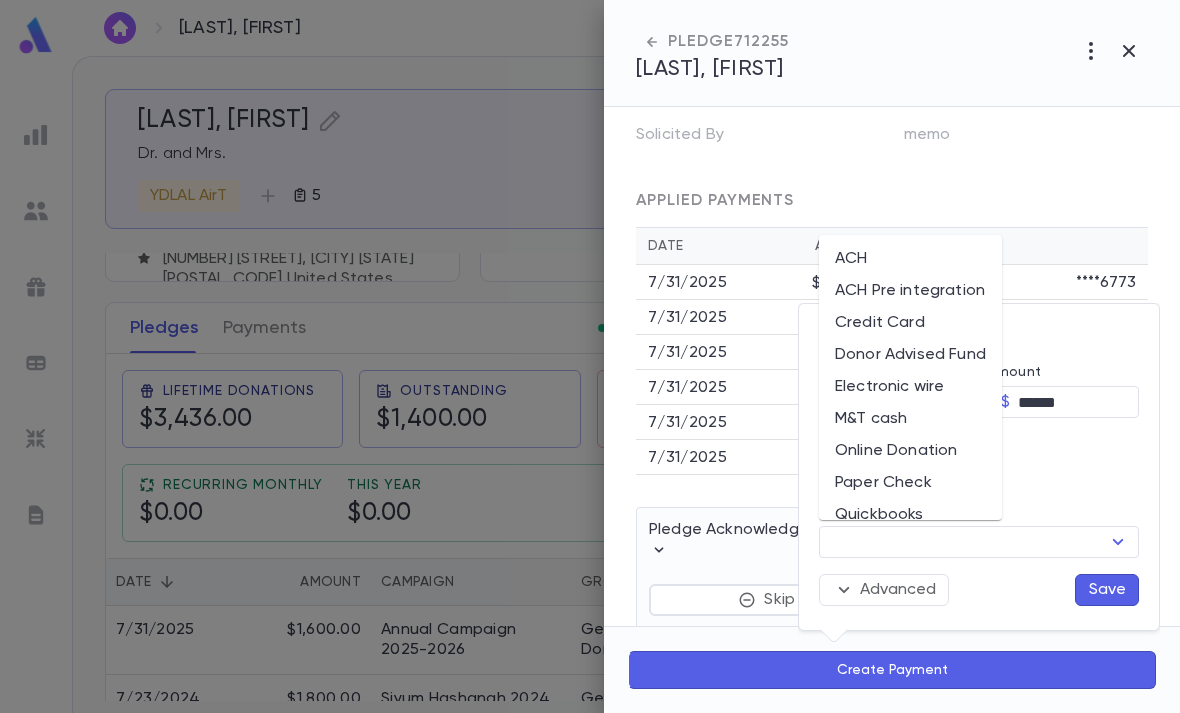 click on "Credit Card" at bounding box center [910, 323] 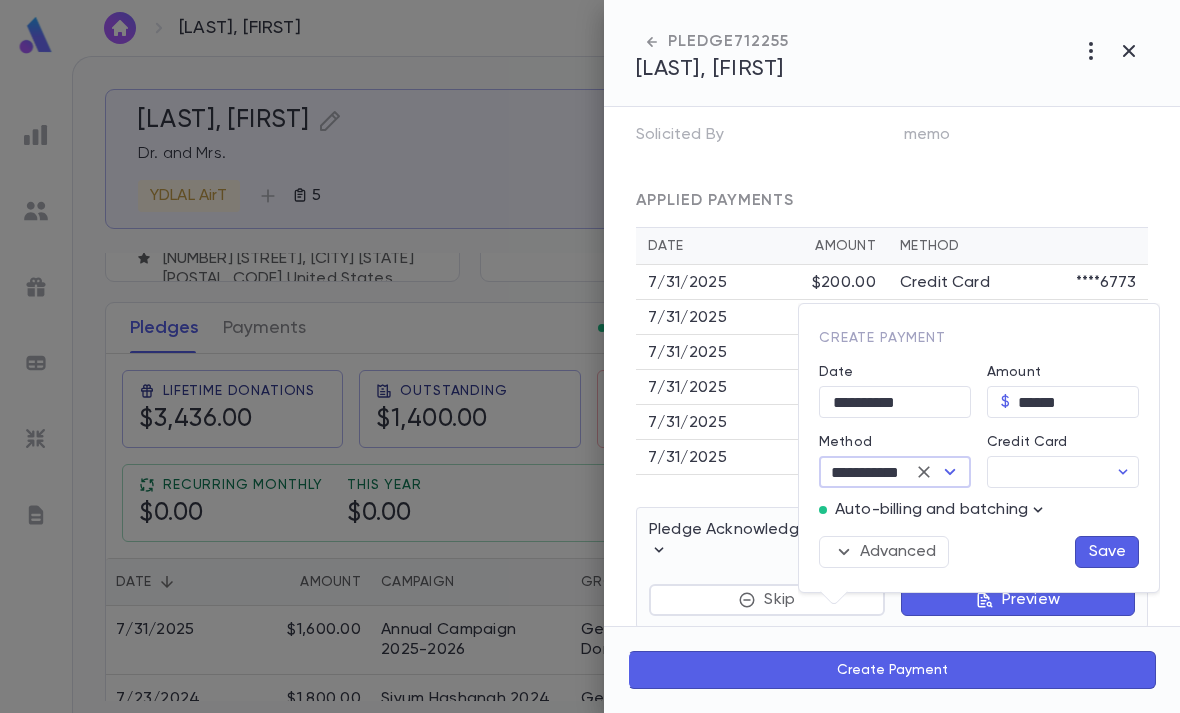 type on "**********" 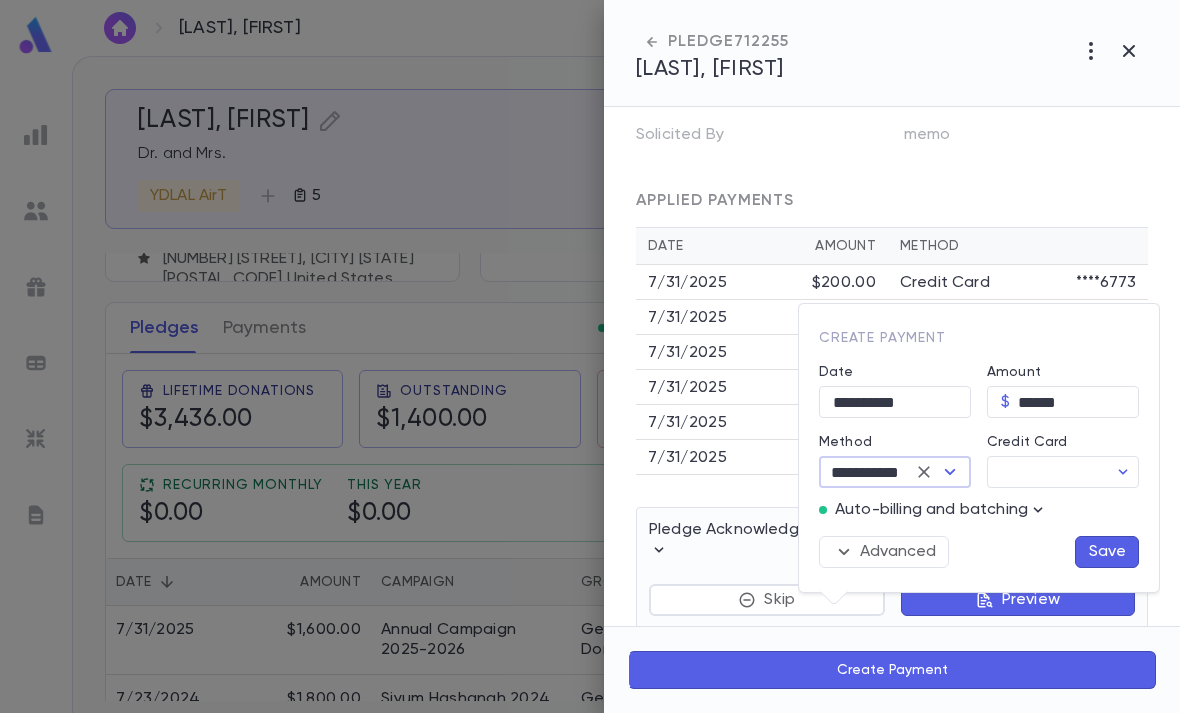 click on "Credit Card" at bounding box center (1047, 472) 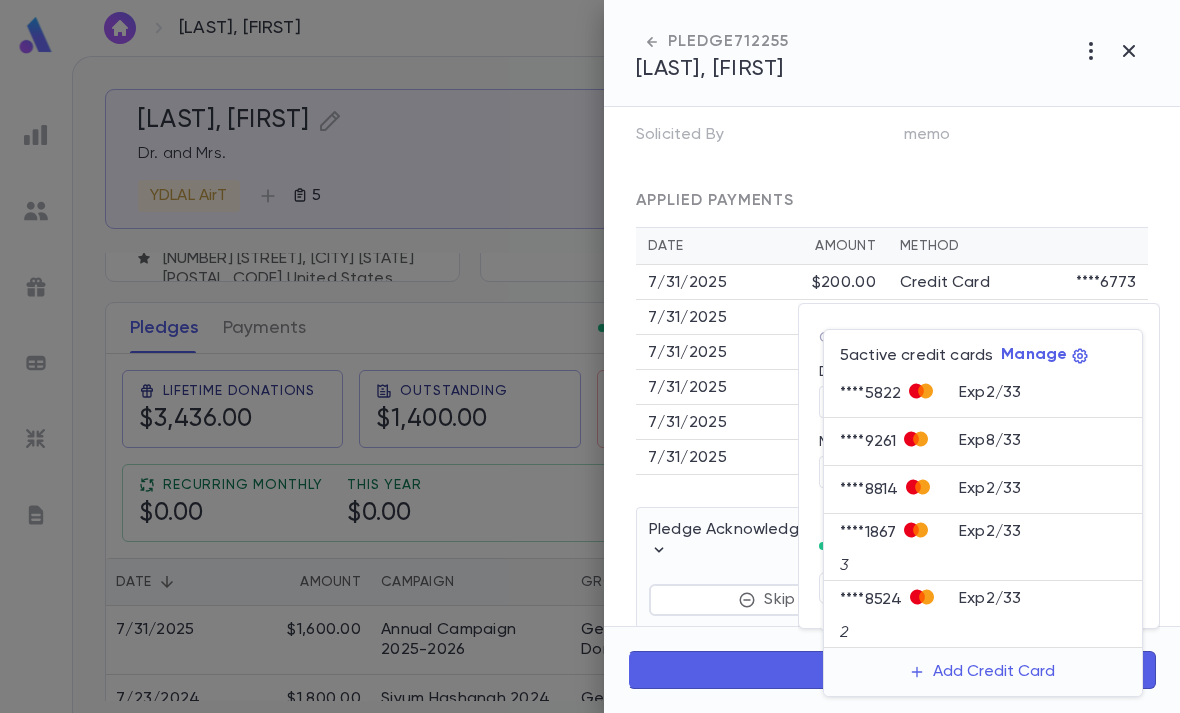 click on "Add   Credit Card" at bounding box center [983, 672] 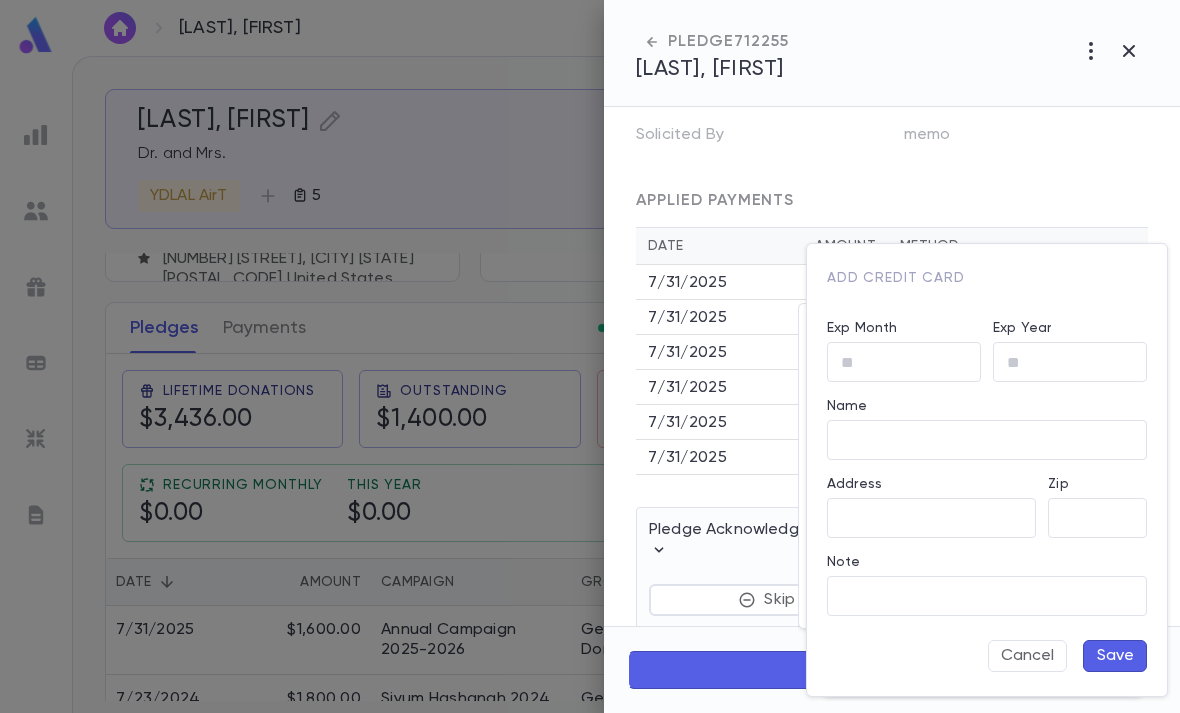 type on "**********" 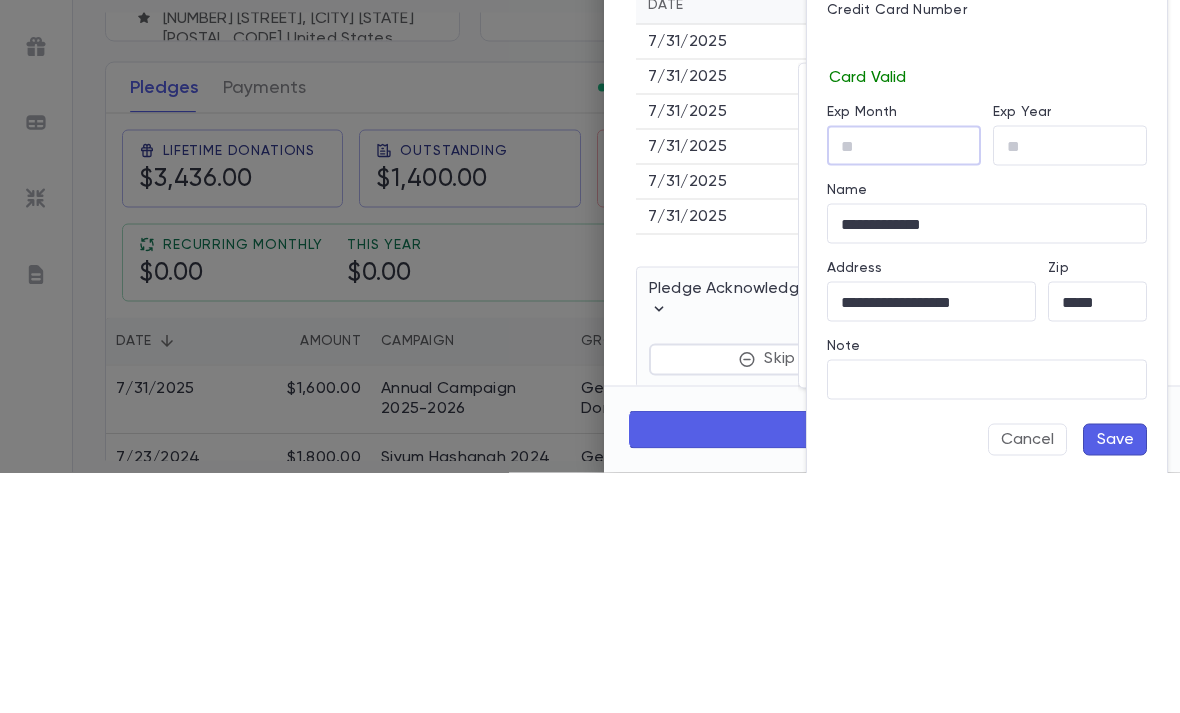 type on "*" 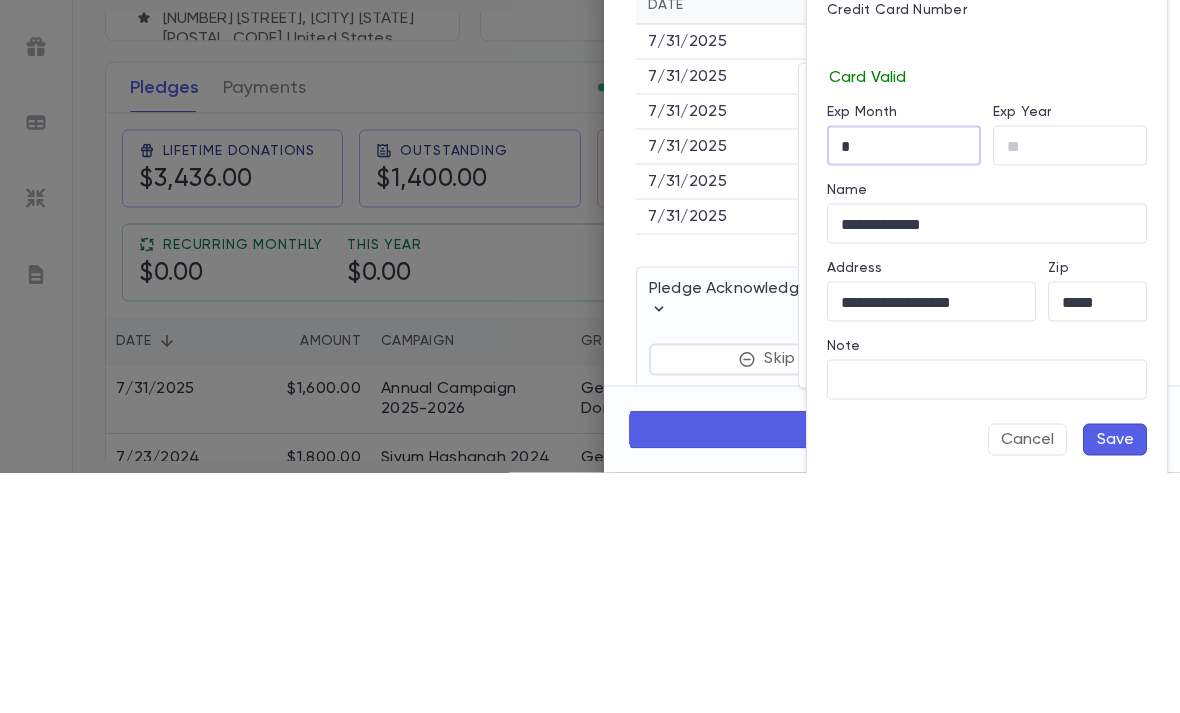 type on "**" 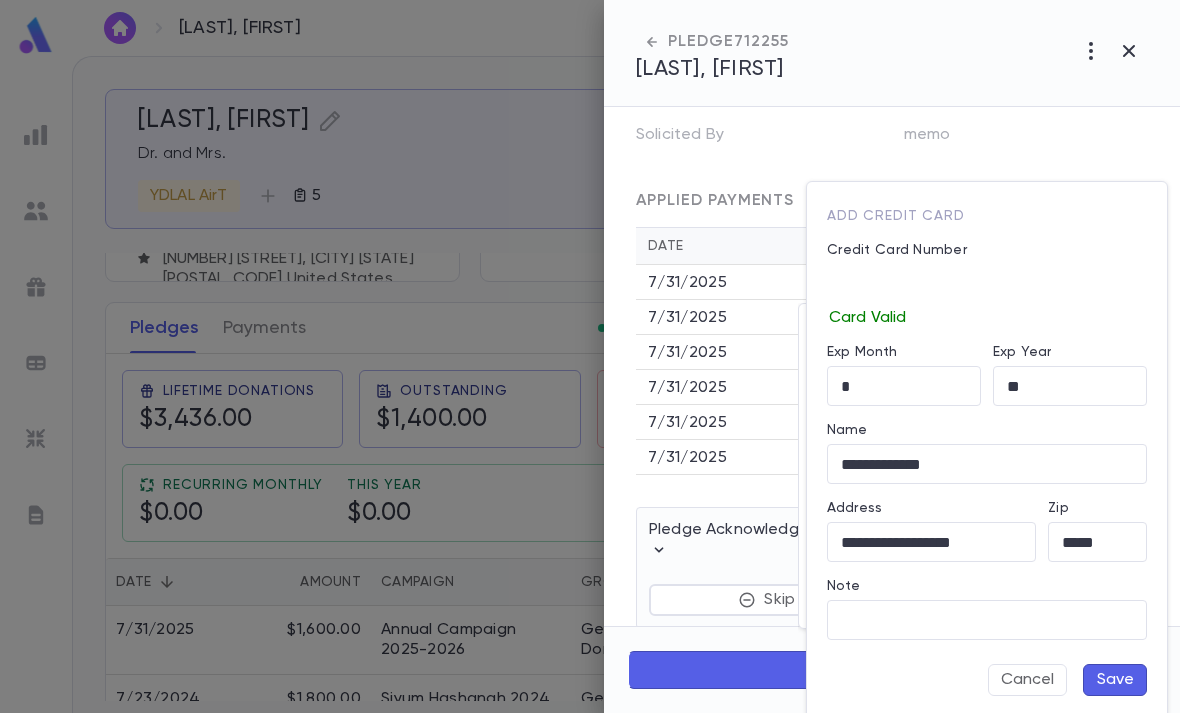 click on "Save" at bounding box center [1115, 680] 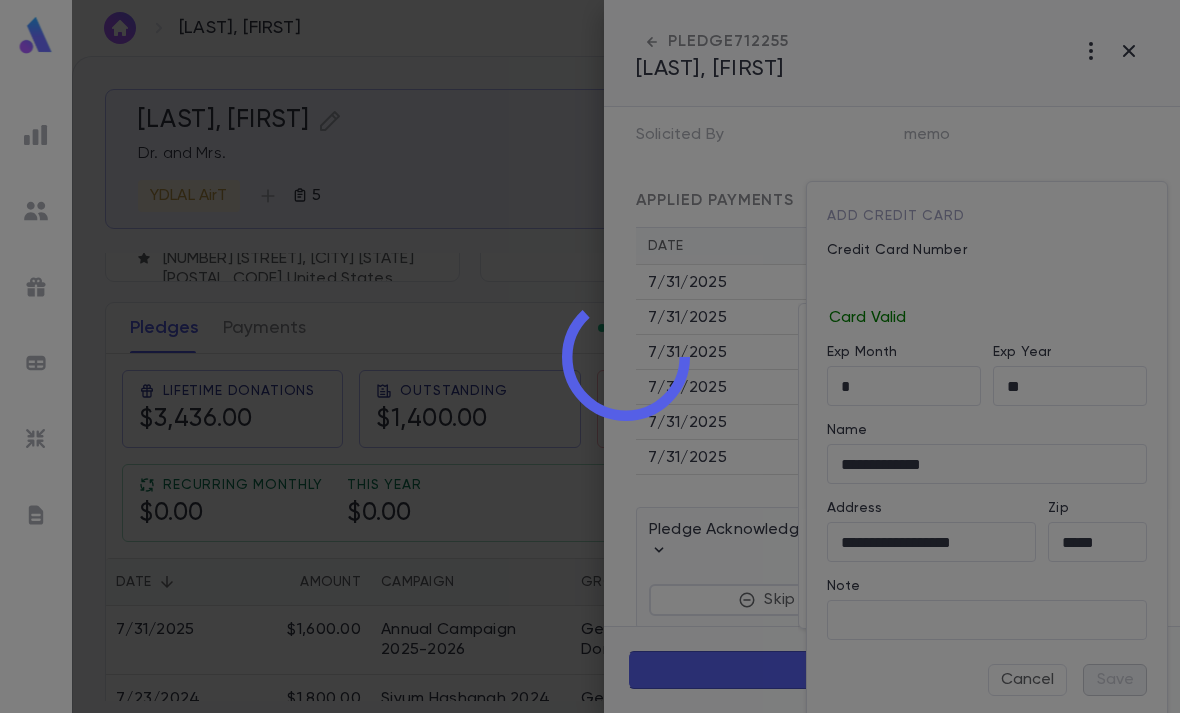 type on "********" 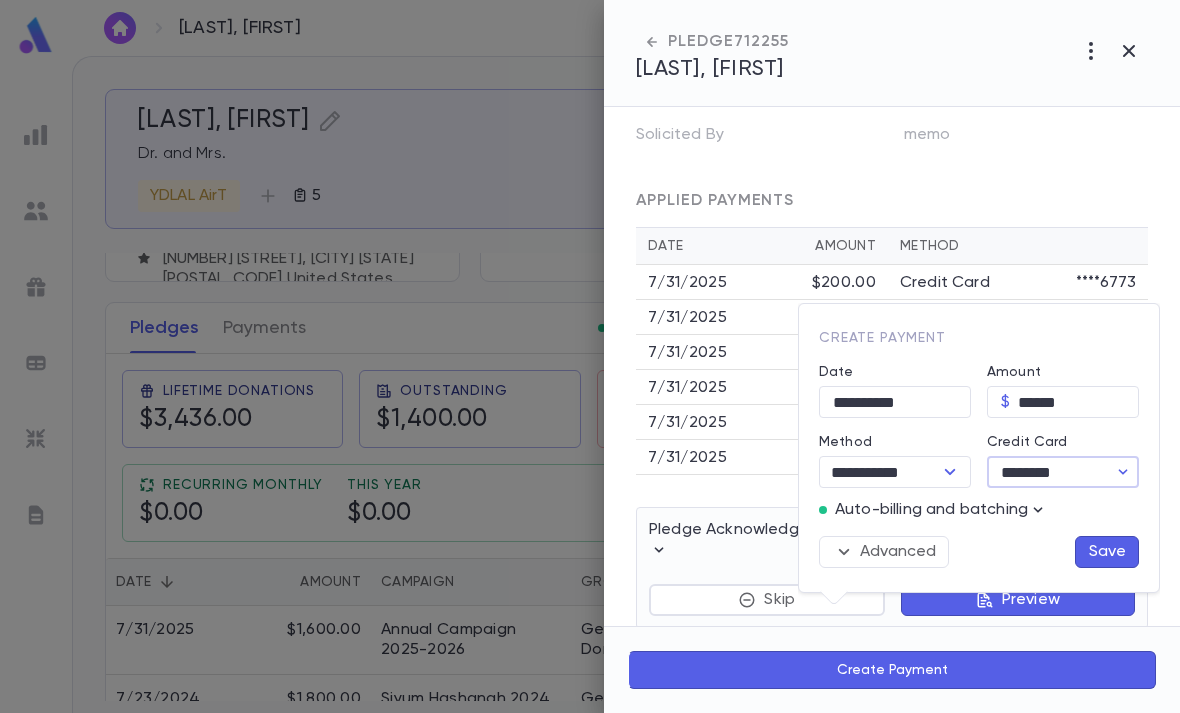 click on "Save" at bounding box center (1107, 552) 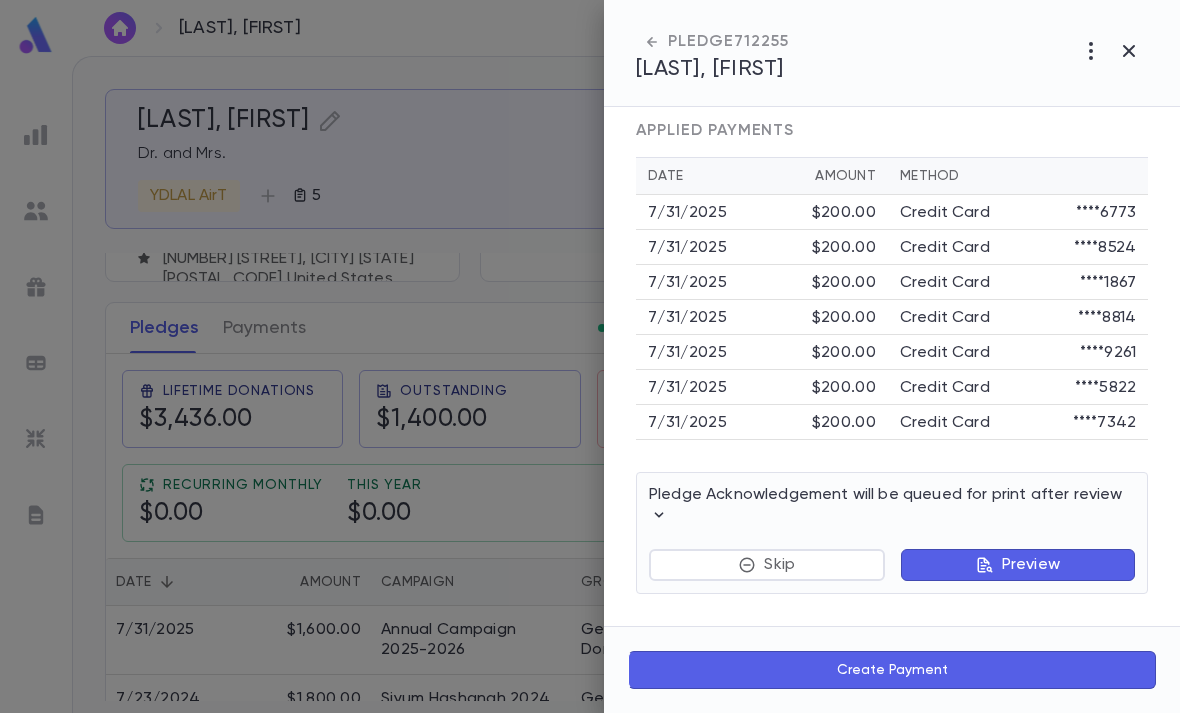scroll, scrollTop: 480, scrollLeft: 0, axis: vertical 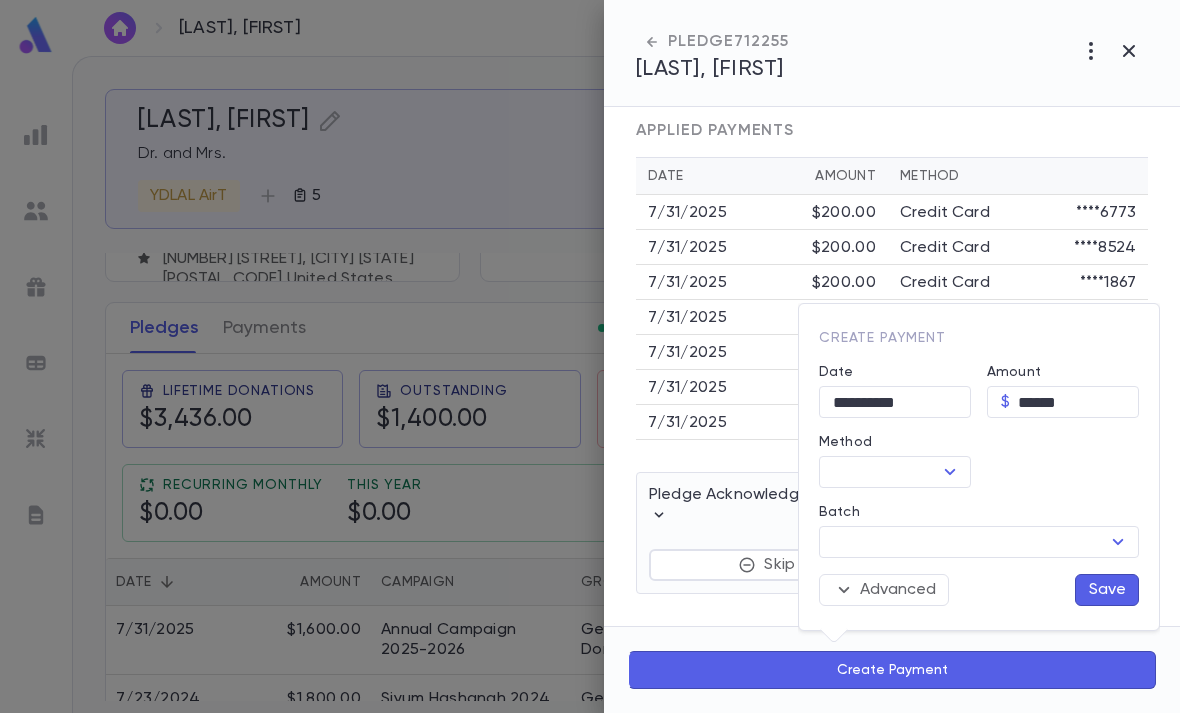 click at bounding box center [590, 356] 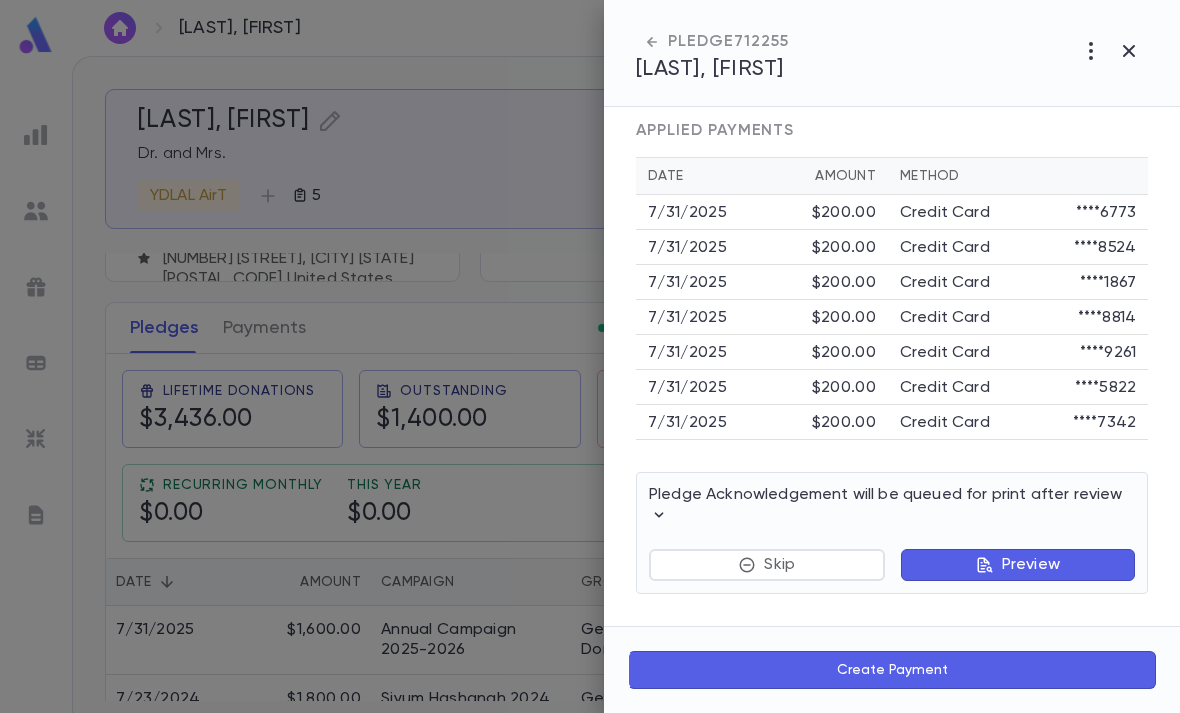 click on "Create Payment" at bounding box center (892, 670) 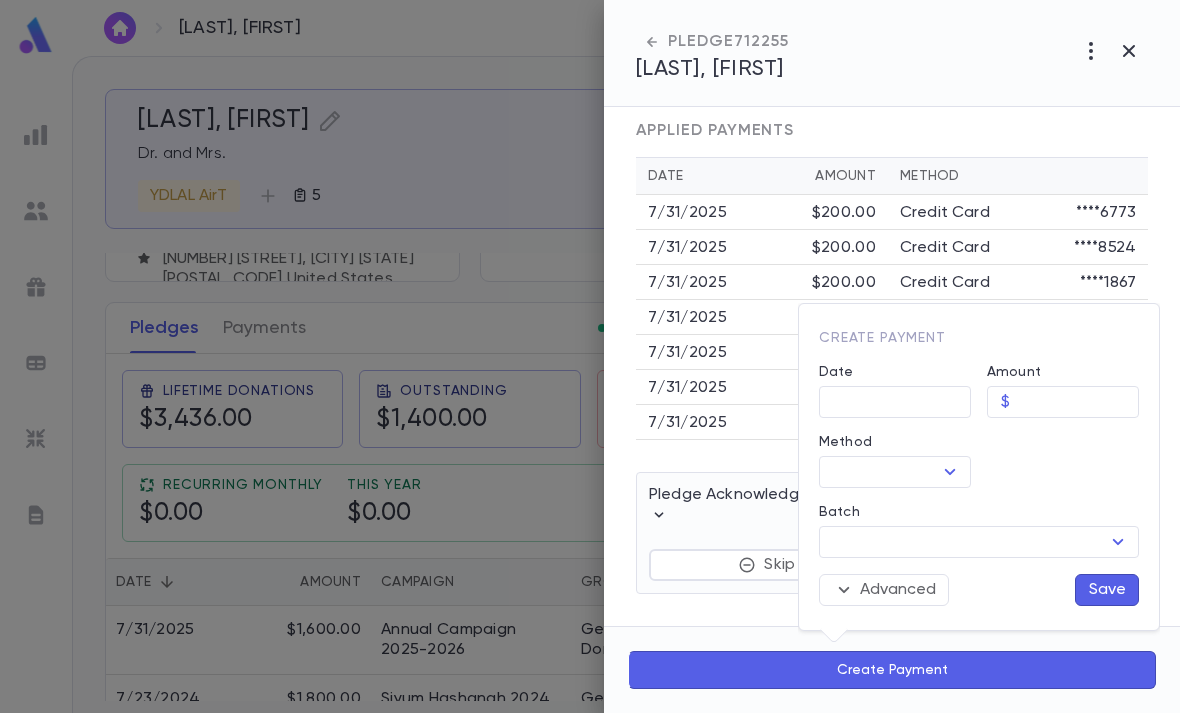 type on "**********" 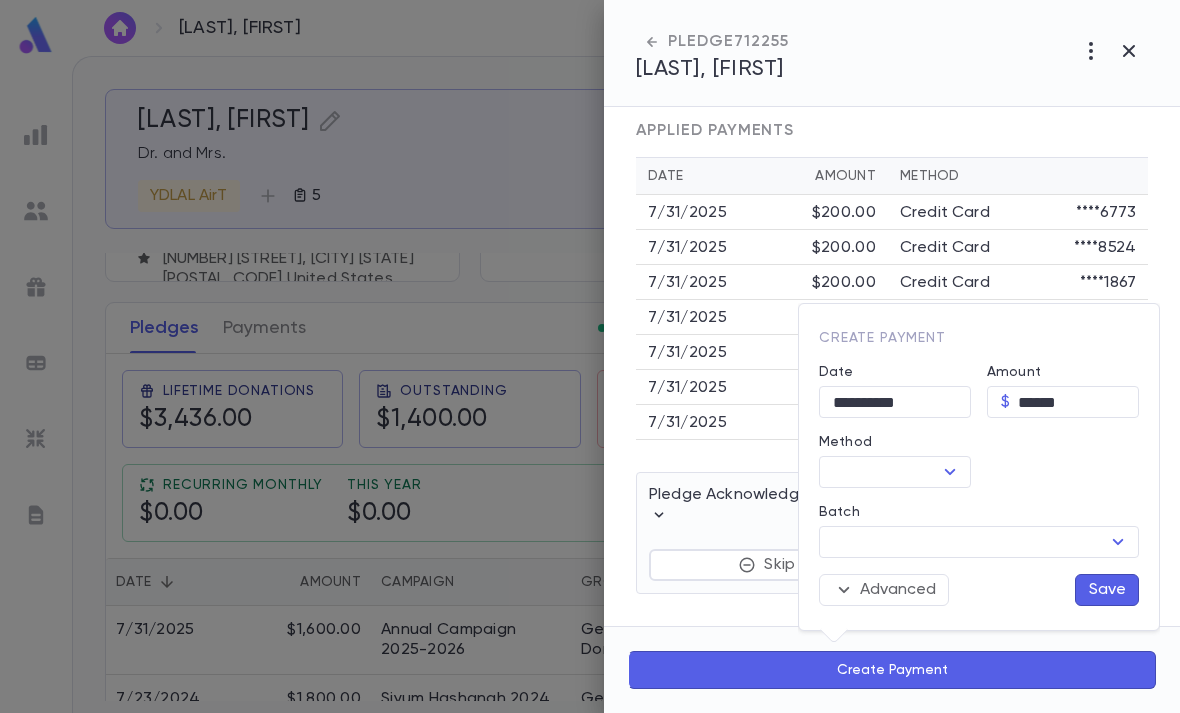 click on "Method" at bounding box center [878, 472] 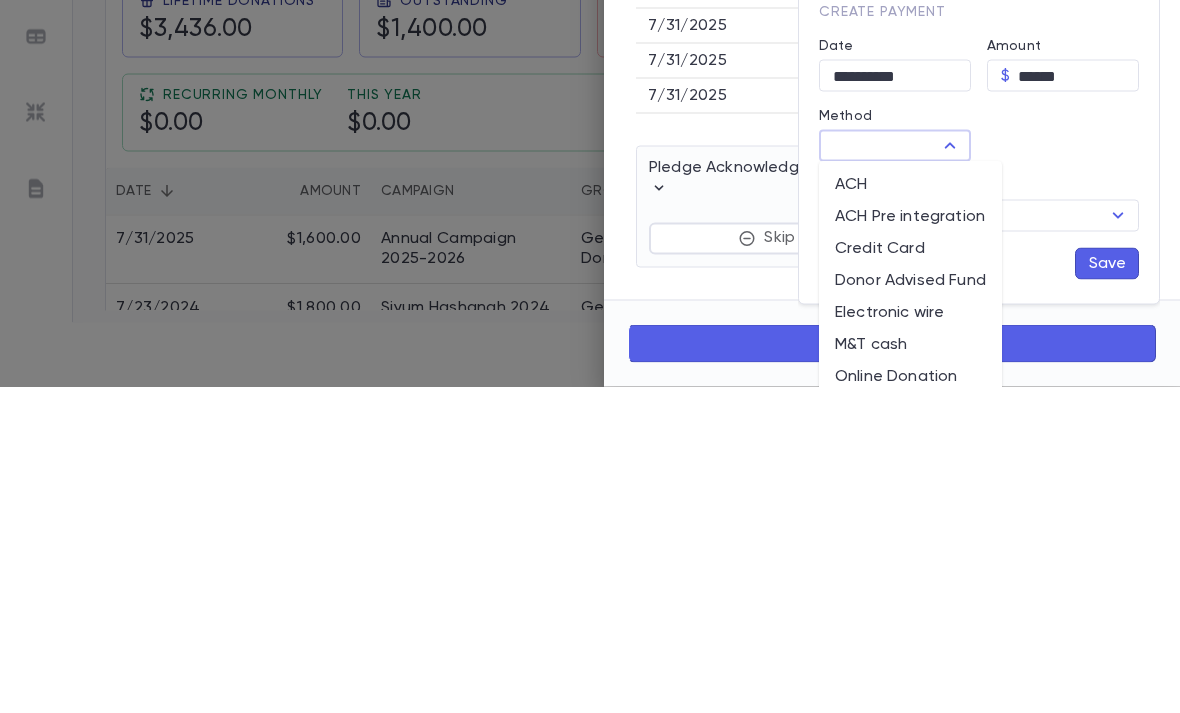 click on "Credit Card" at bounding box center [910, 576] 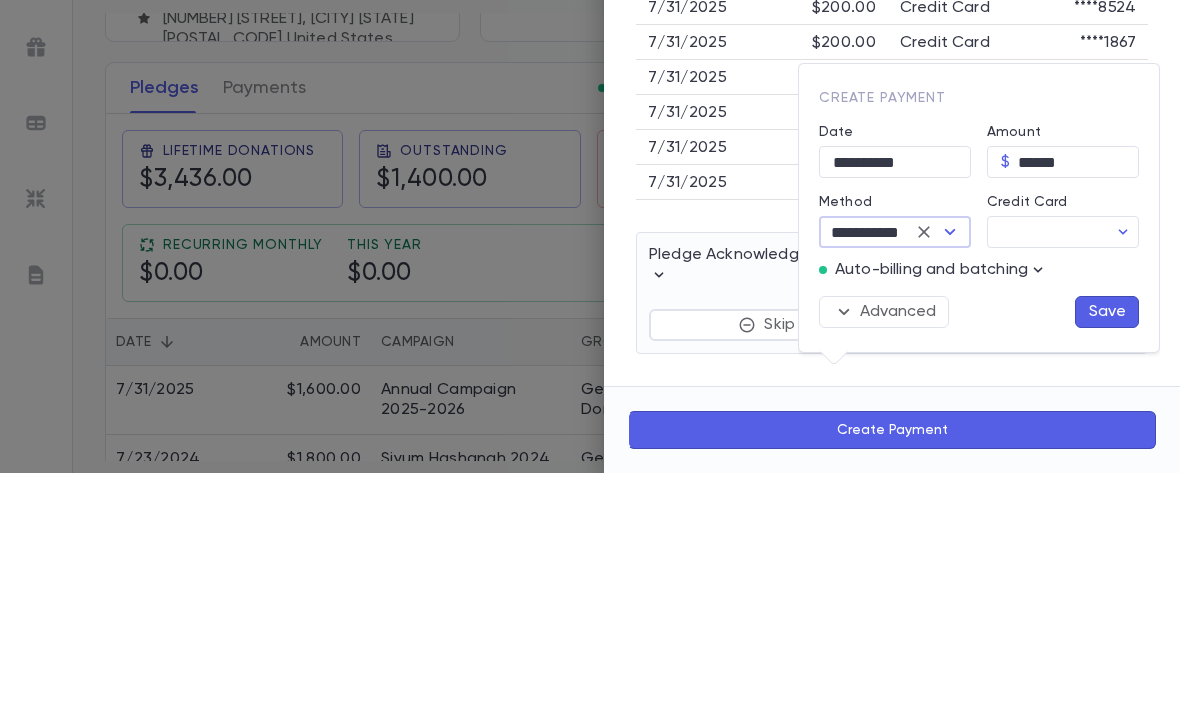 click on "Credit Card" at bounding box center (1047, 472) 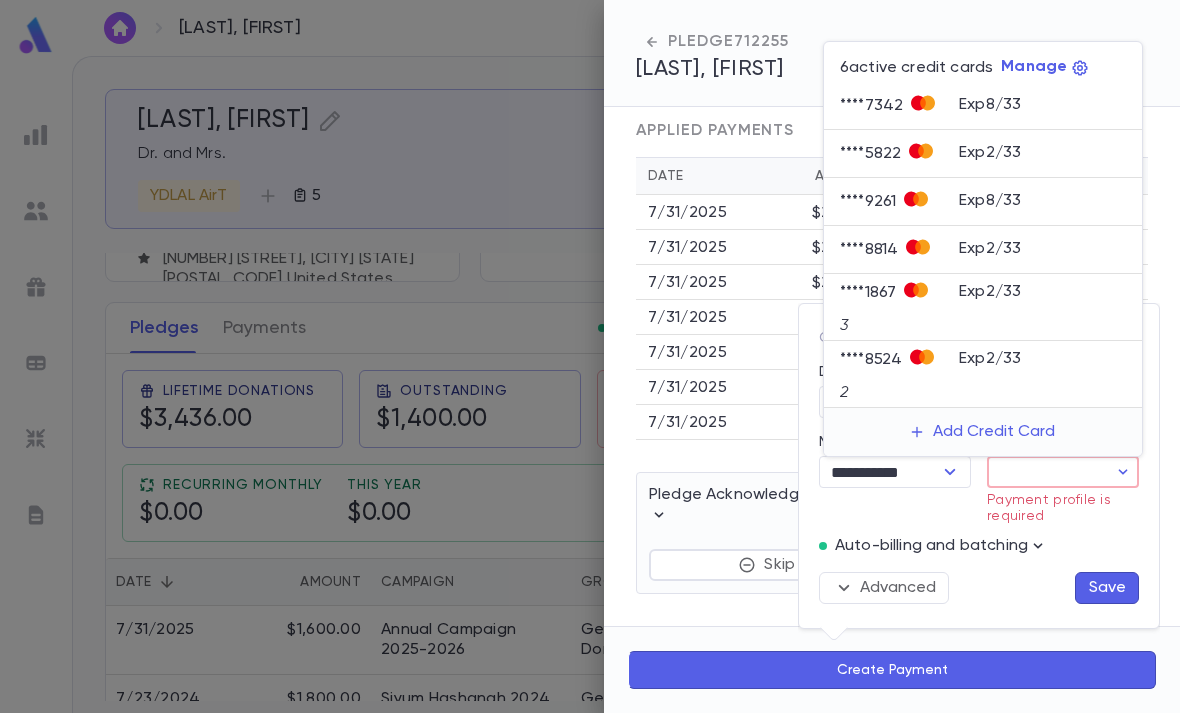 click on "Add   Credit Card" at bounding box center [983, 432] 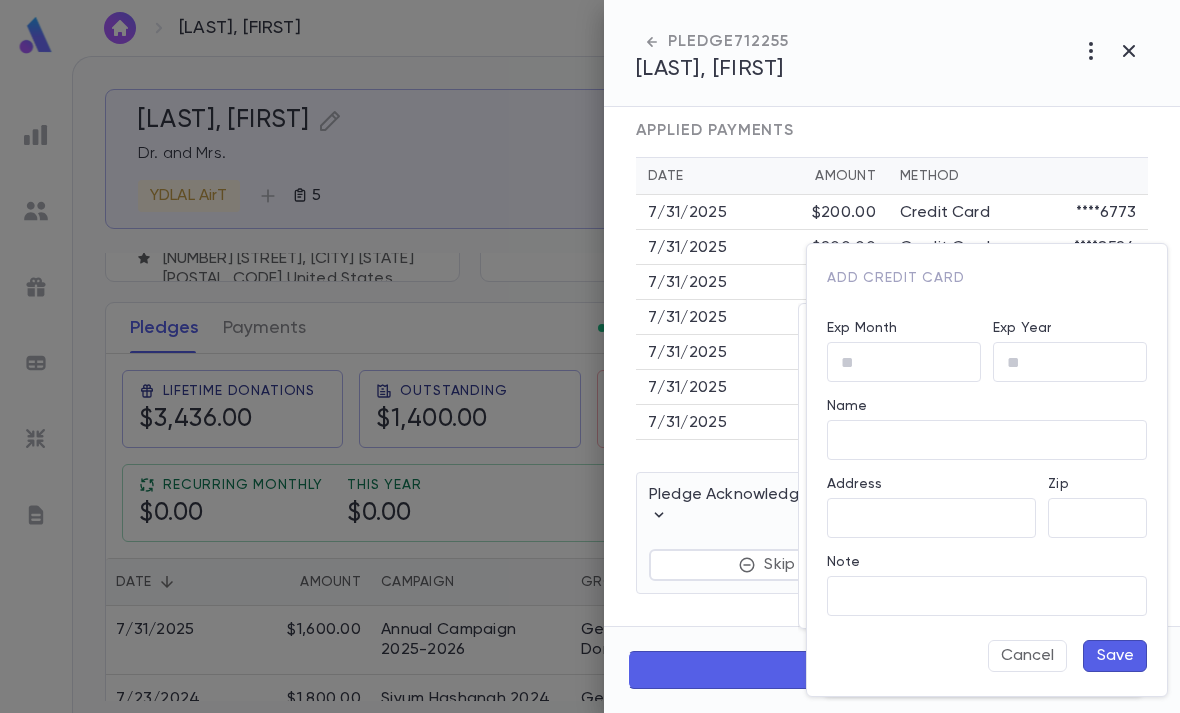 type on "**********" 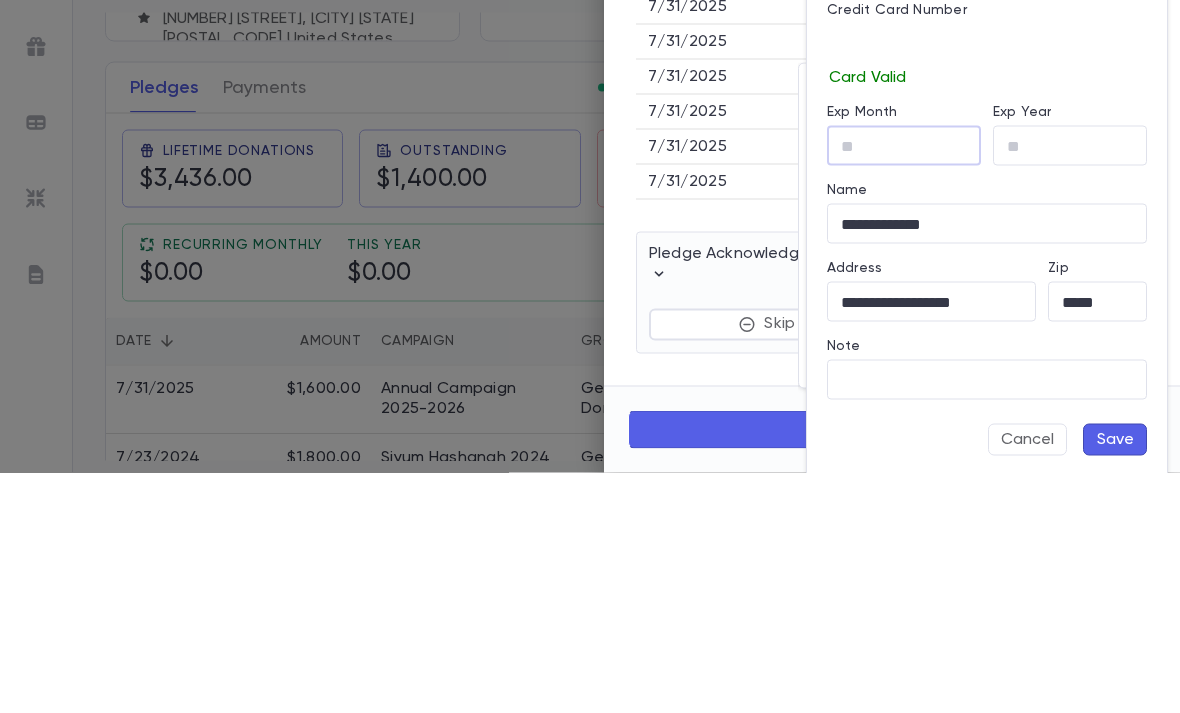 type on "*" 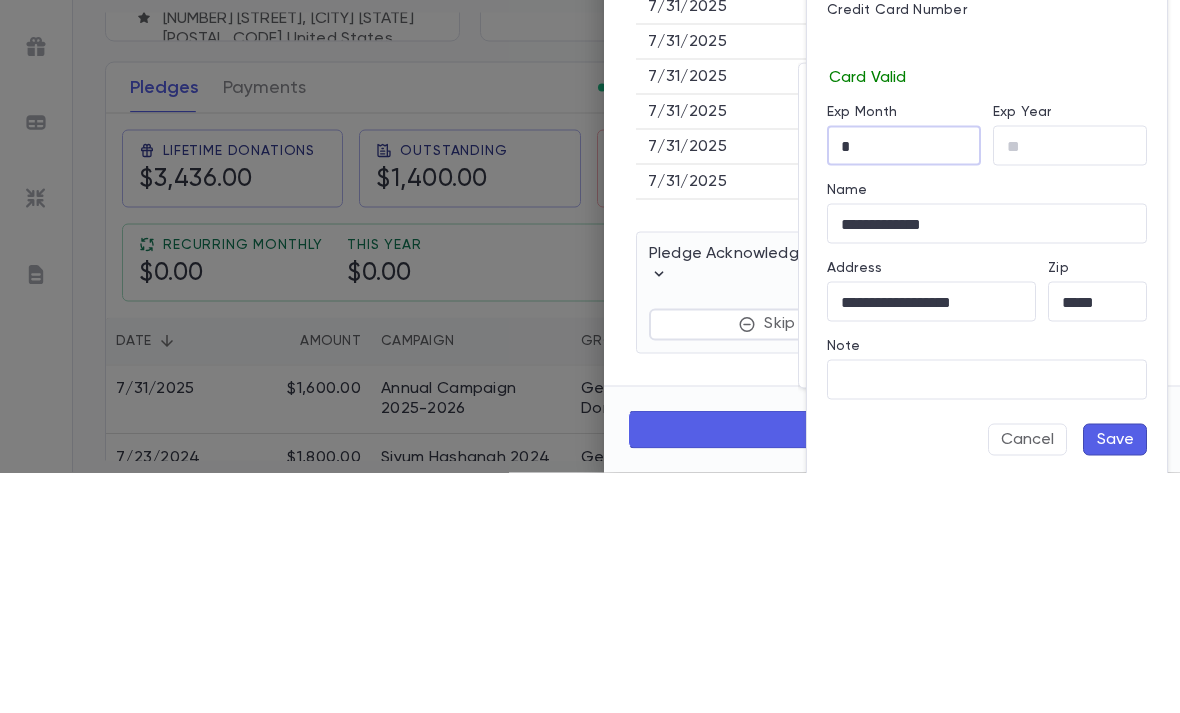 type on "**" 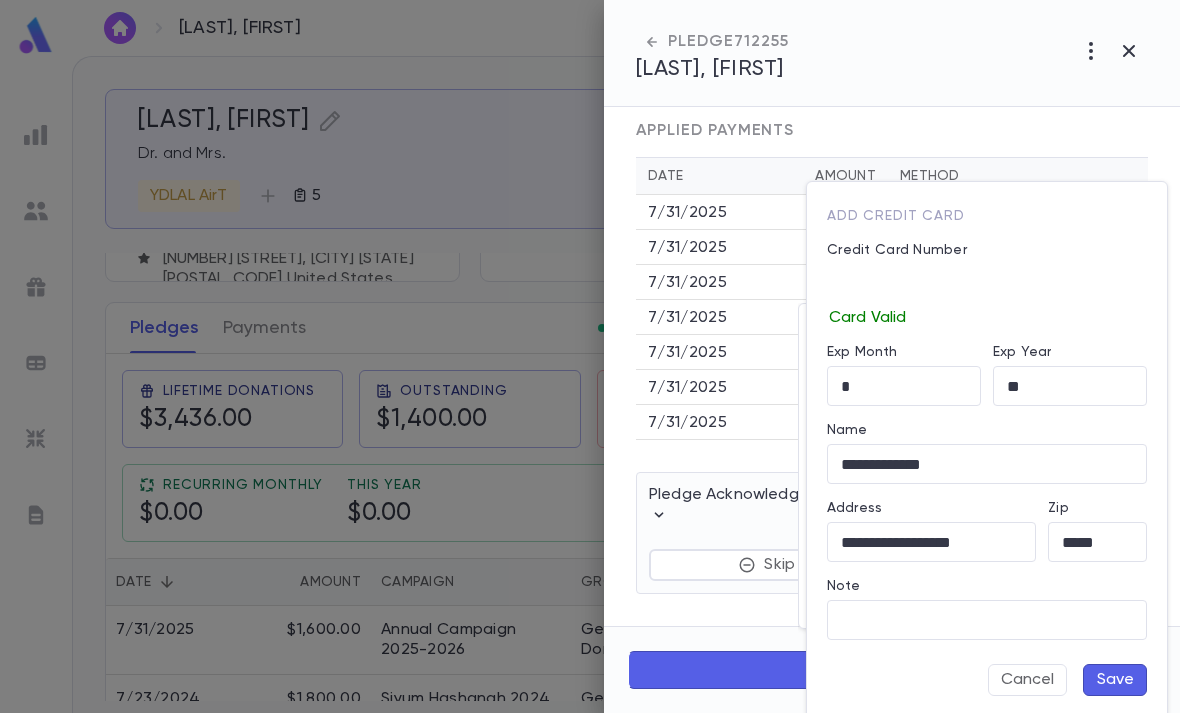 click on "Save" at bounding box center (1115, 680) 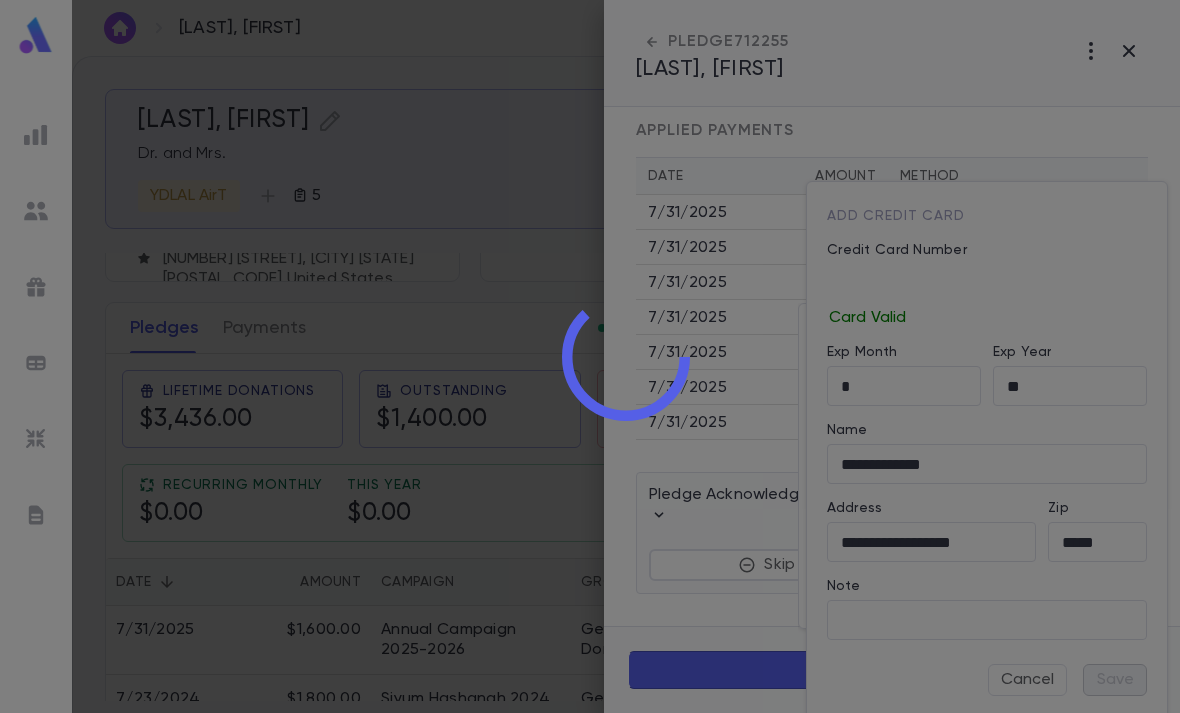 type on "********" 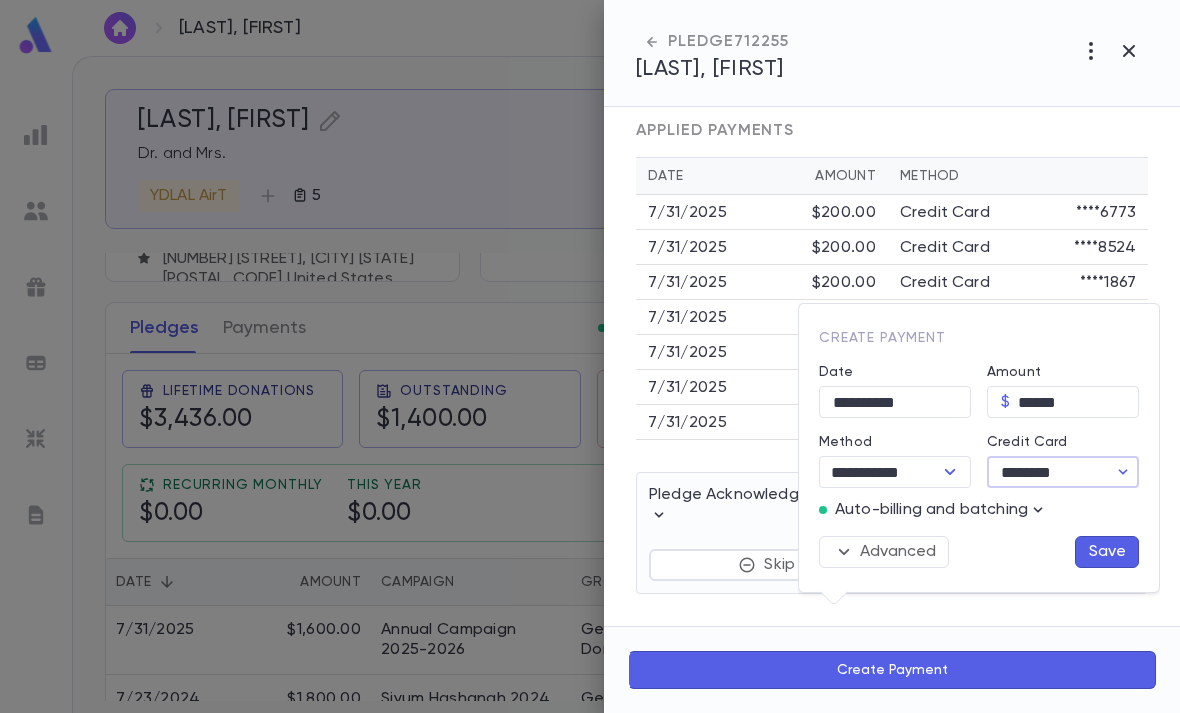 click on "Save" at bounding box center (1107, 552) 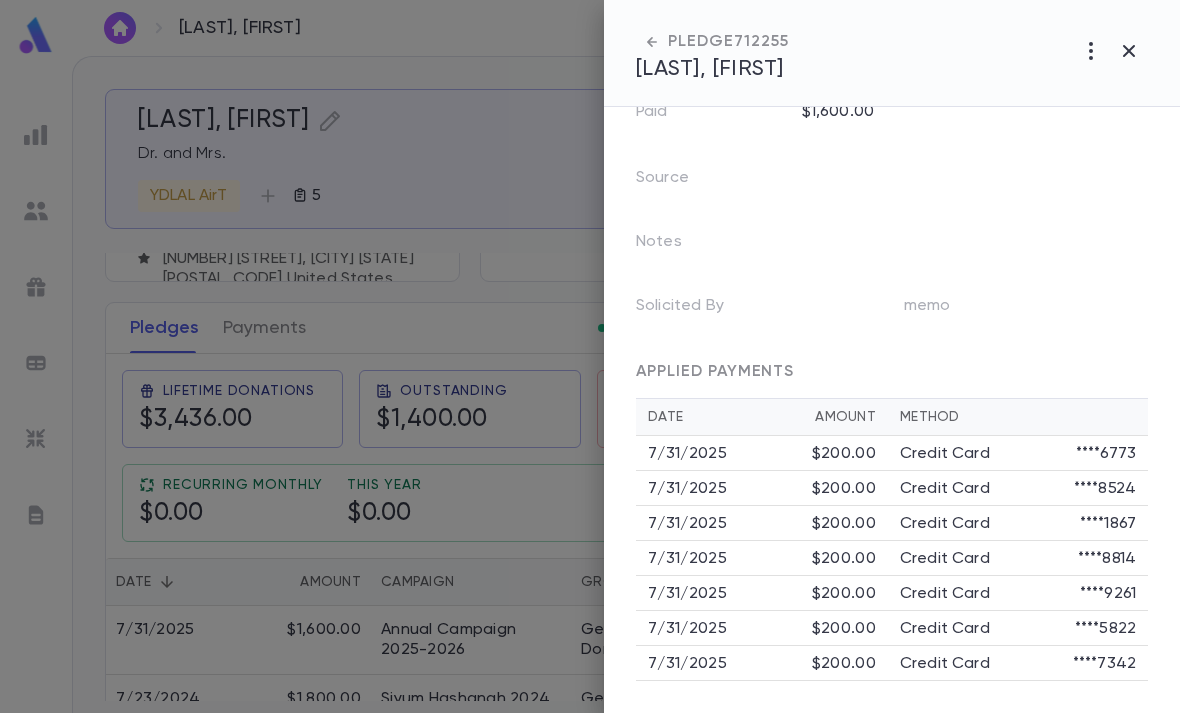 scroll, scrollTop: 239, scrollLeft: 0, axis: vertical 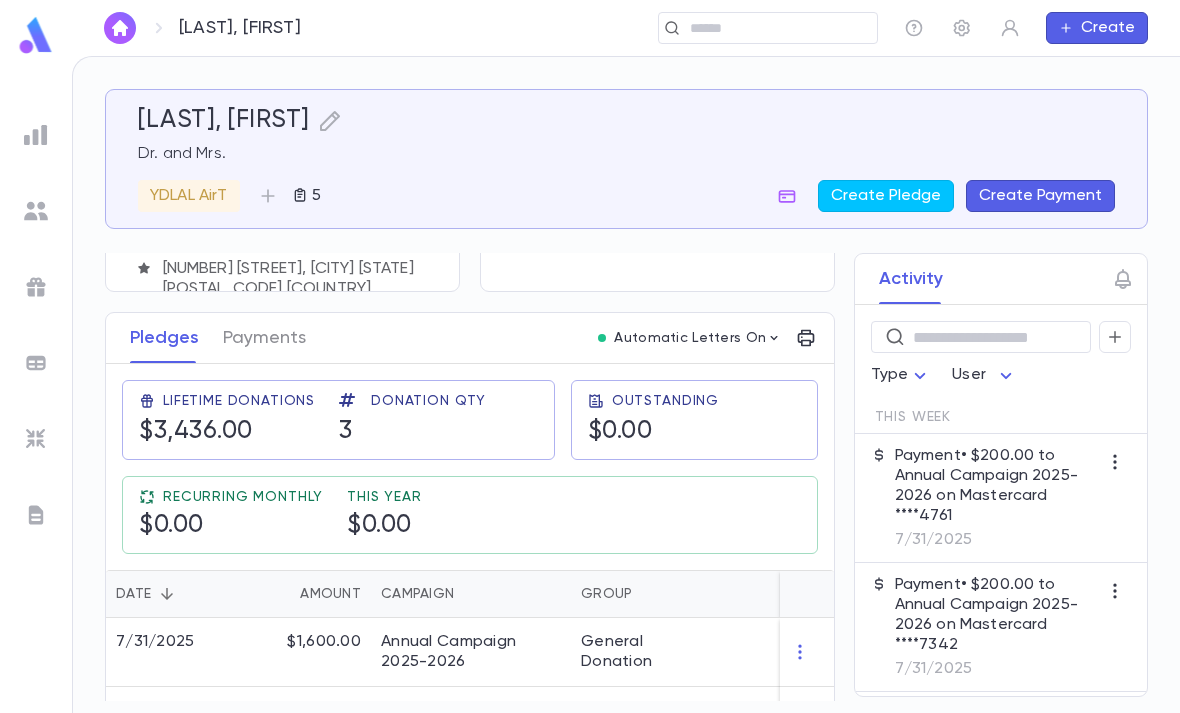 click 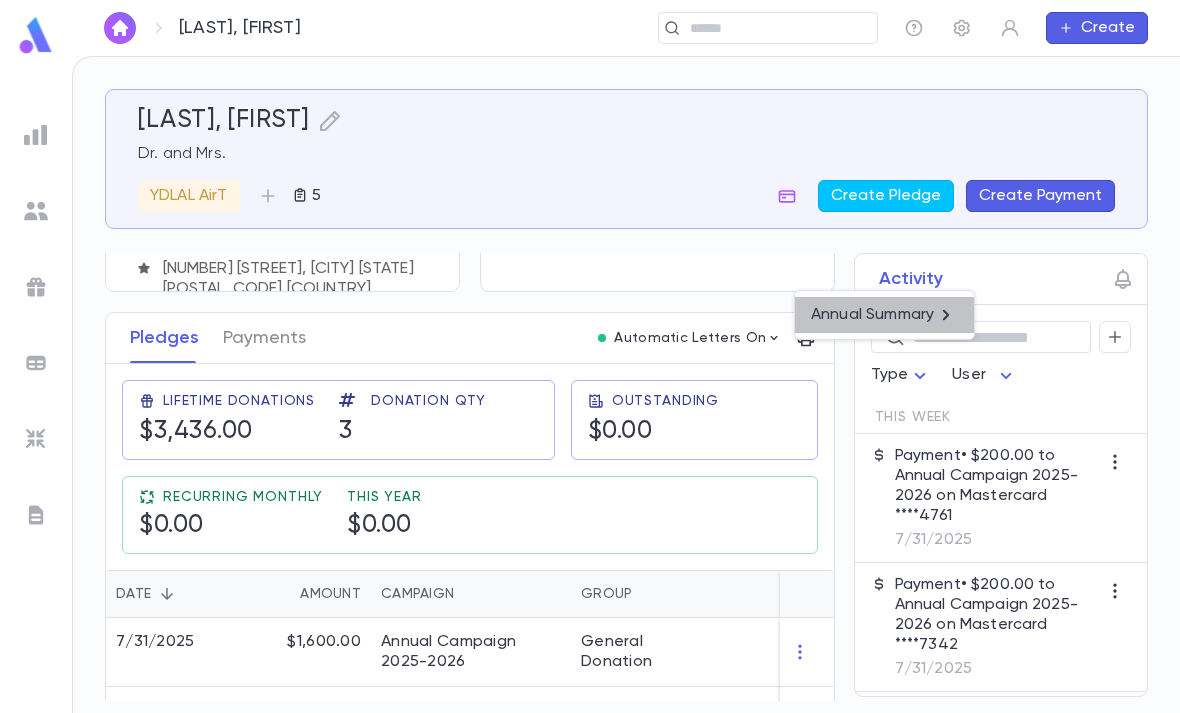 click on "Annual Summary" at bounding box center [872, 315] 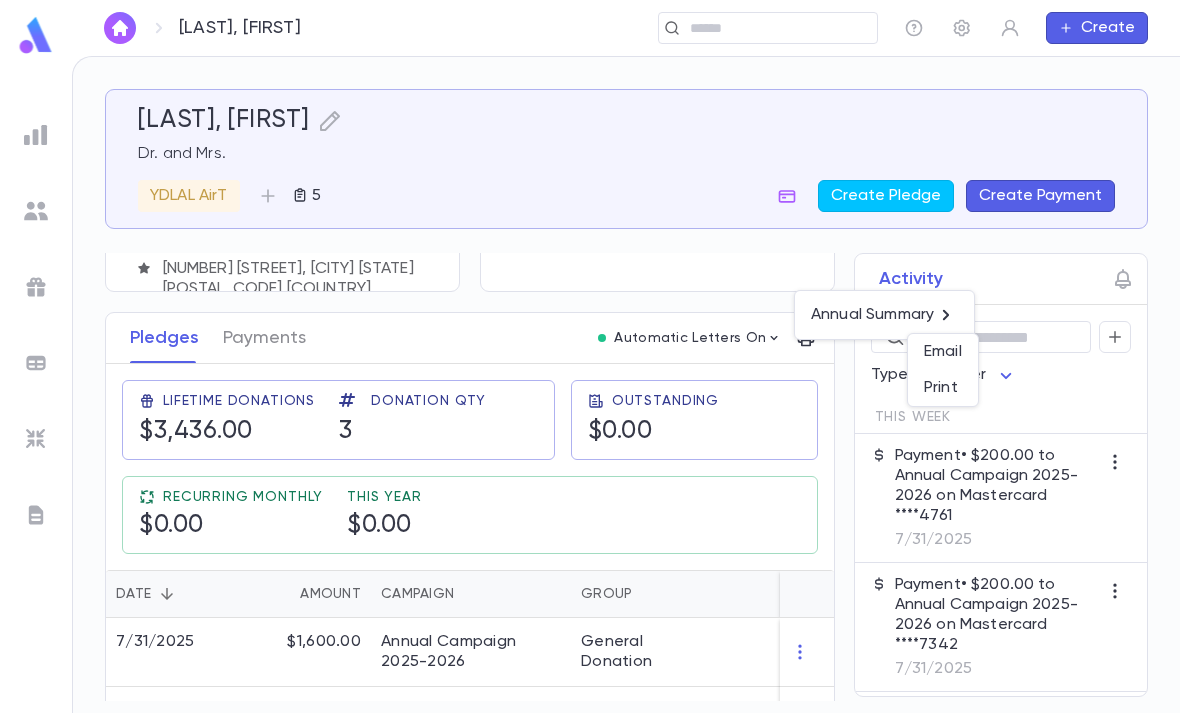 click on "Email" at bounding box center [943, 352] 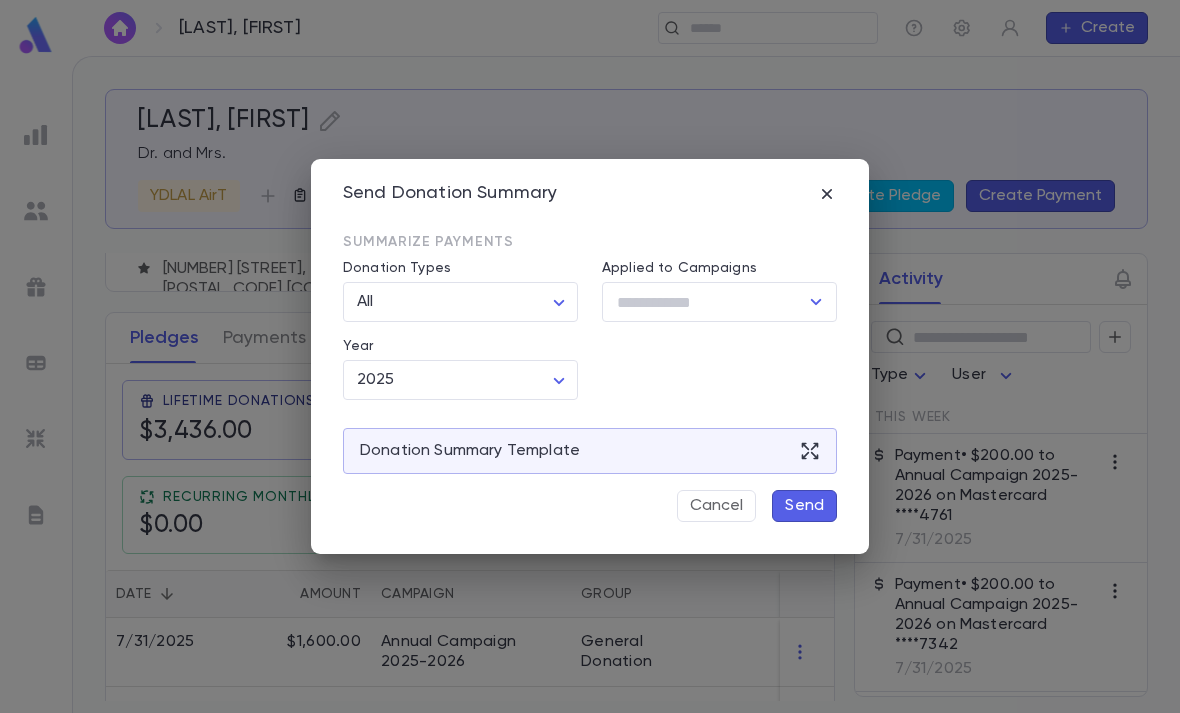 click 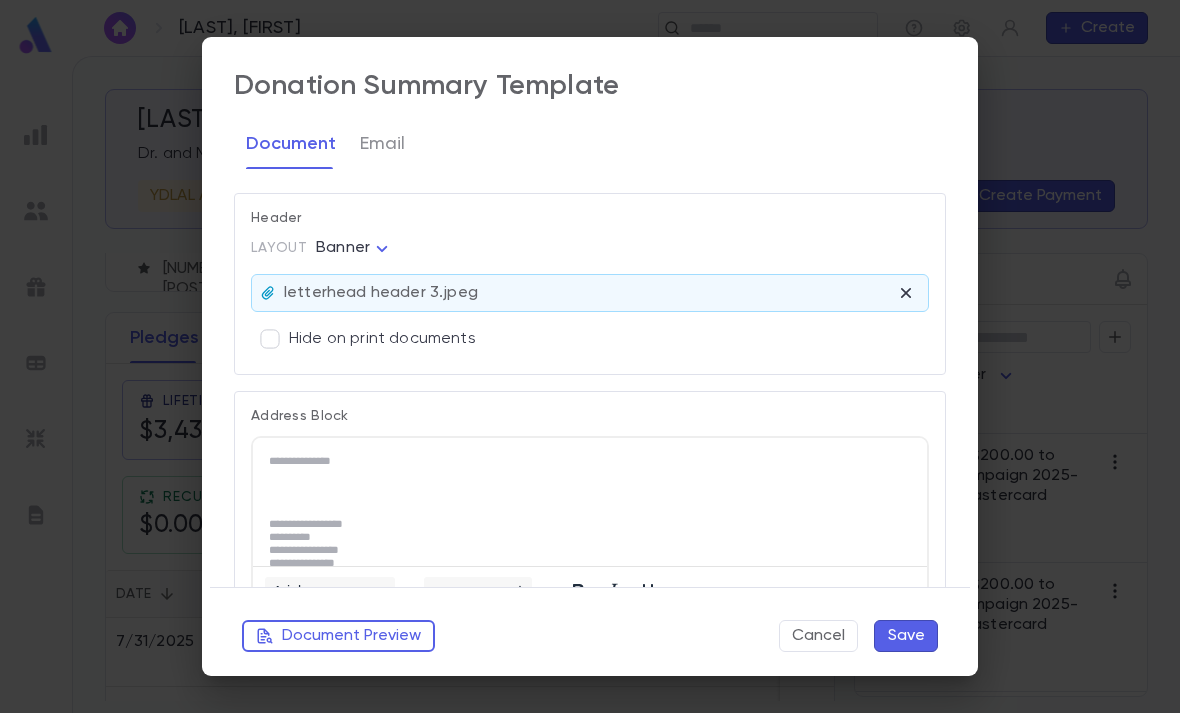 scroll, scrollTop: 0, scrollLeft: 0, axis: both 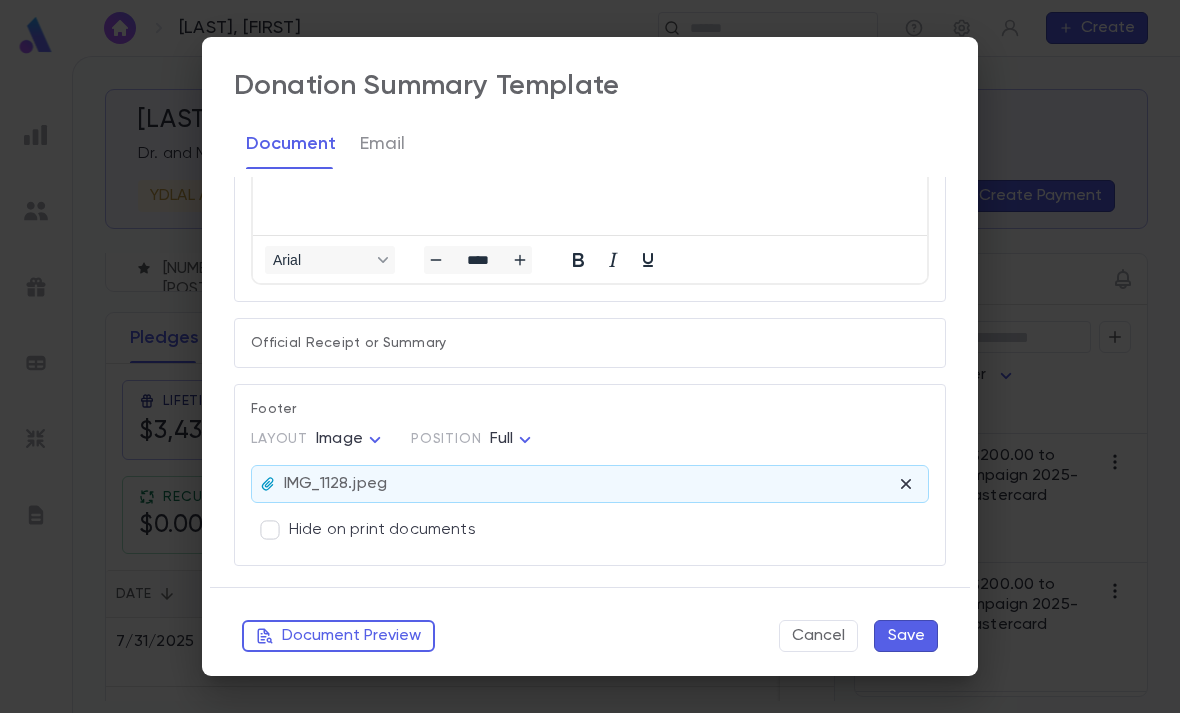 click on "Document Preview" at bounding box center (338, 636) 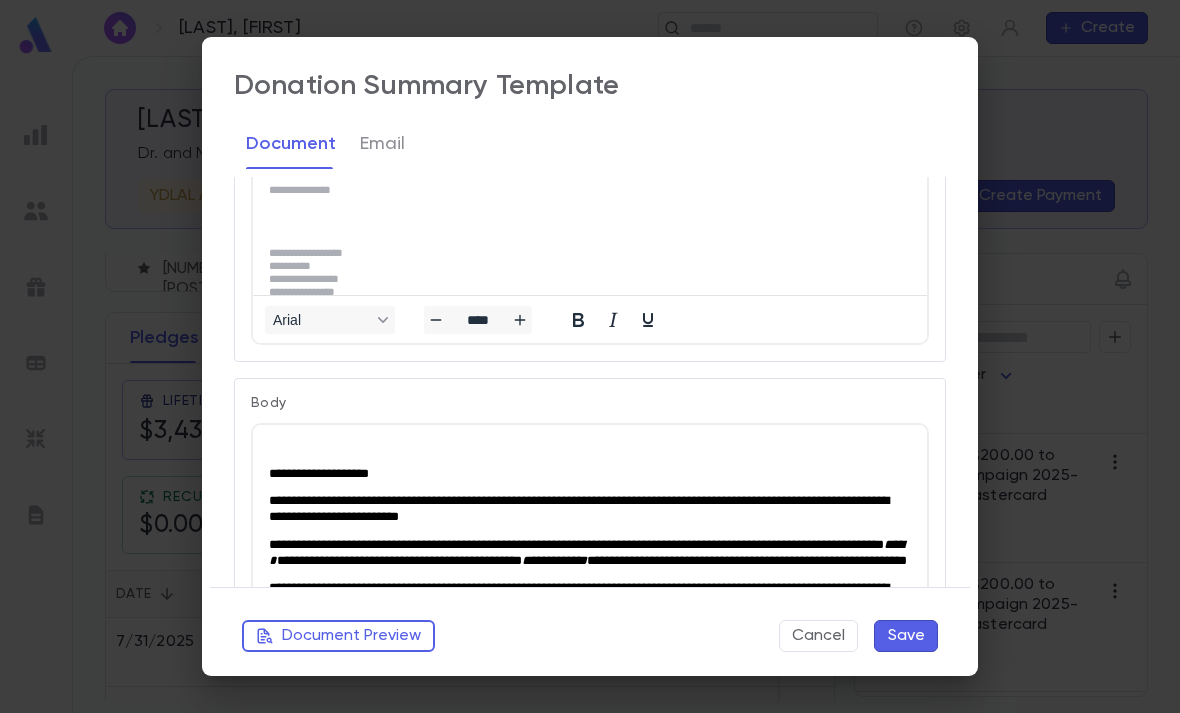 scroll, scrollTop: 266, scrollLeft: 0, axis: vertical 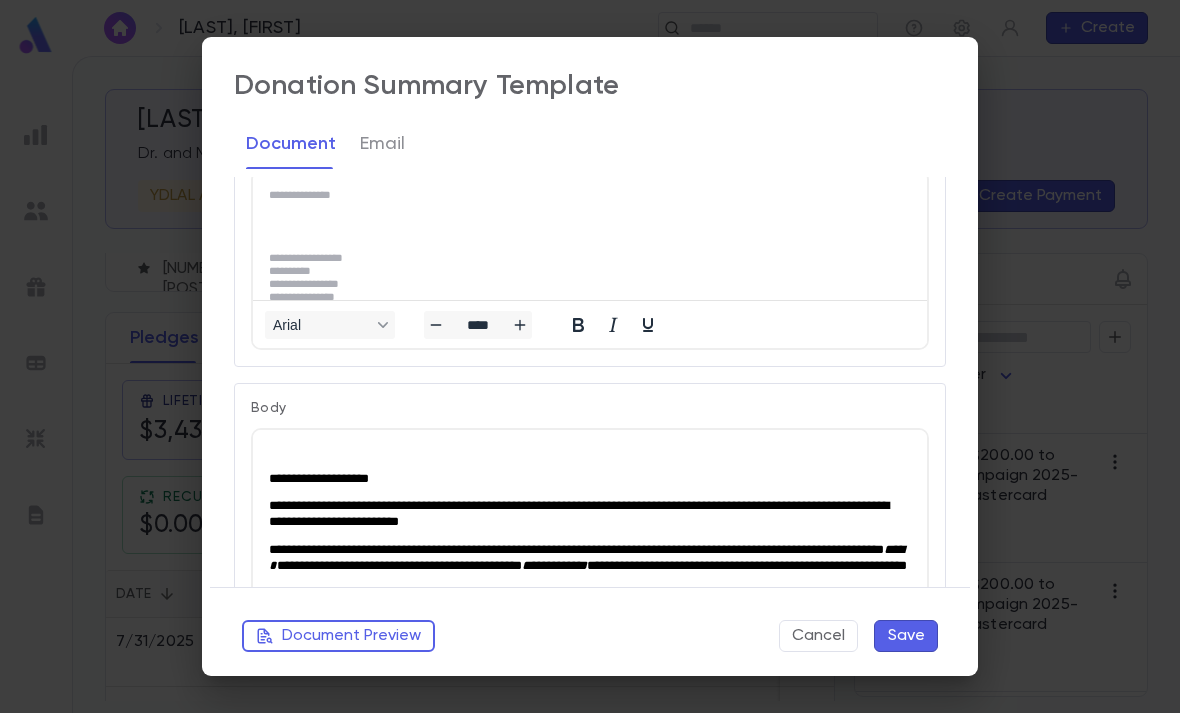 click on "Cancel" at bounding box center [818, 636] 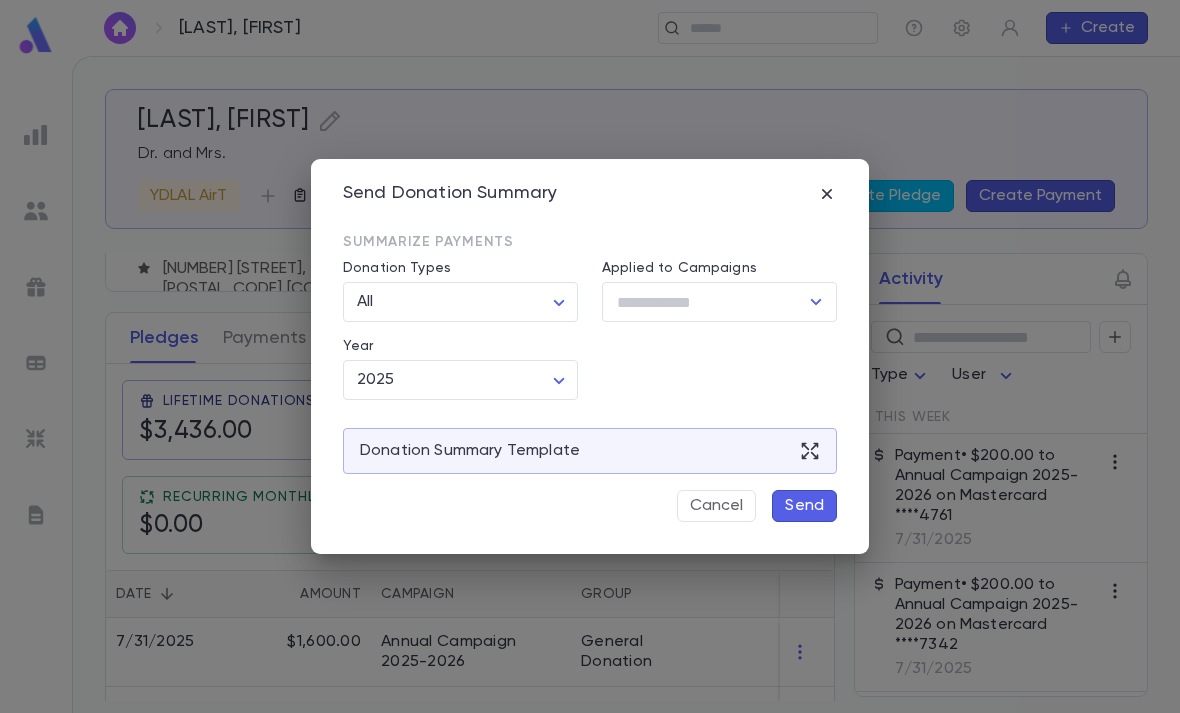 click 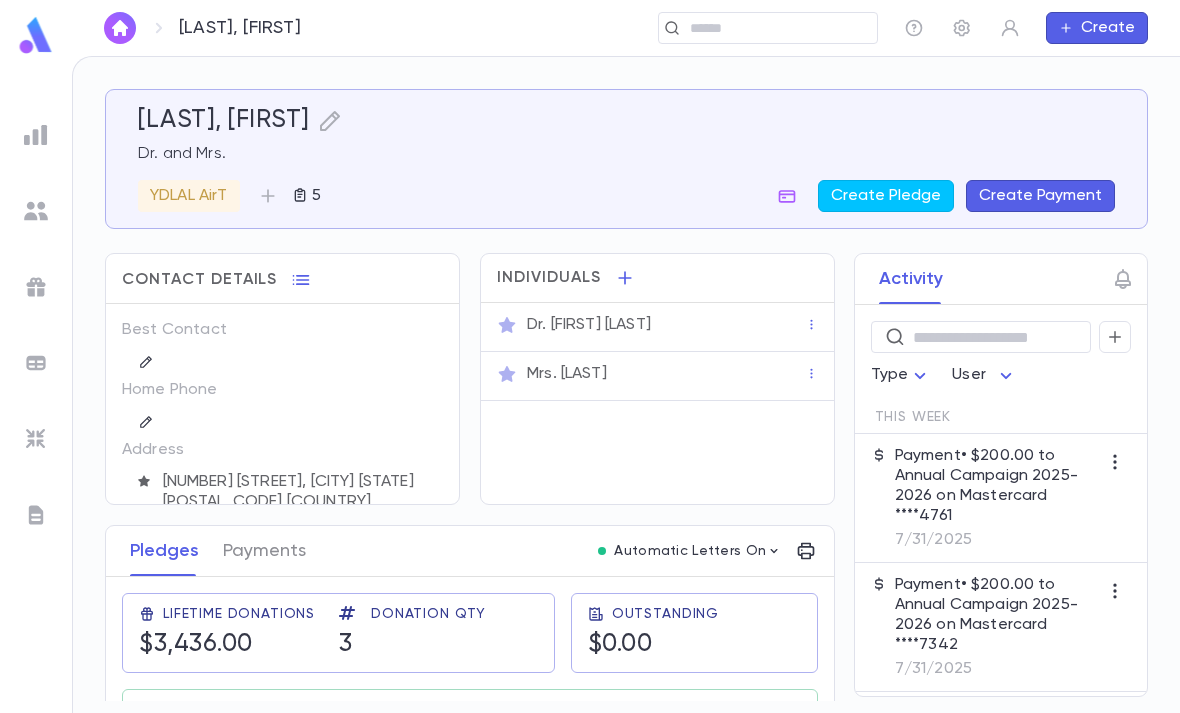 scroll, scrollTop: 0, scrollLeft: 0, axis: both 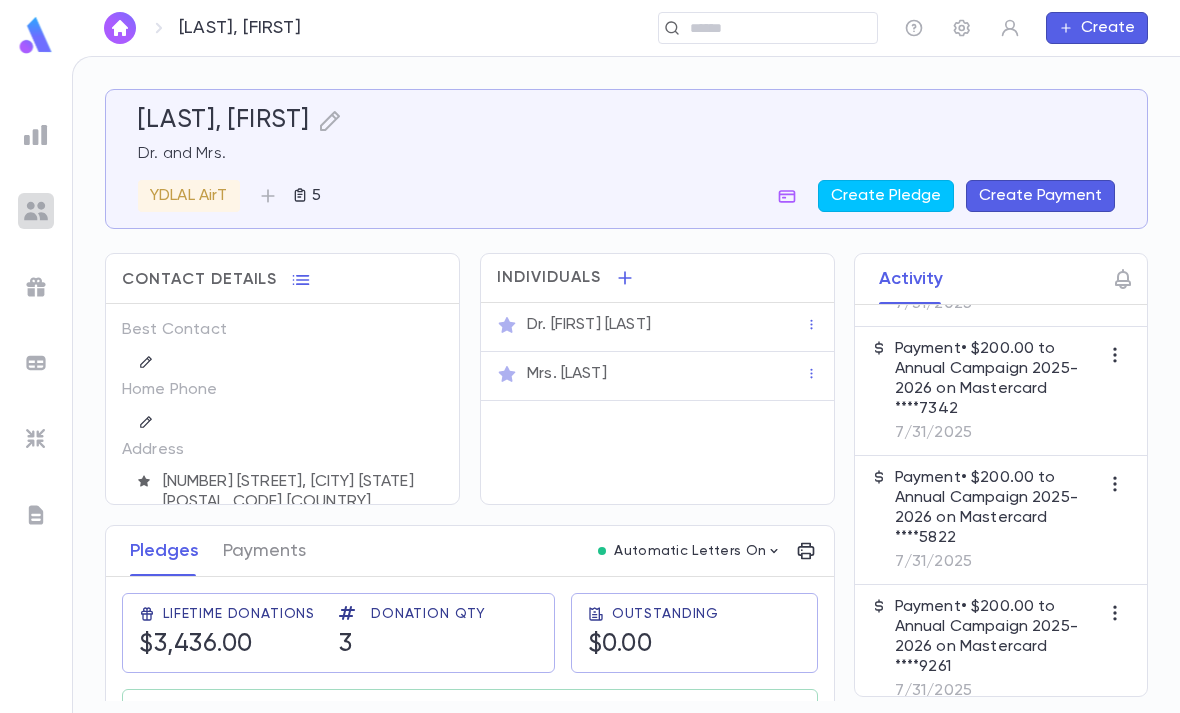 click at bounding box center [36, 211] 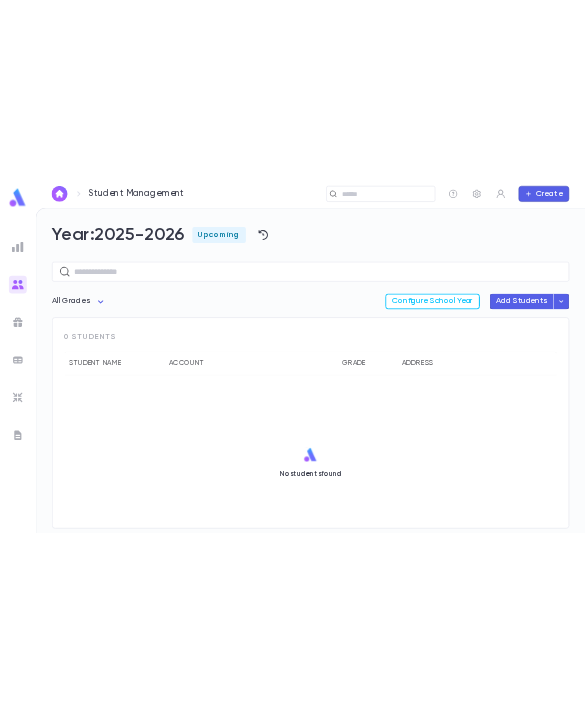 scroll, scrollTop: 0, scrollLeft: 0, axis: both 